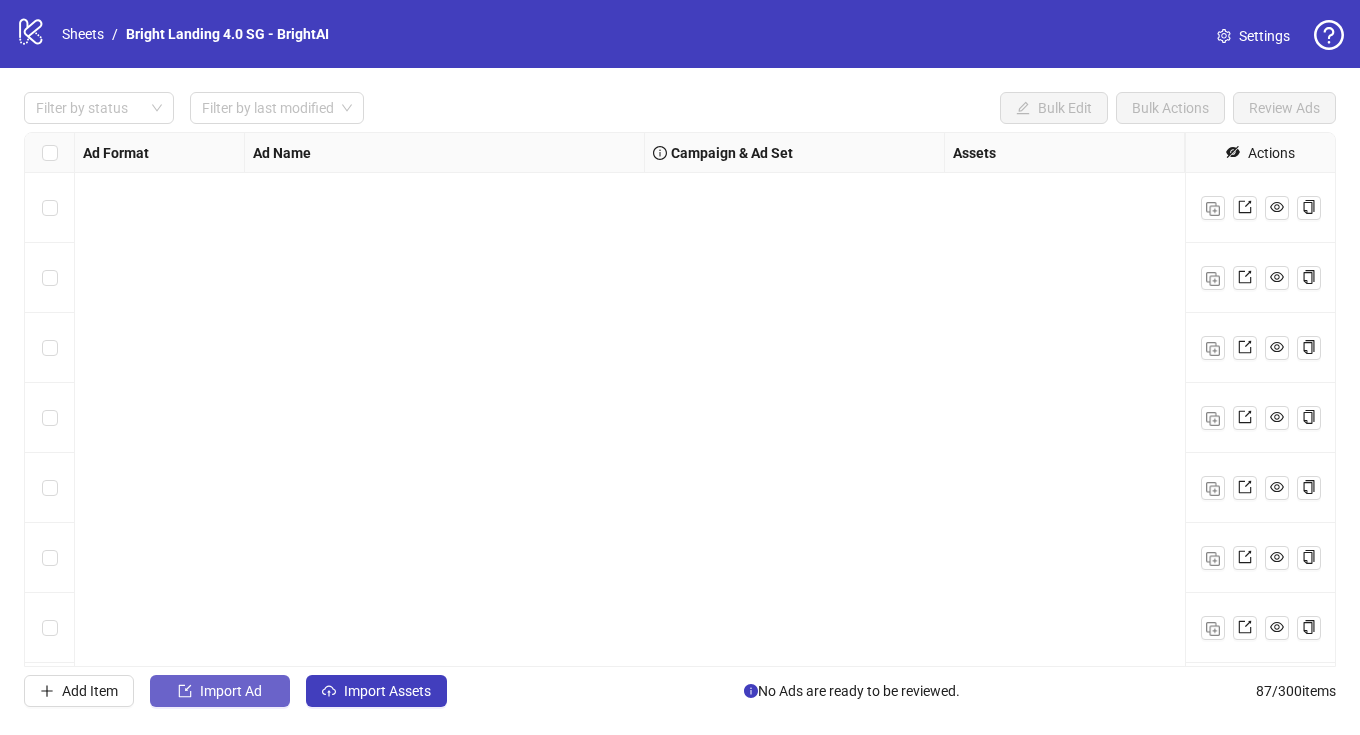 scroll, scrollTop: 0, scrollLeft: 0, axis: both 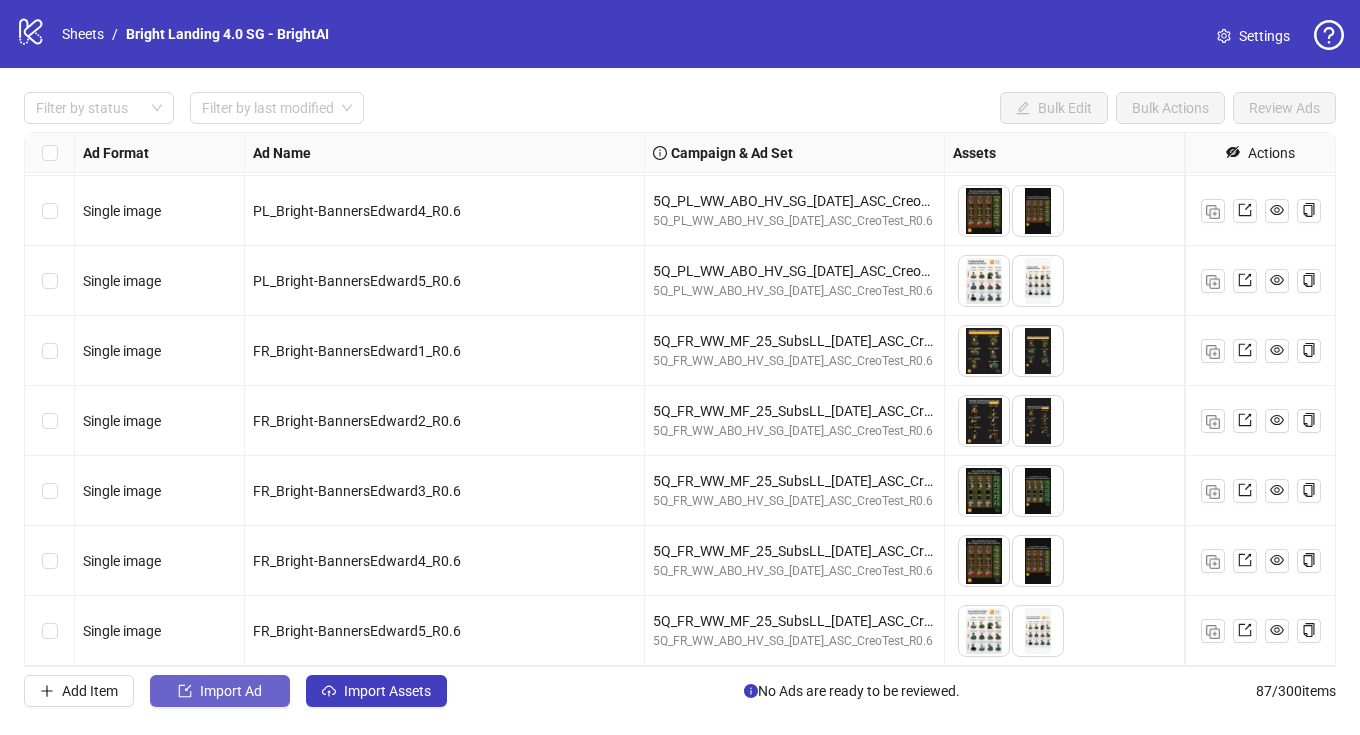 click on "Import Ad" at bounding box center [220, 691] 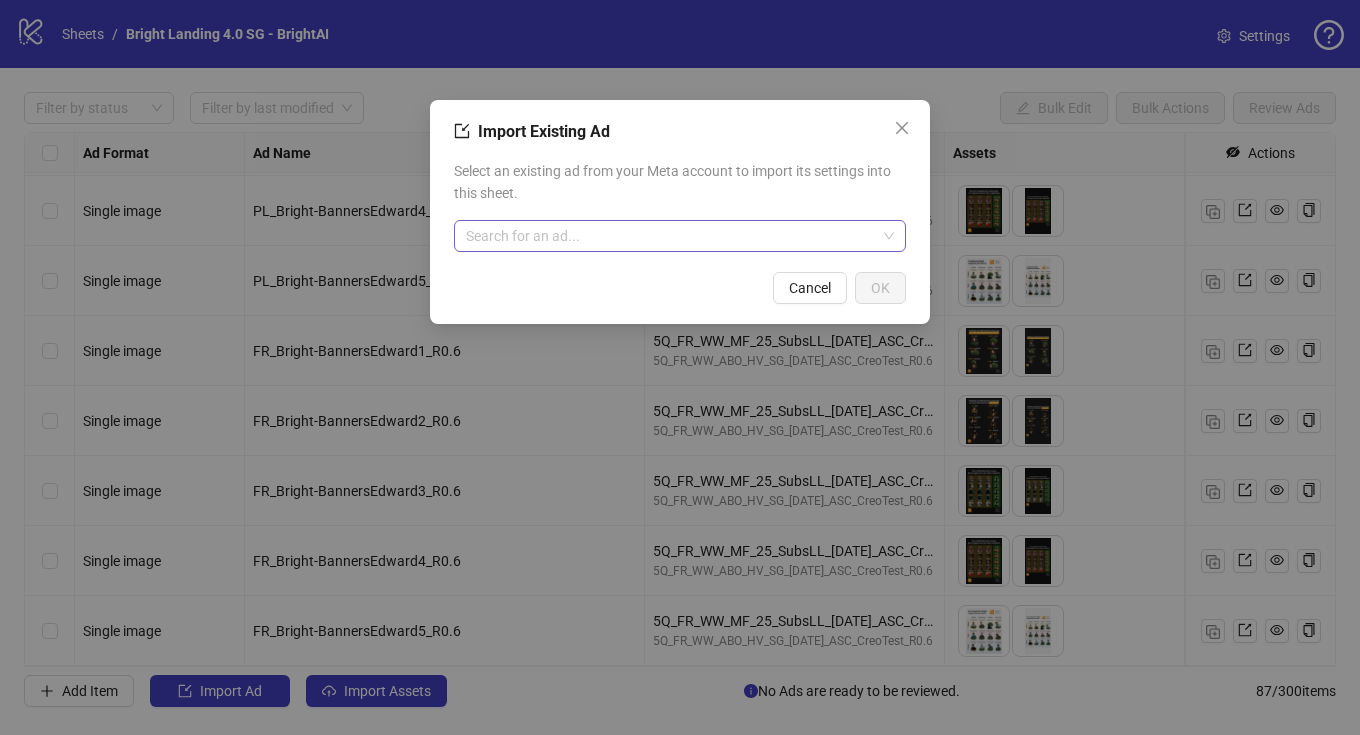 click at bounding box center [671, 236] 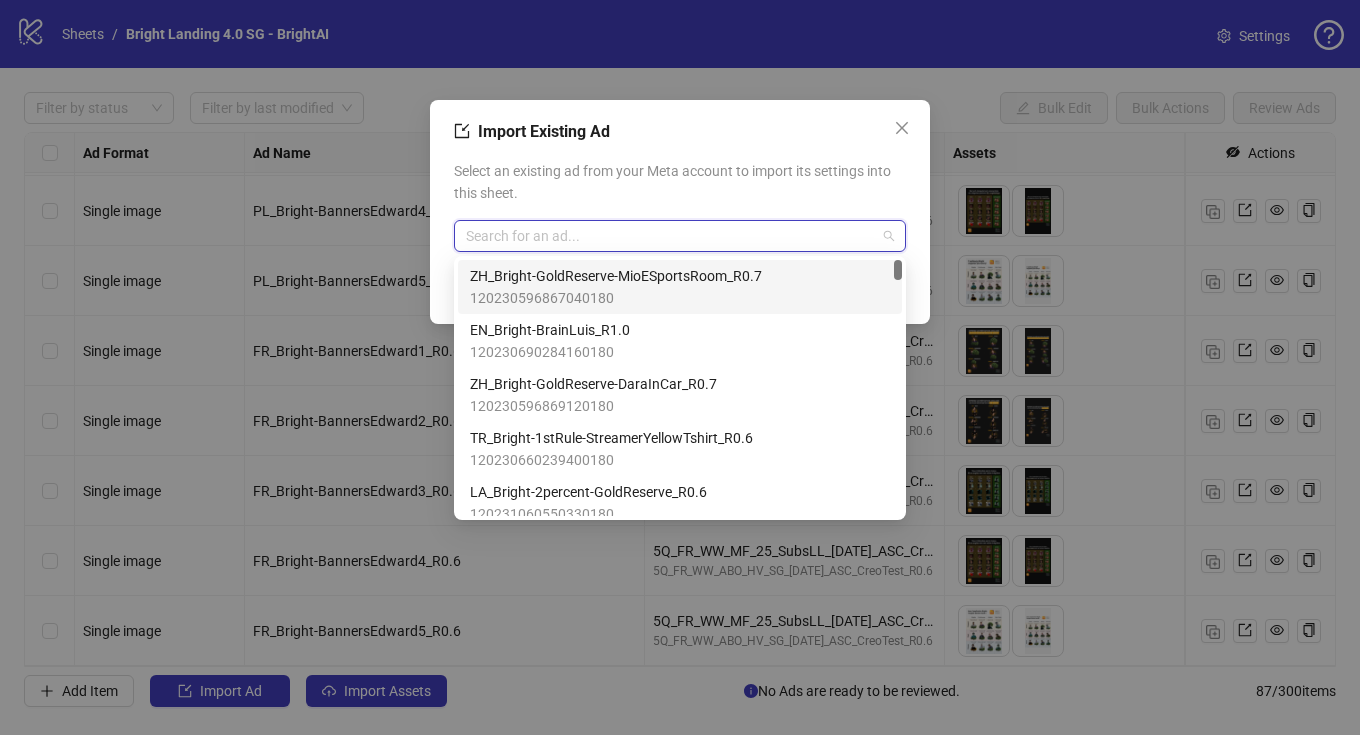 paste on "**********" 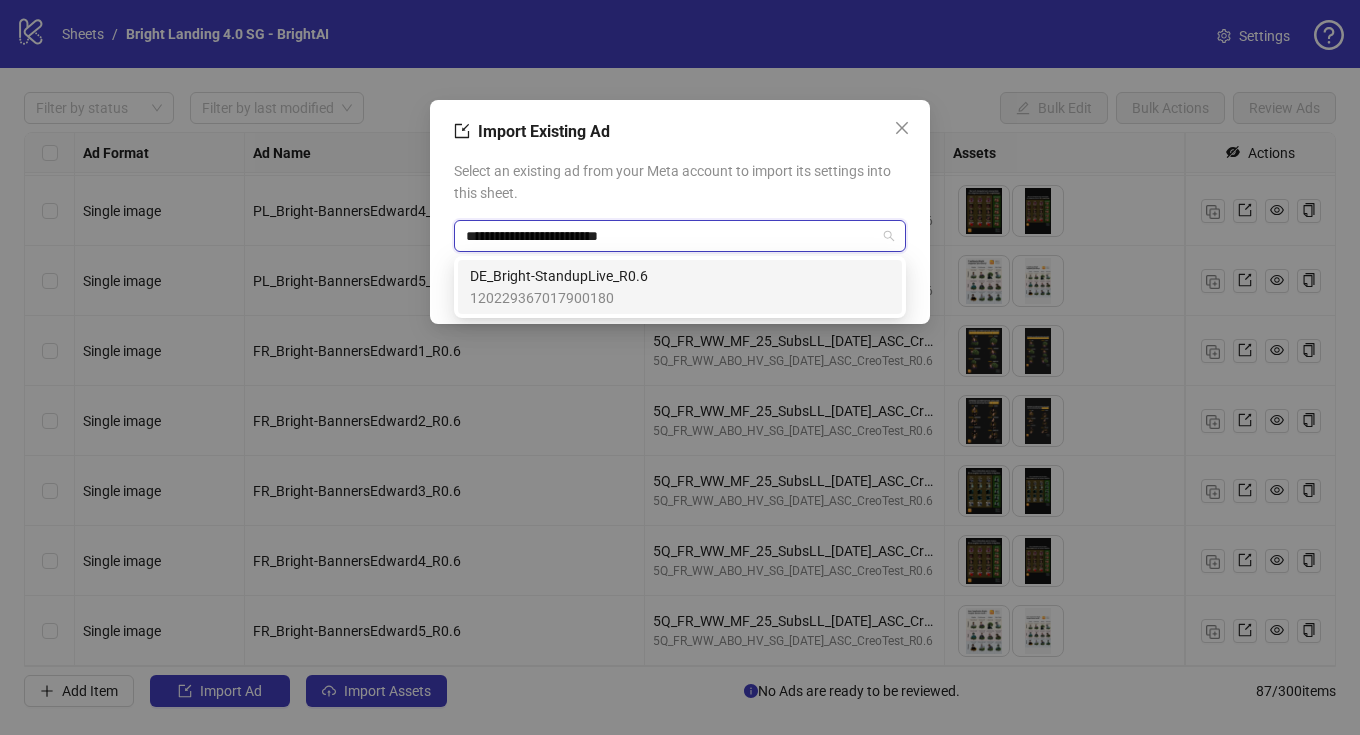 click on "DE_Bright-StandupLive_R0.6" at bounding box center [559, 276] 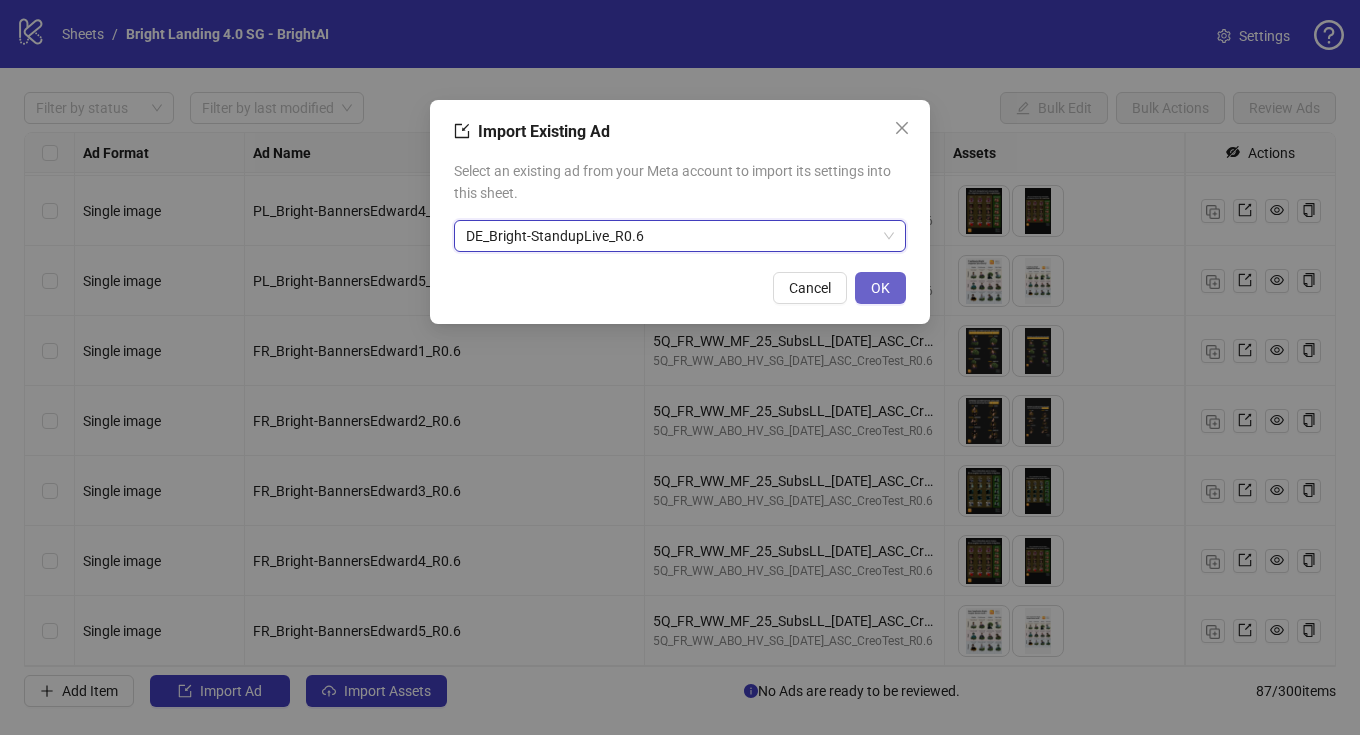 click on "OK" at bounding box center (880, 288) 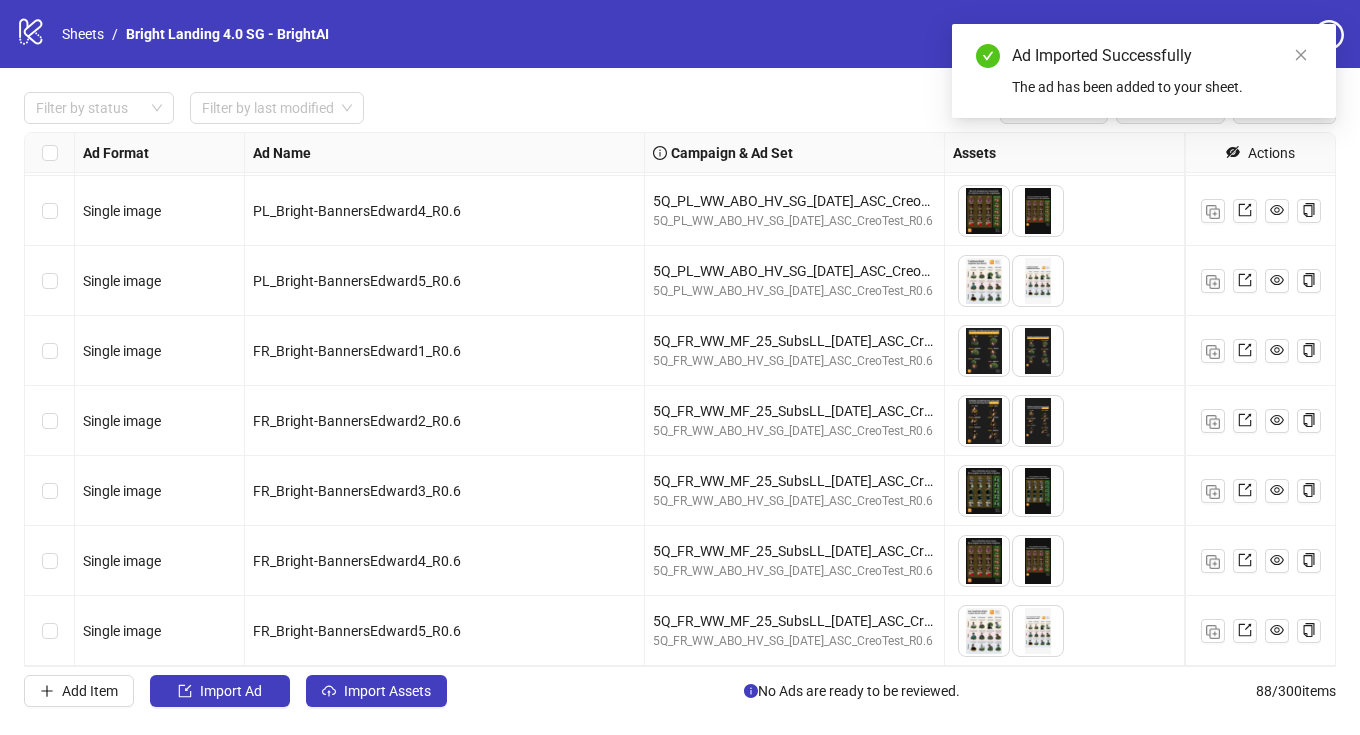 scroll, scrollTop: 5667, scrollLeft: 0, axis: vertical 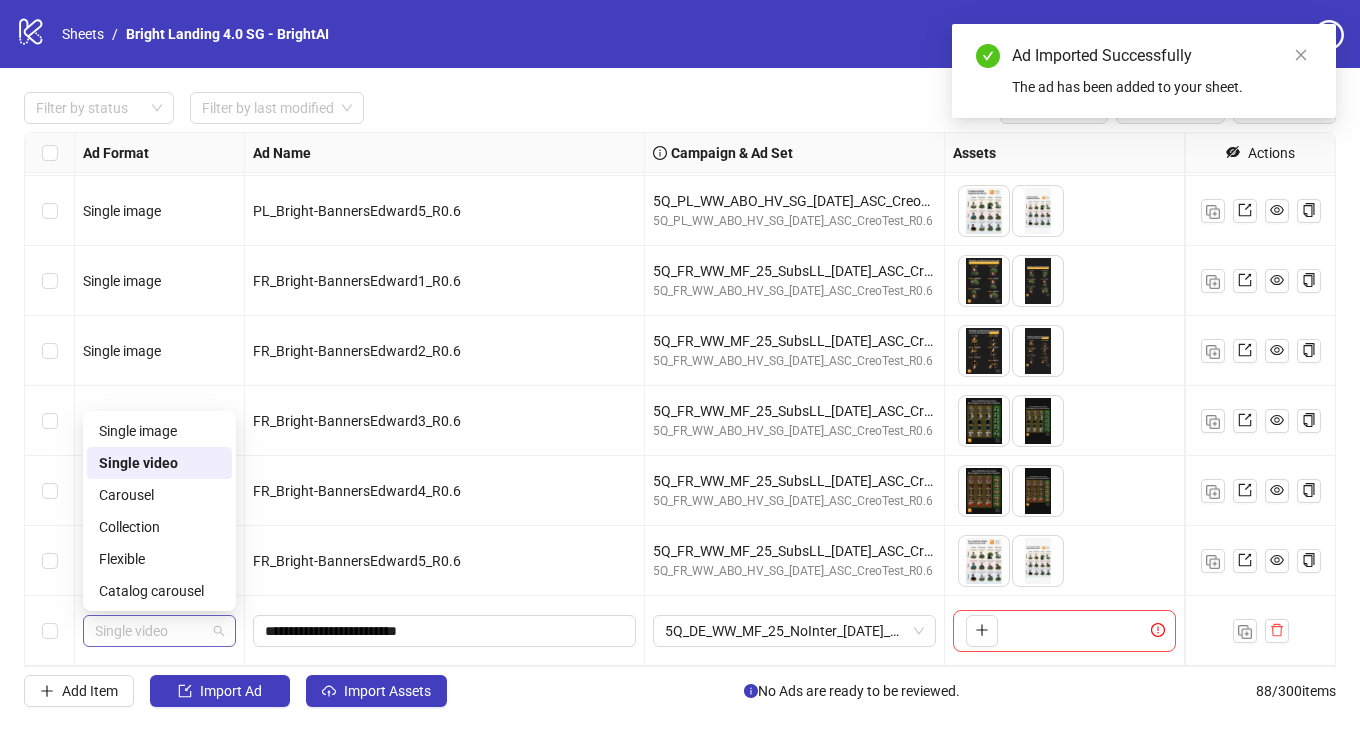 click on "Single video" at bounding box center [159, 631] 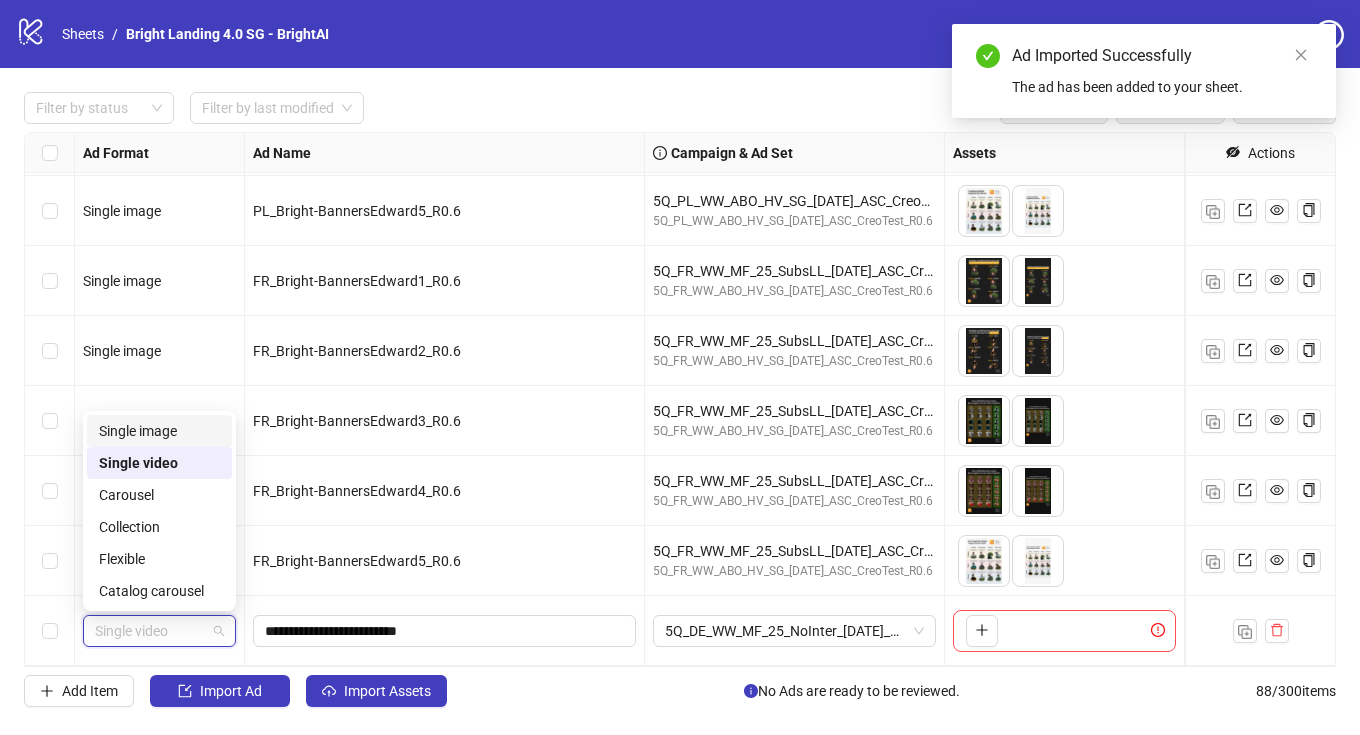 click on "Single image" at bounding box center (159, 431) 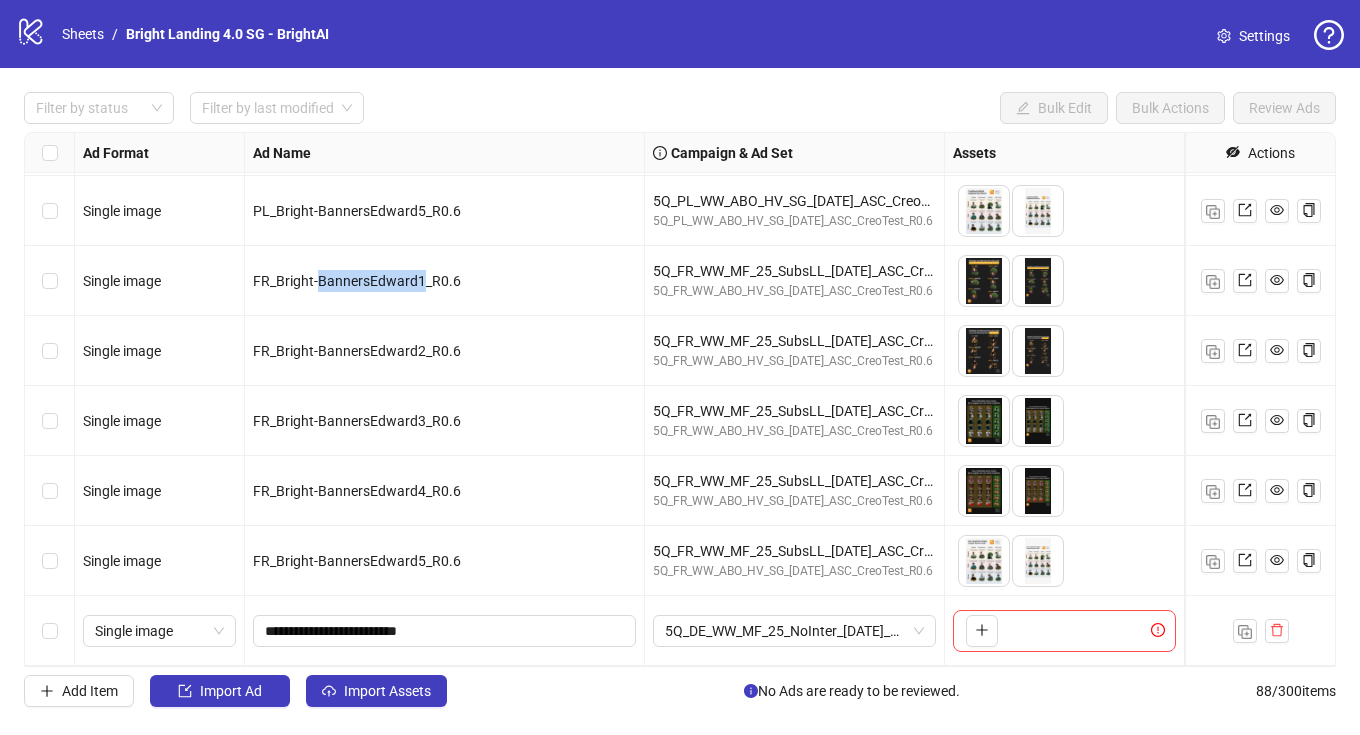 drag, startPoint x: 420, startPoint y: 279, endPoint x: 319, endPoint y: 285, distance: 101.17806 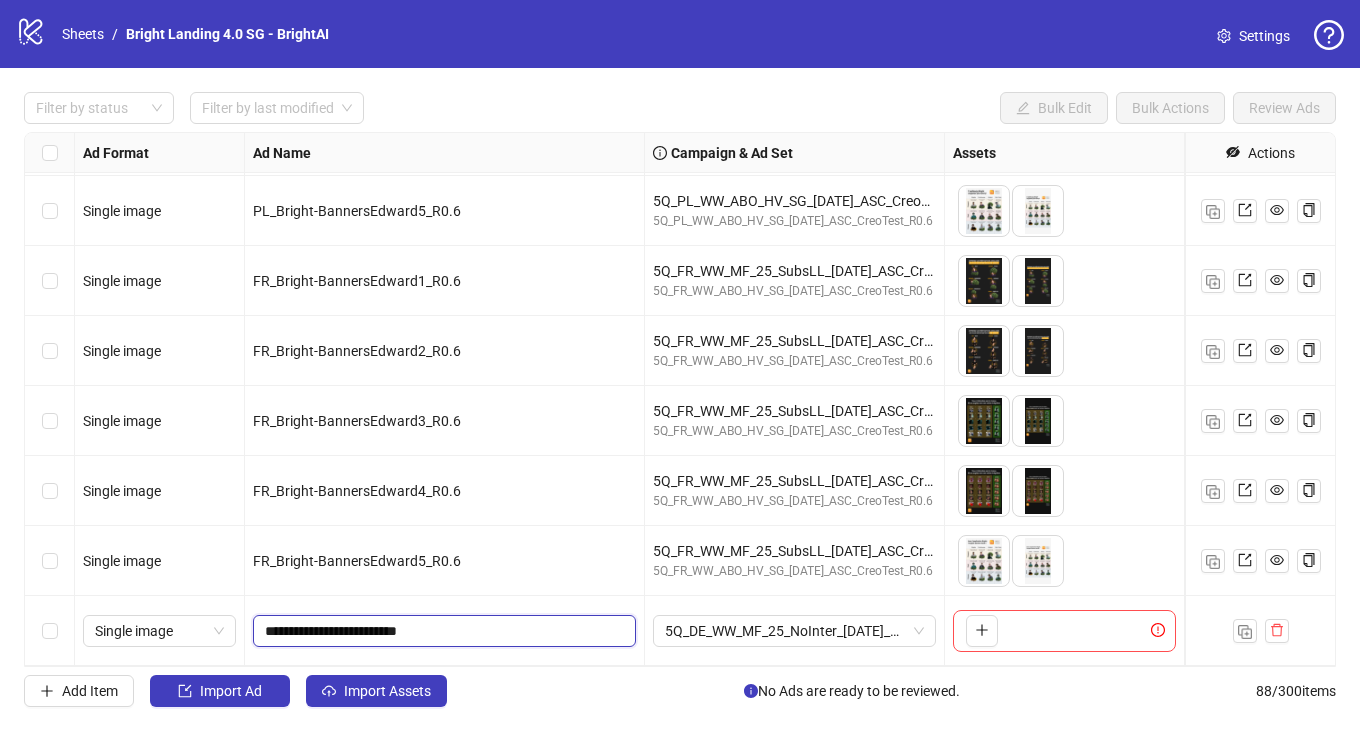 drag, startPoint x: 403, startPoint y: 632, endPoint x: 331, endPoint y: 632, distance: 72 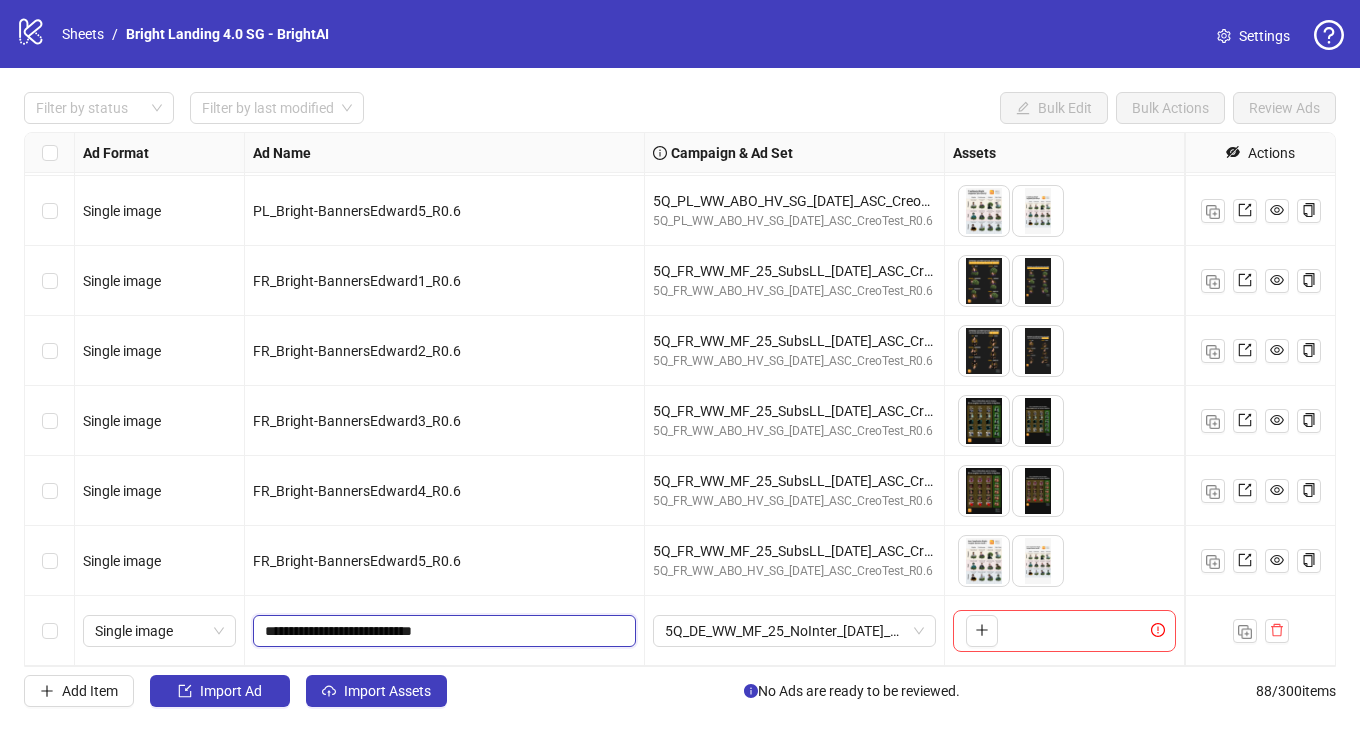 drag, startPoint x: 432, startPoint y: 631, endPoint x: 418, endPoint y: 461, distance: 170.5755 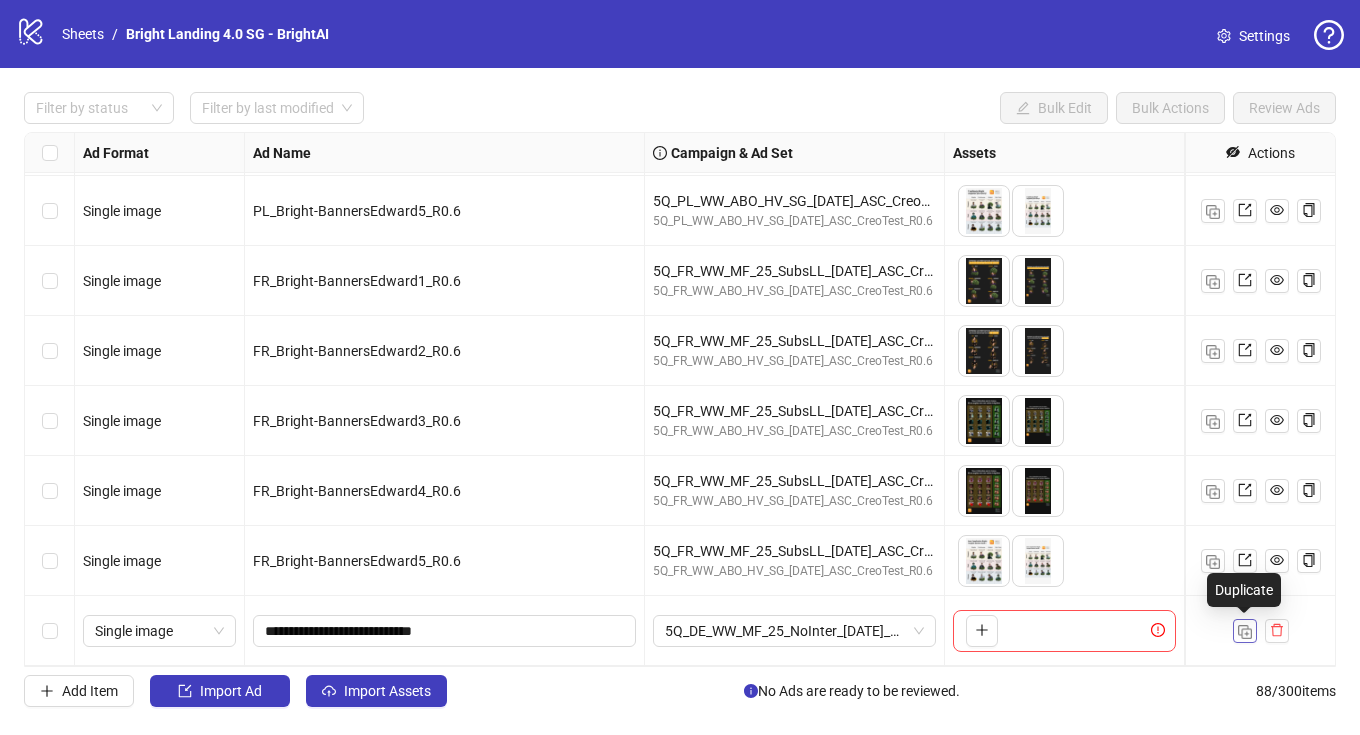 click at bounding box center (1245, 632) 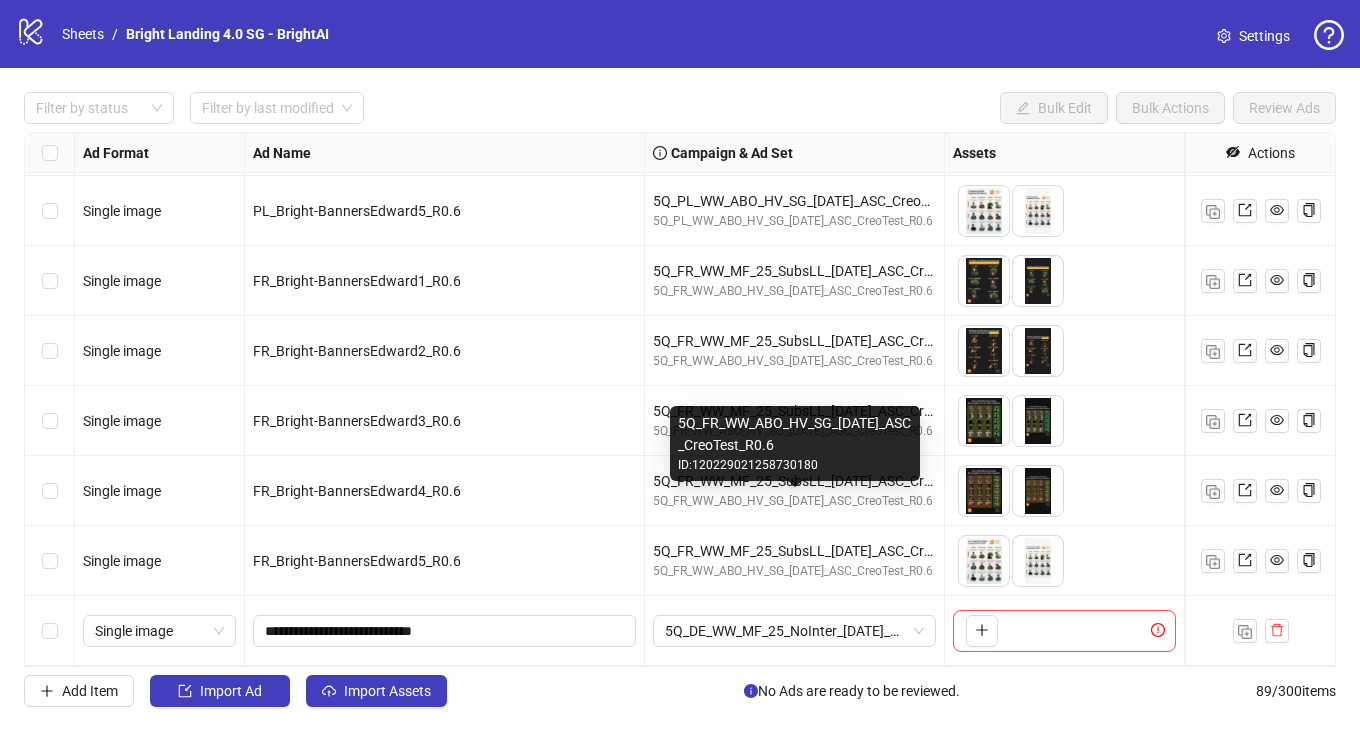 scroll, scrollTop: 5737, scrollLeft: 0, axis: vertical 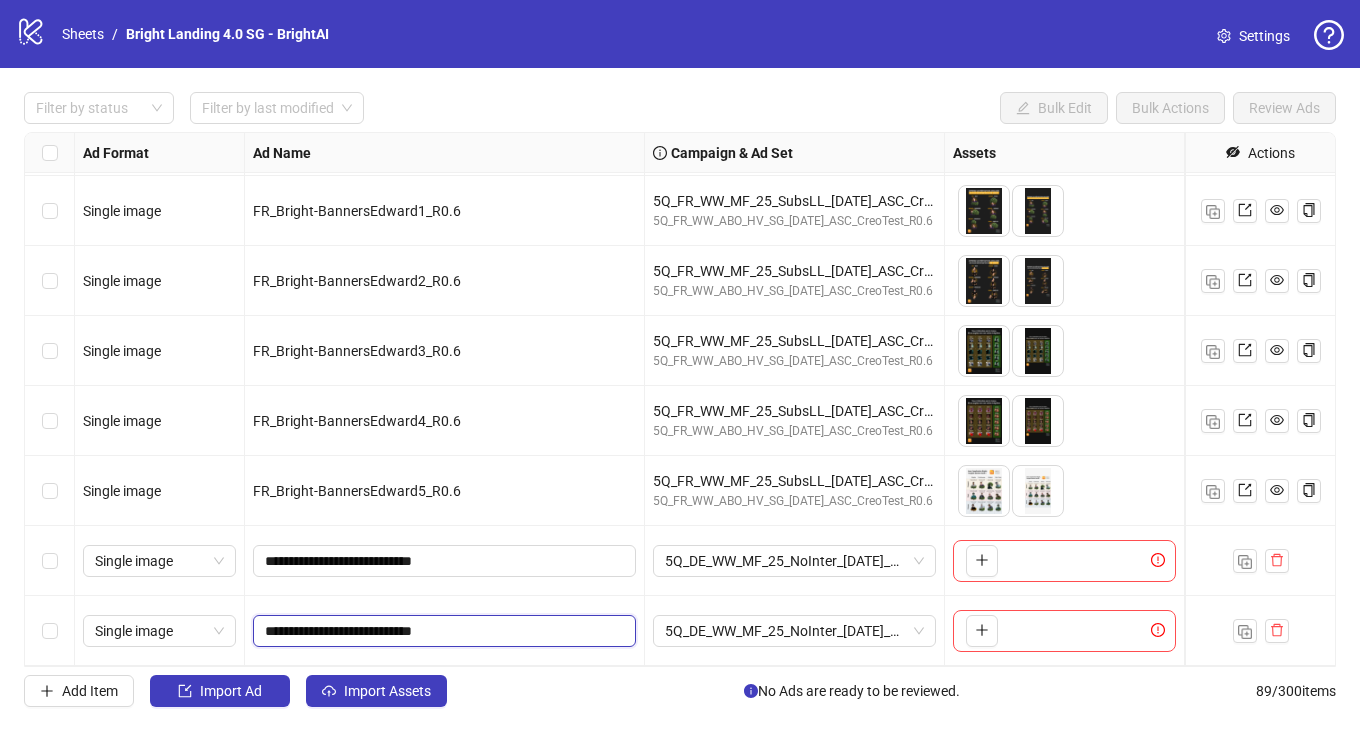 click on "**********" at bounding box center [442, 631] 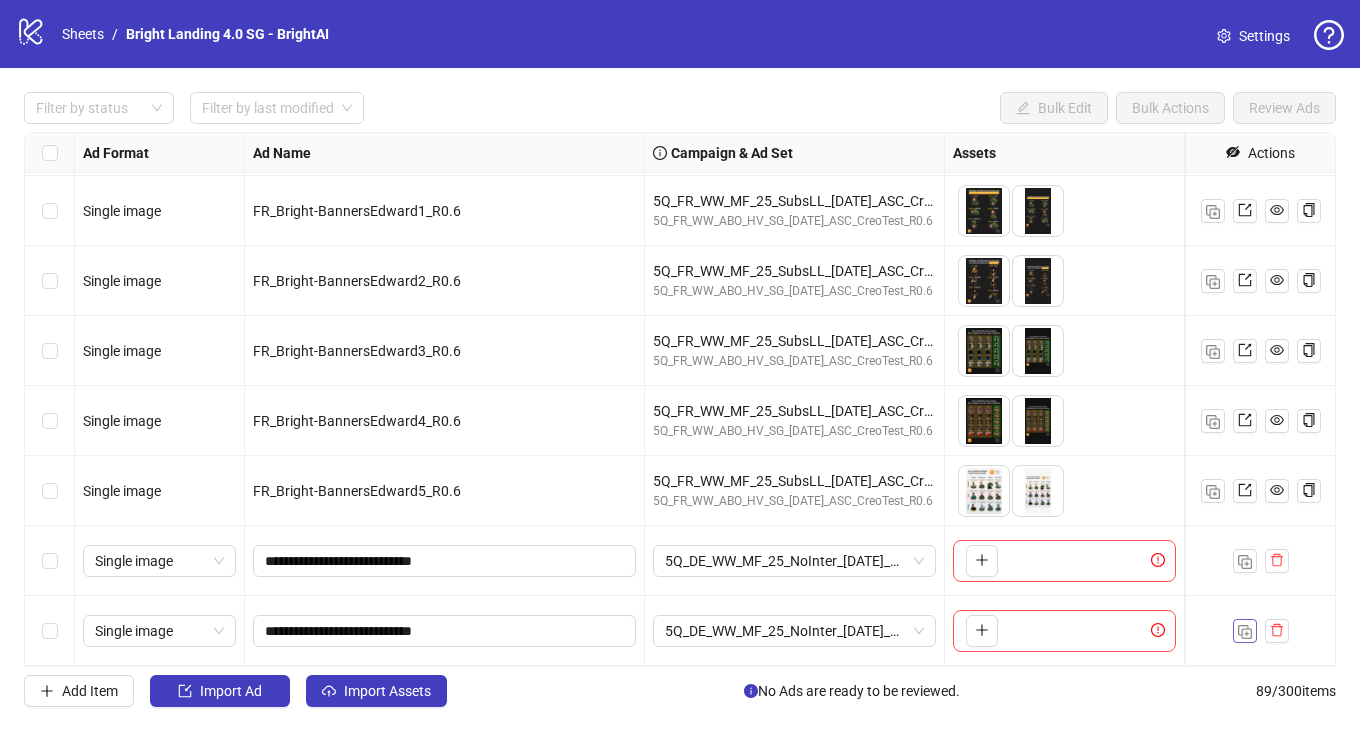 click at bounding box center (1245, 631) 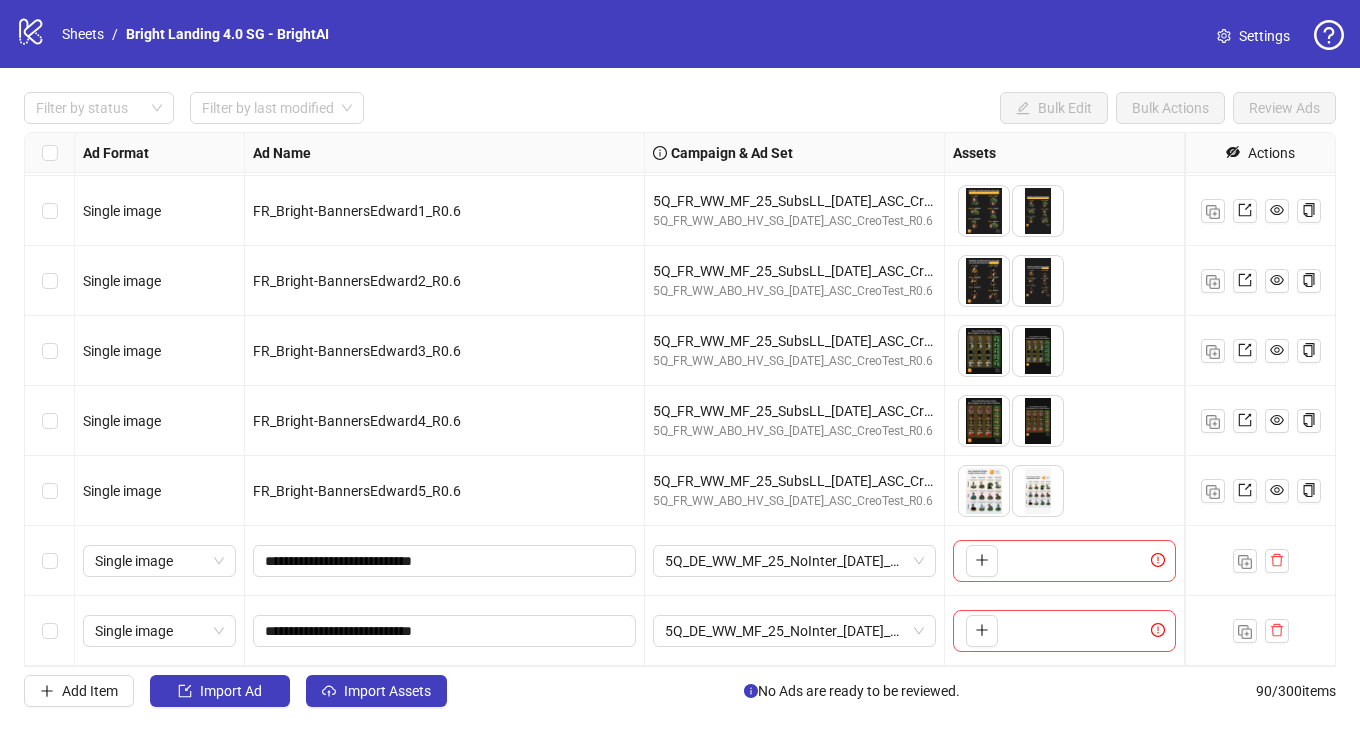 scroll, scrollTop: 5807, scrollLeft: 0, axis: vertical 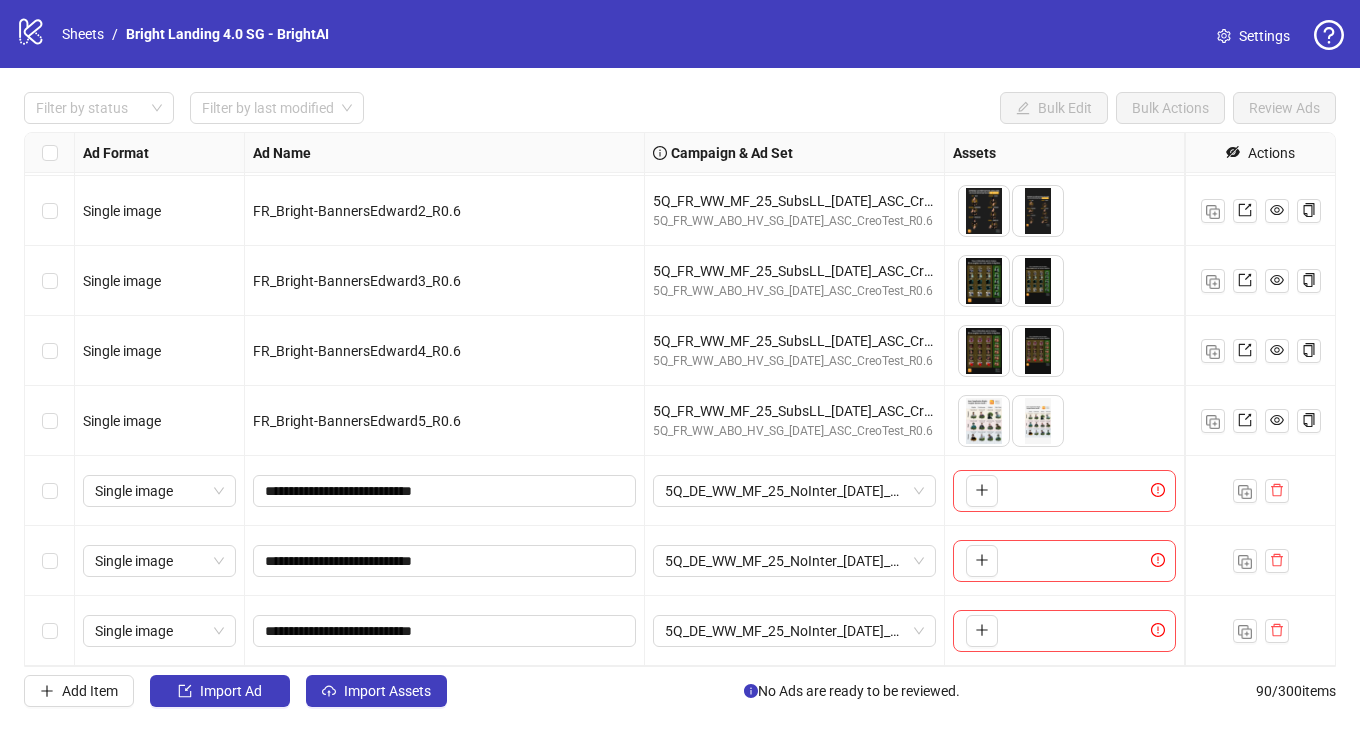 click at bounding box center (1260, 631) 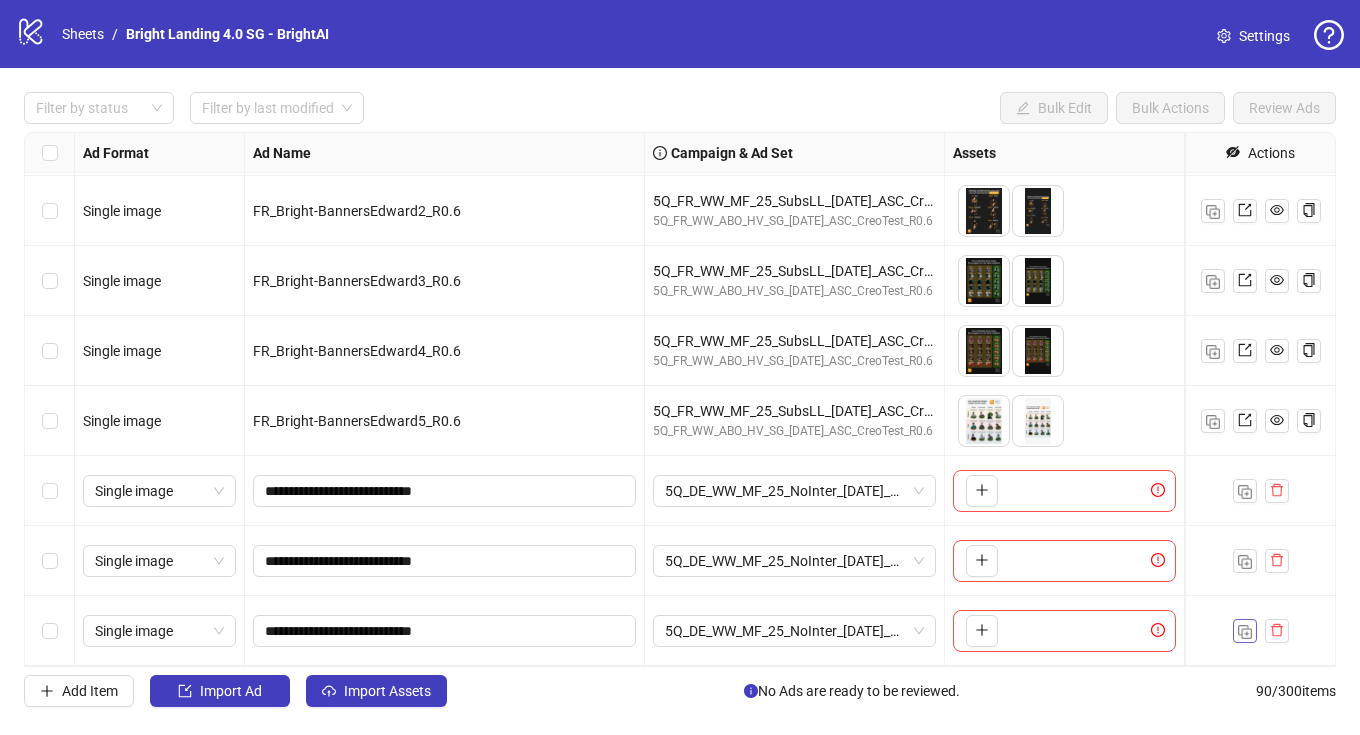 click at bounding box center (1245, 632) 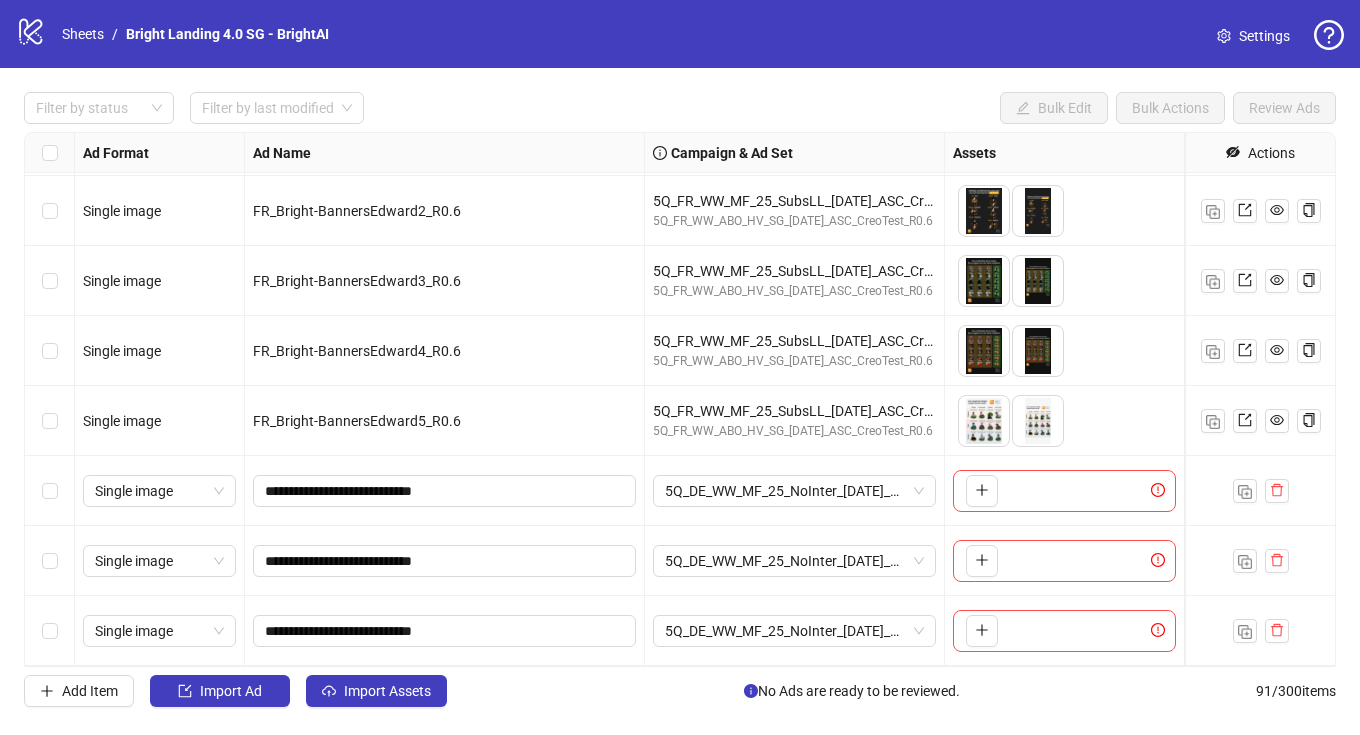 scroll, scrollTop: 5877, scrollLeft: 0, axis: vertical 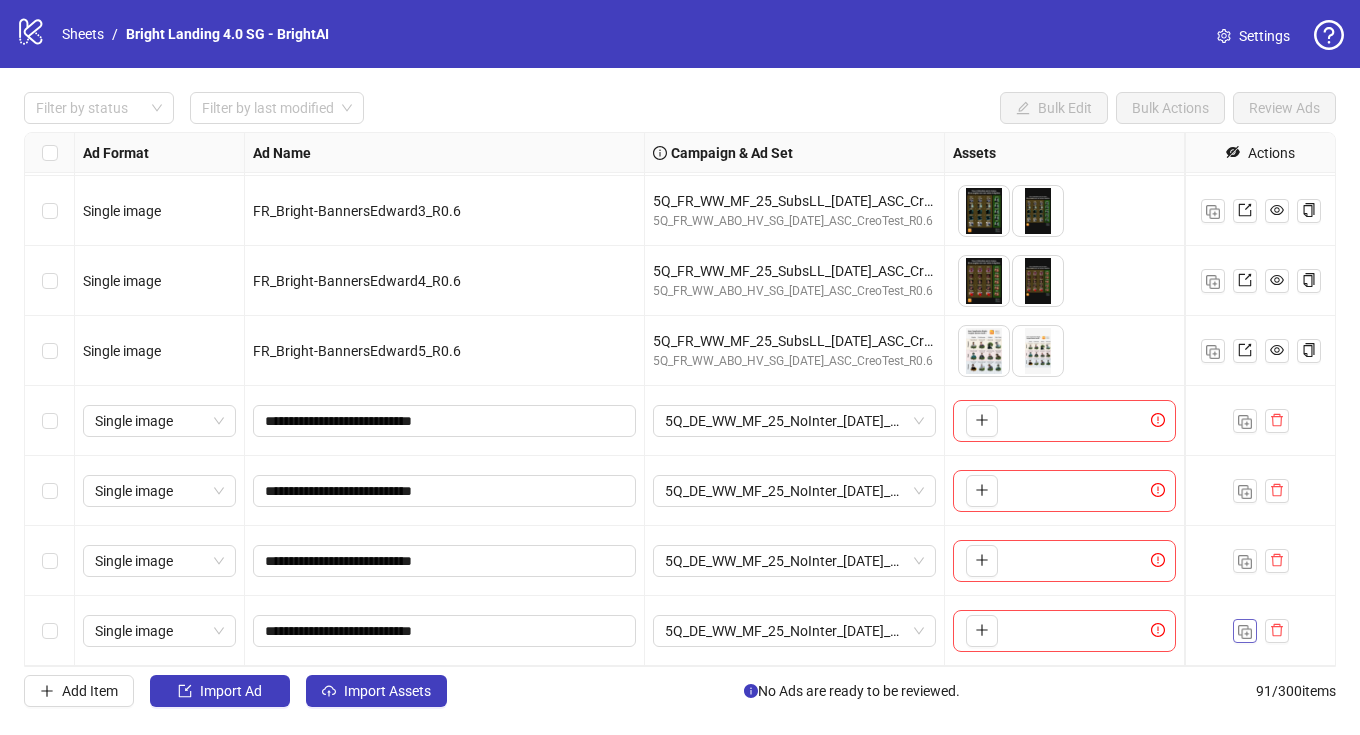 click at bounding box center (1245, 632) 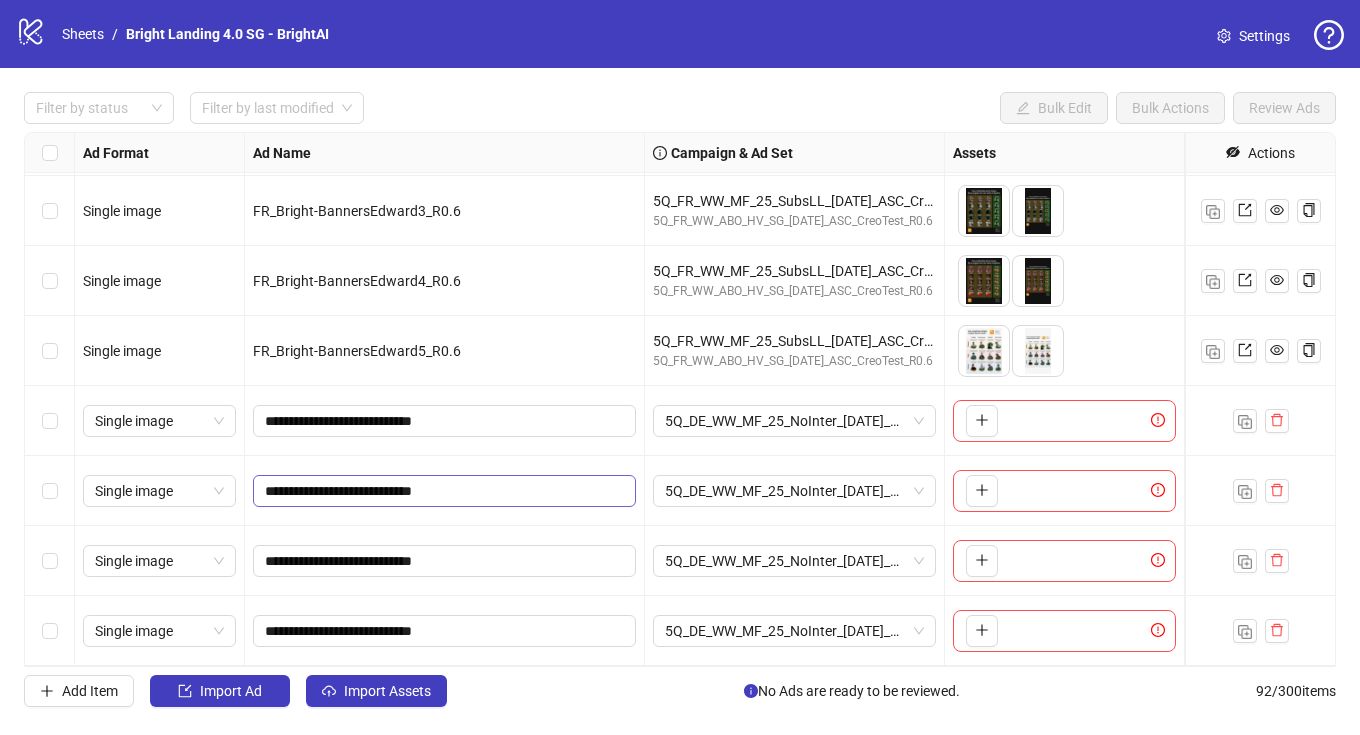 scroll, scrollTop: 5947, scrollLeft: 0, axis: vertical 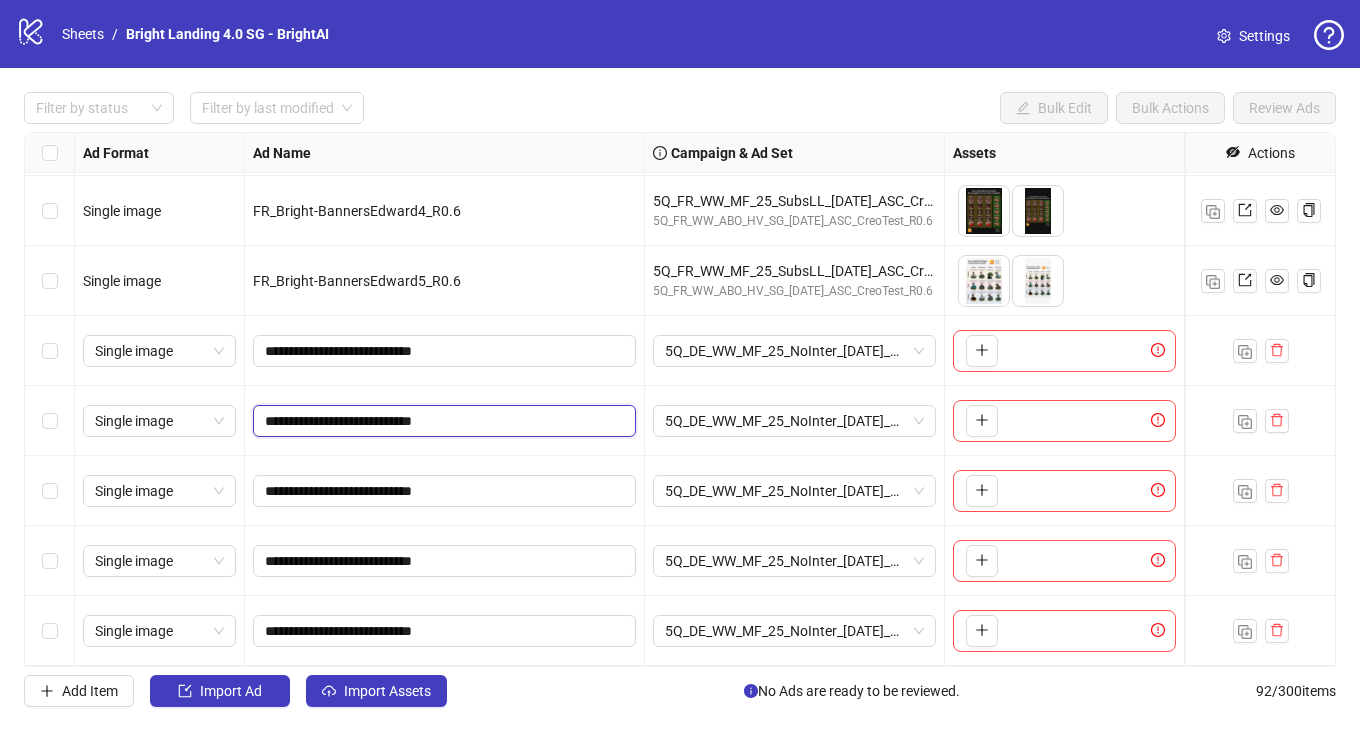 click on "**********" at bounding box center (442, 421) 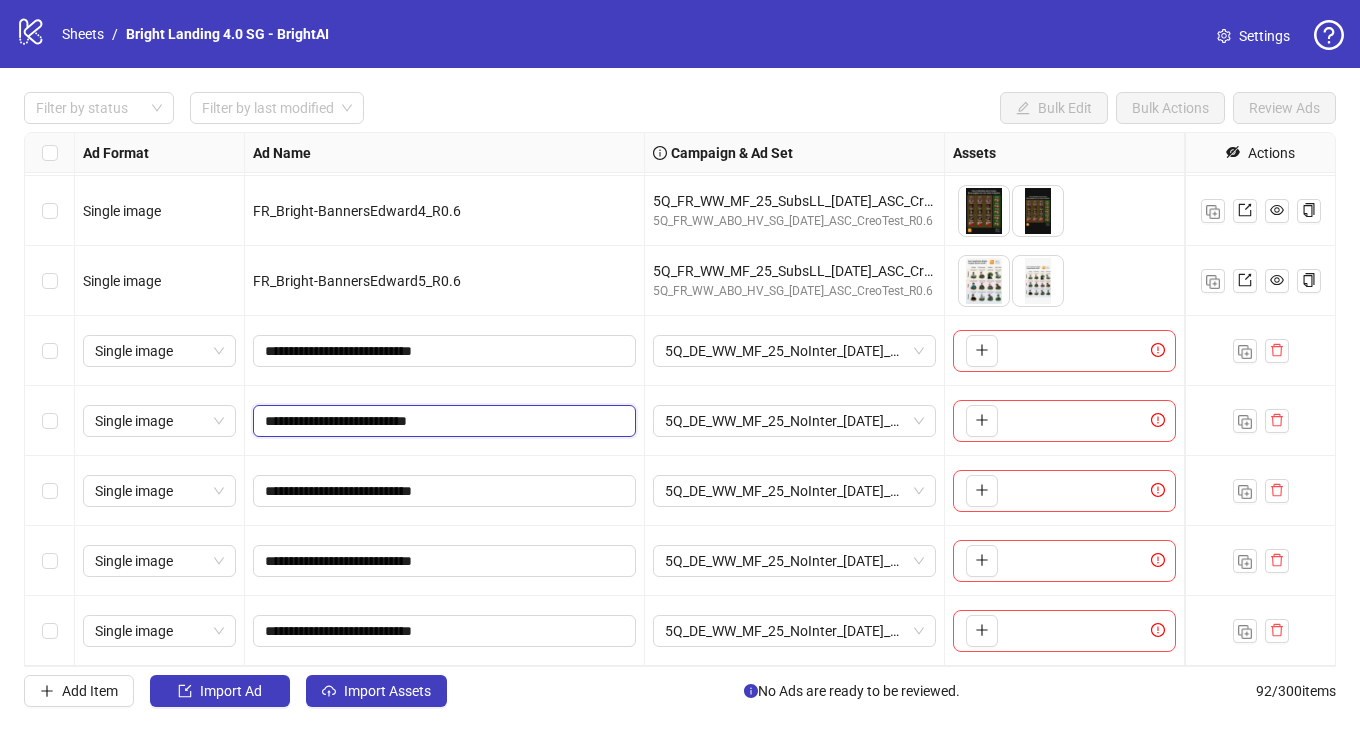 type on "**********" 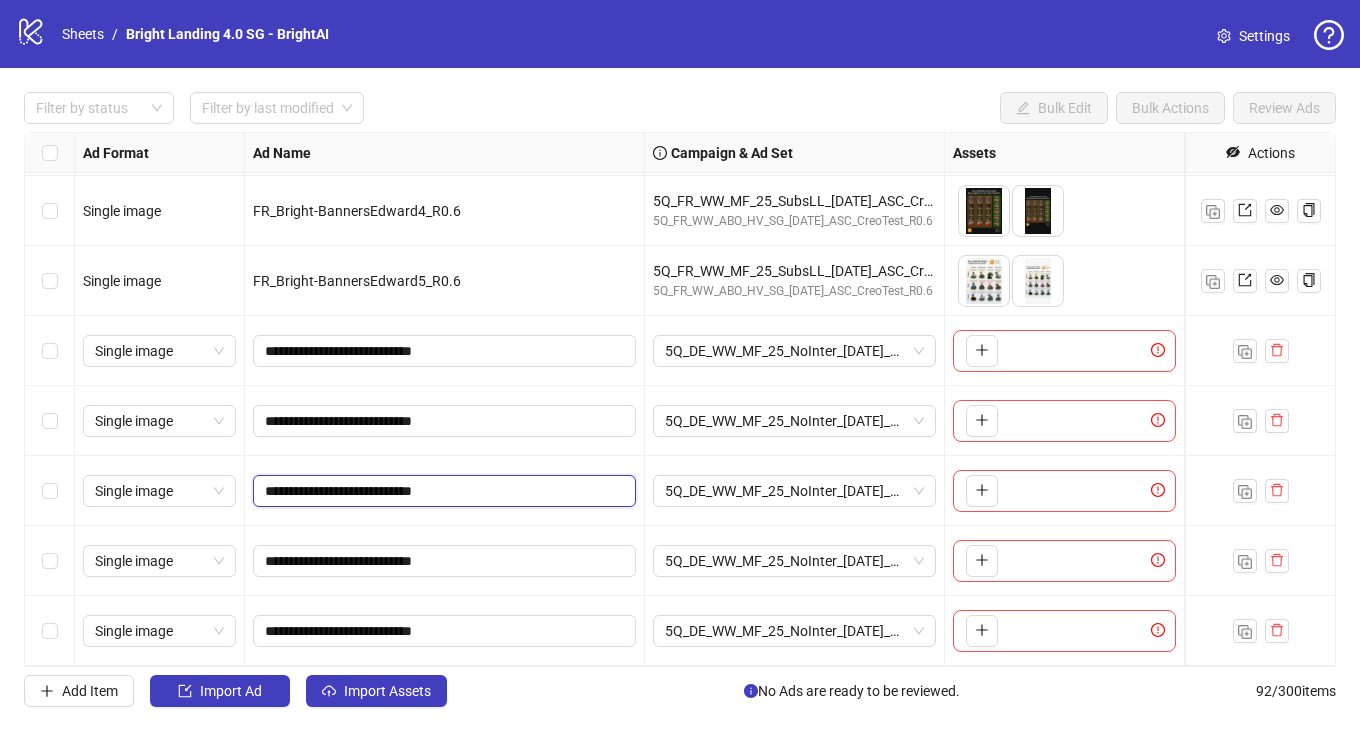 click on "**********" at bounding box center (442, 491) 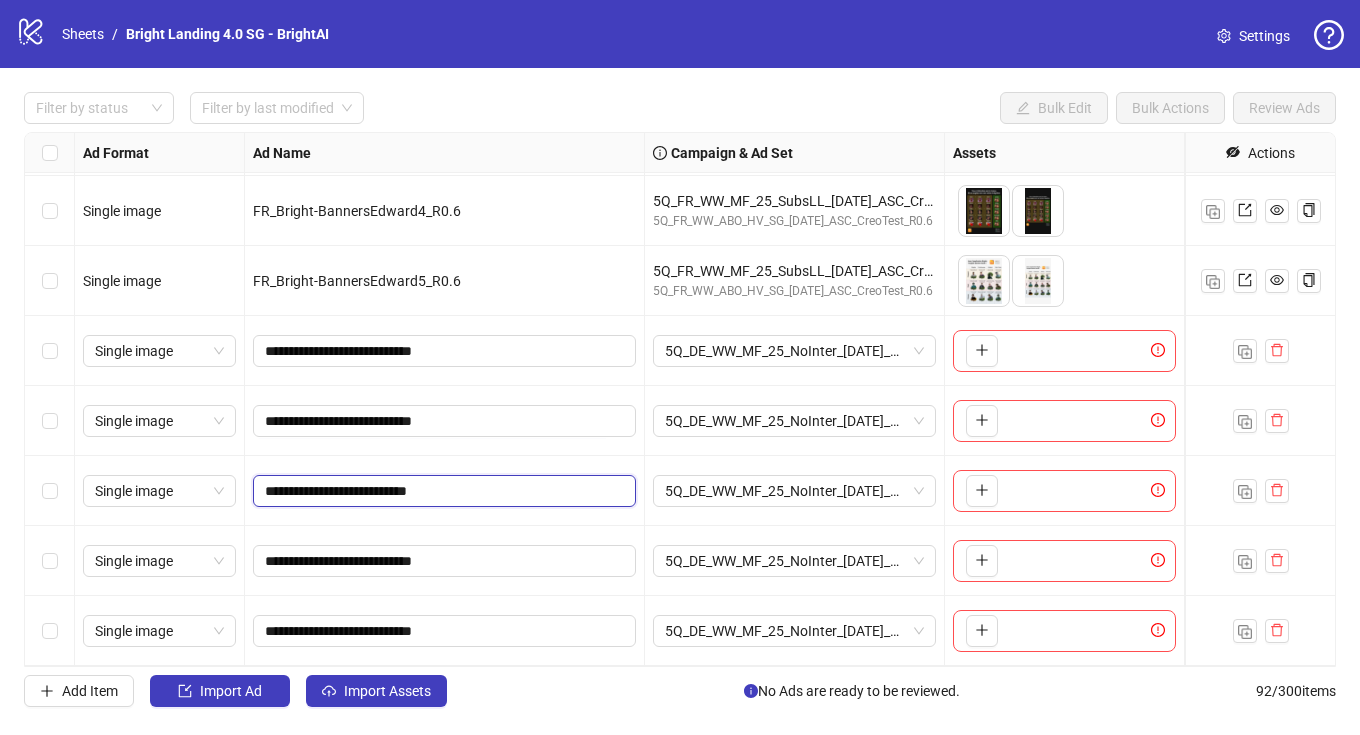 type on "**********" 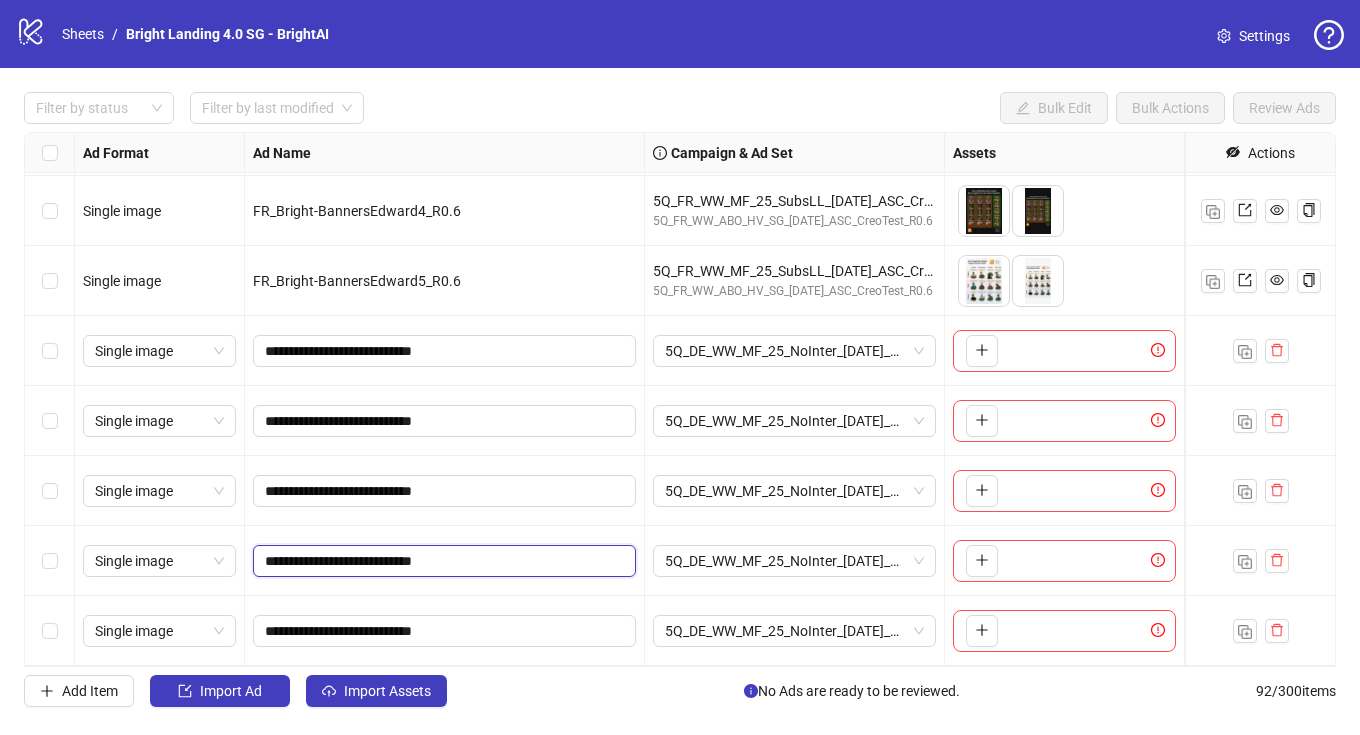 click on "**********" at bounding box center (442, 561) 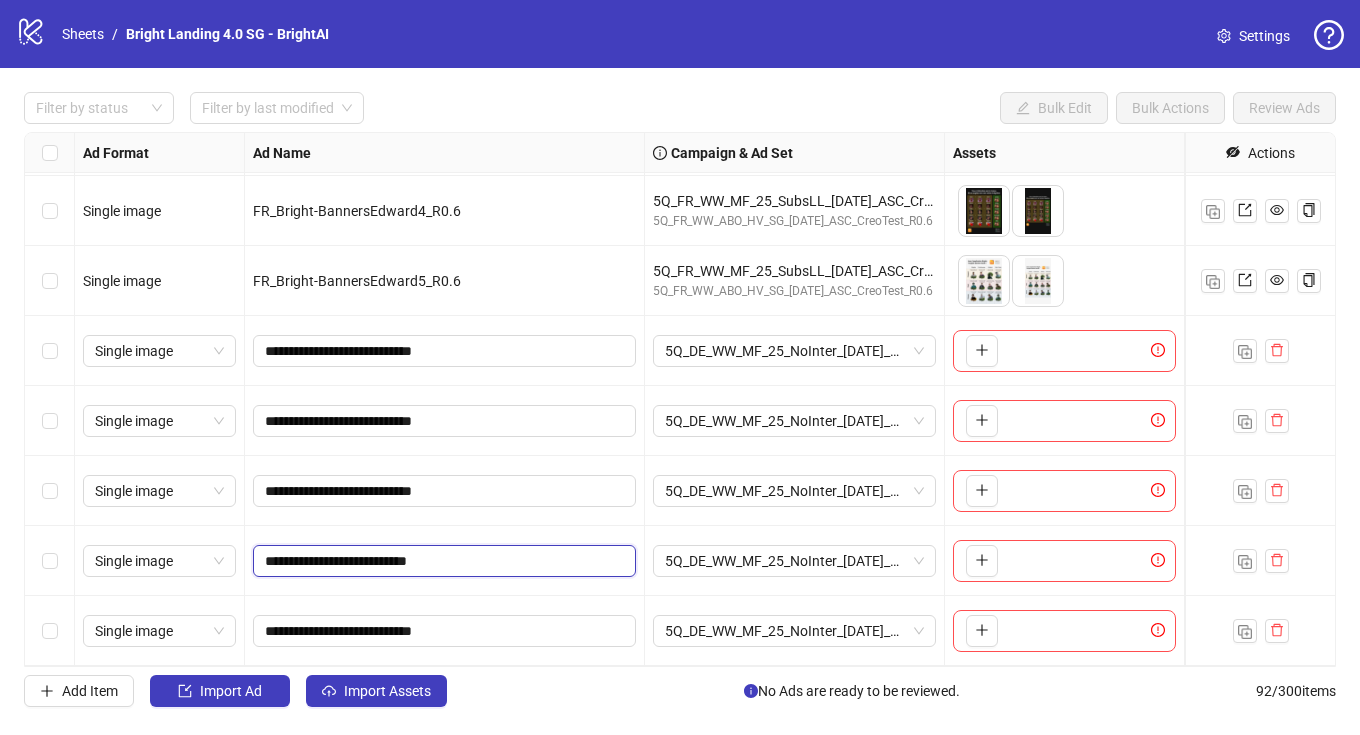 type on "**********" 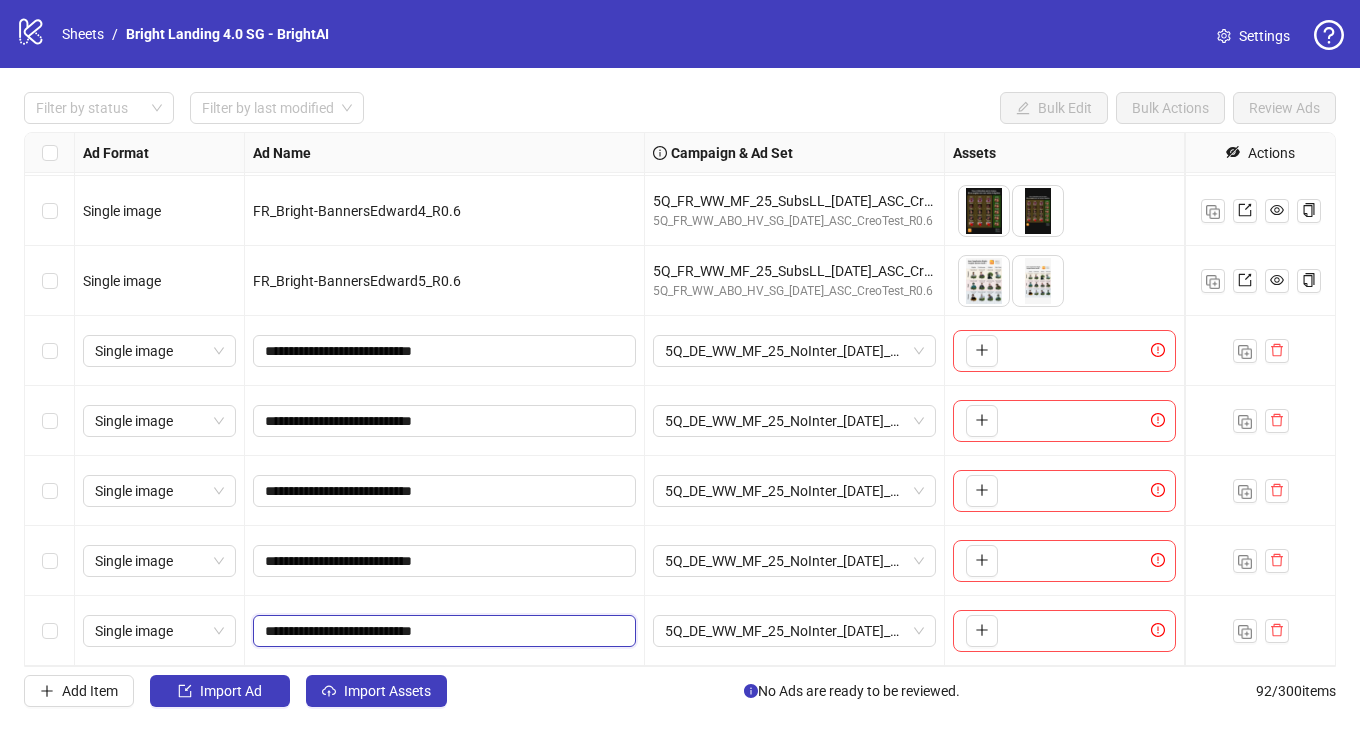 click on "**********" at bounding box center [442, 631] 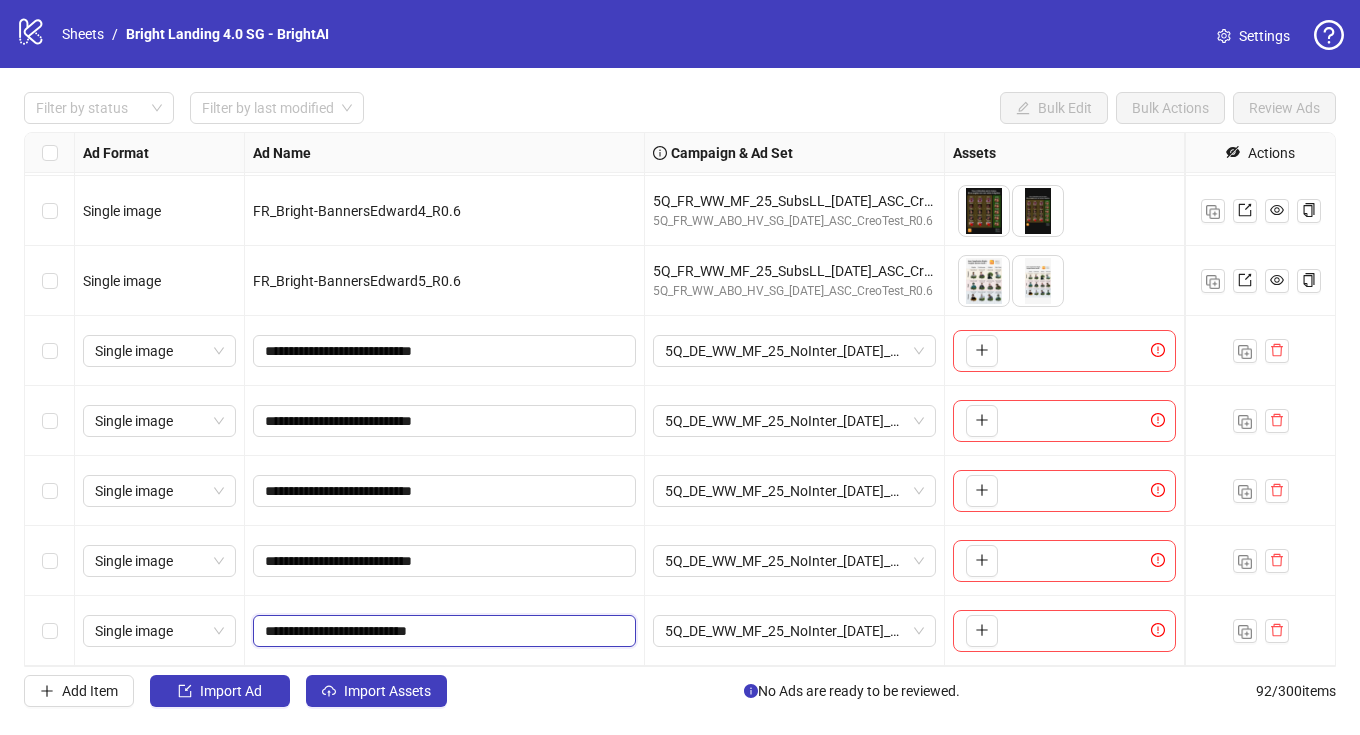 type on "**********" 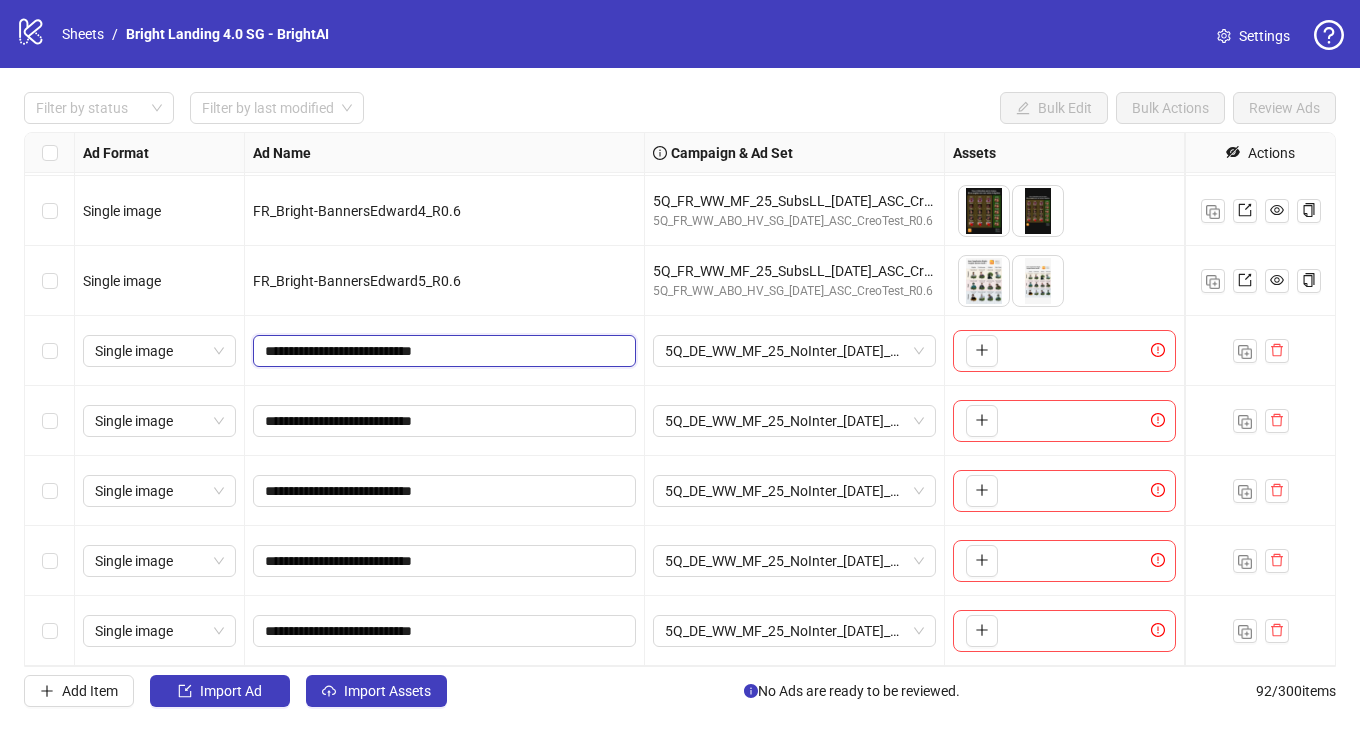 drag, startPoint x: 432, startPoint y: 336, endPoint x: 423, endPoint y: 318, distance: 20.12461 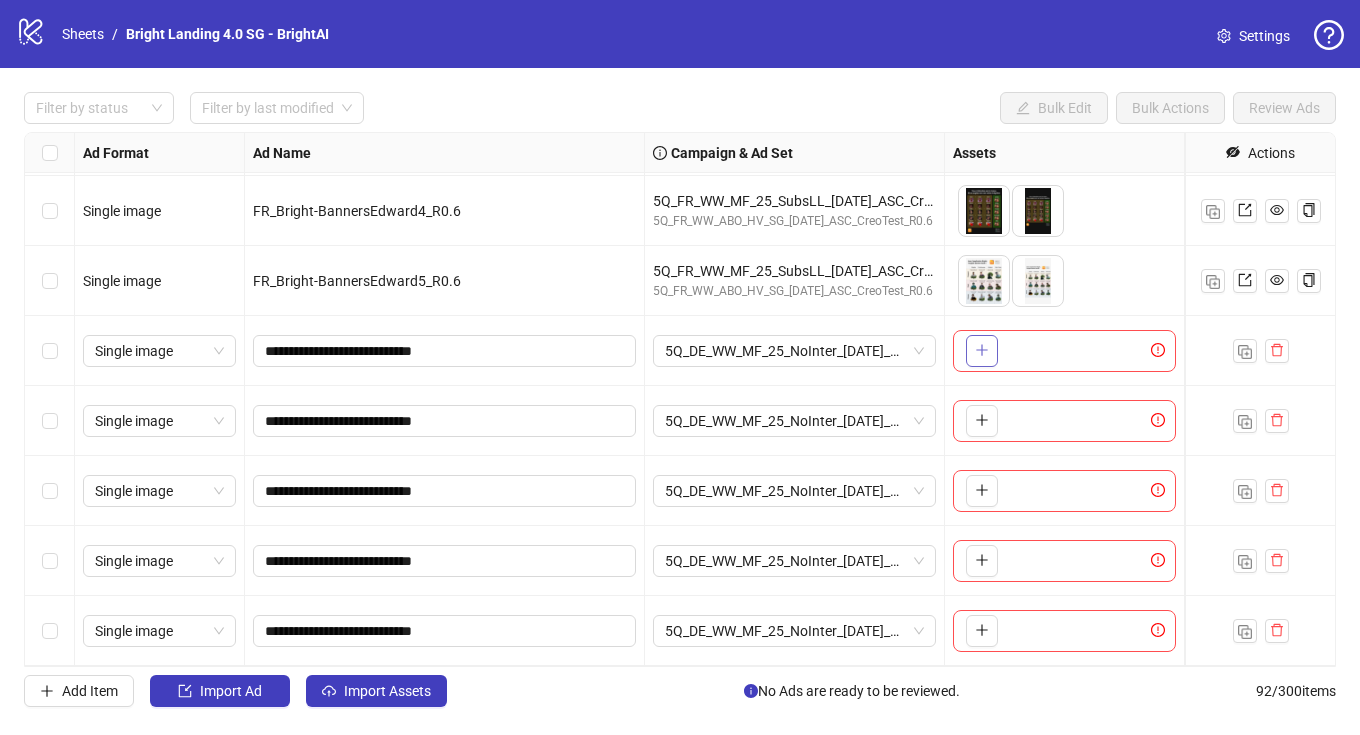 click 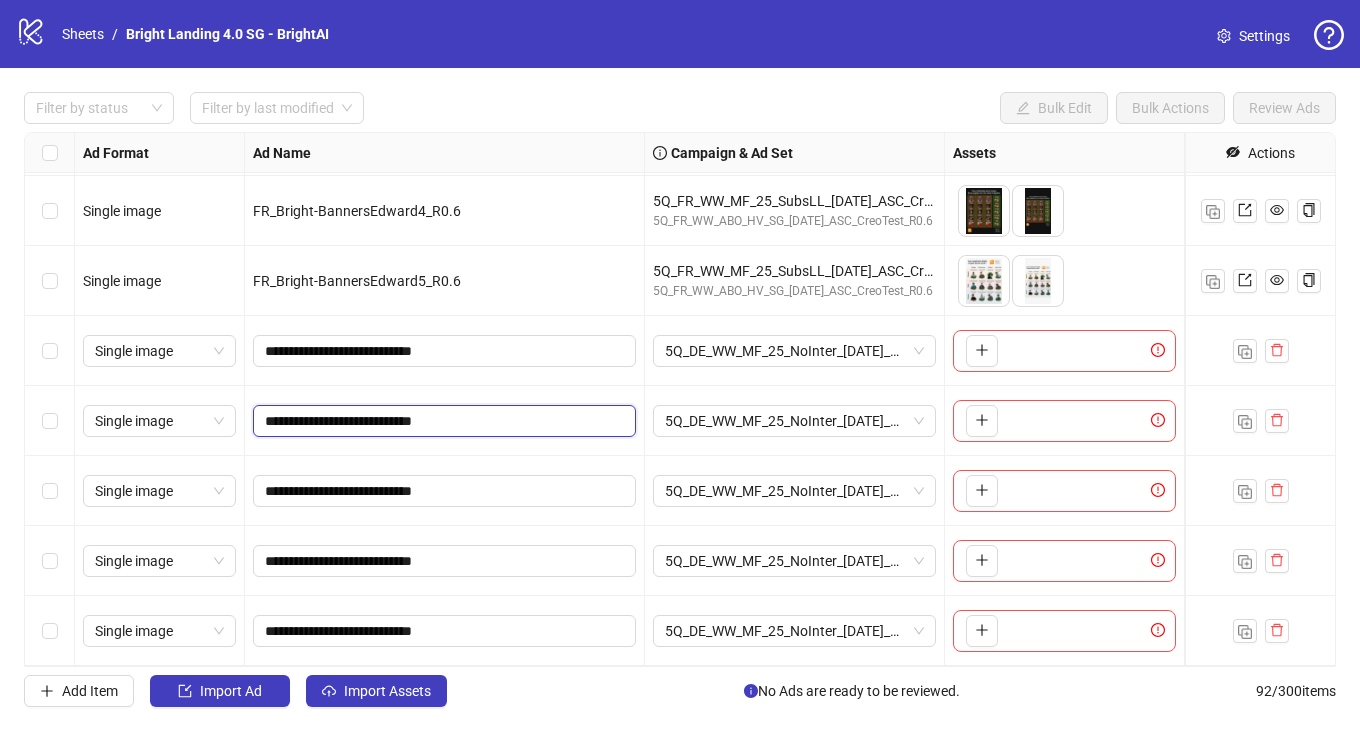 click on "**********" at bounding box center (442, 421) 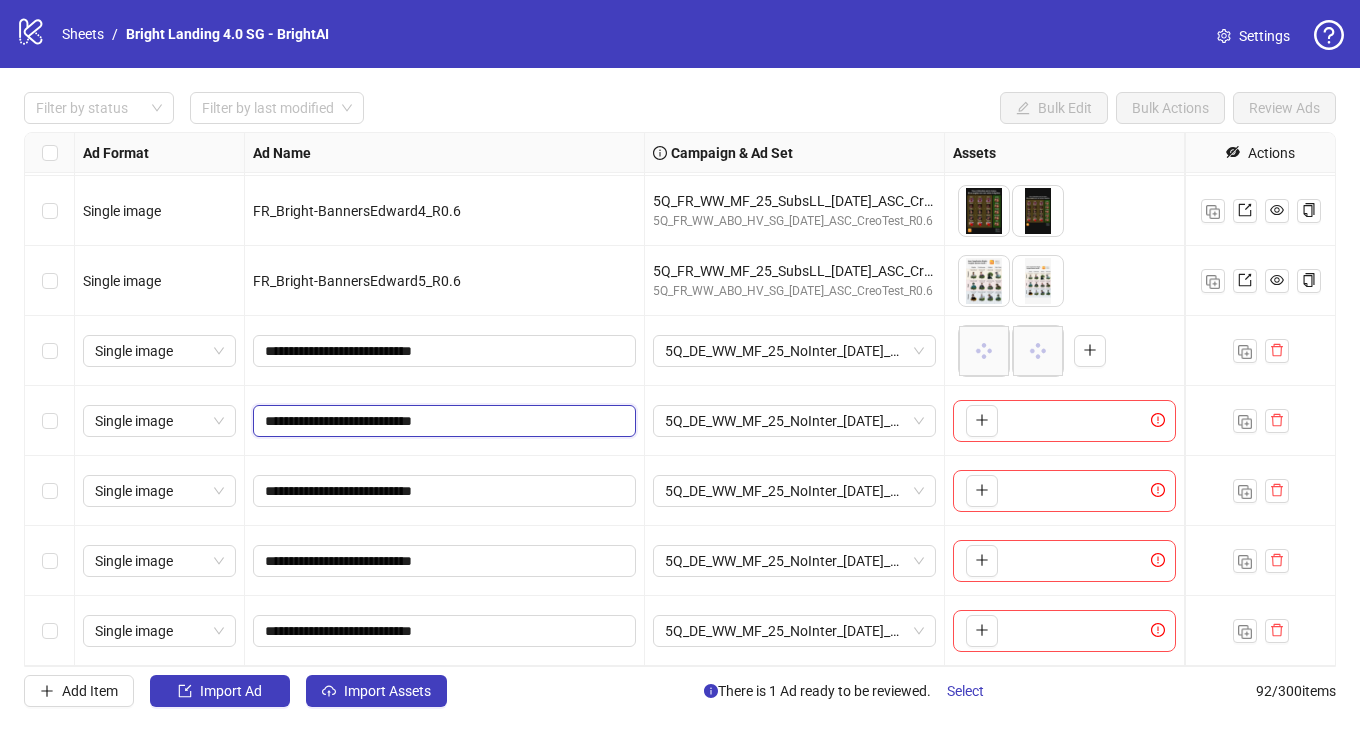 drag, startPoint x: 434, startPoint y: 422, endPoint x: 407, endPoint y: 257, distance: 167.1945 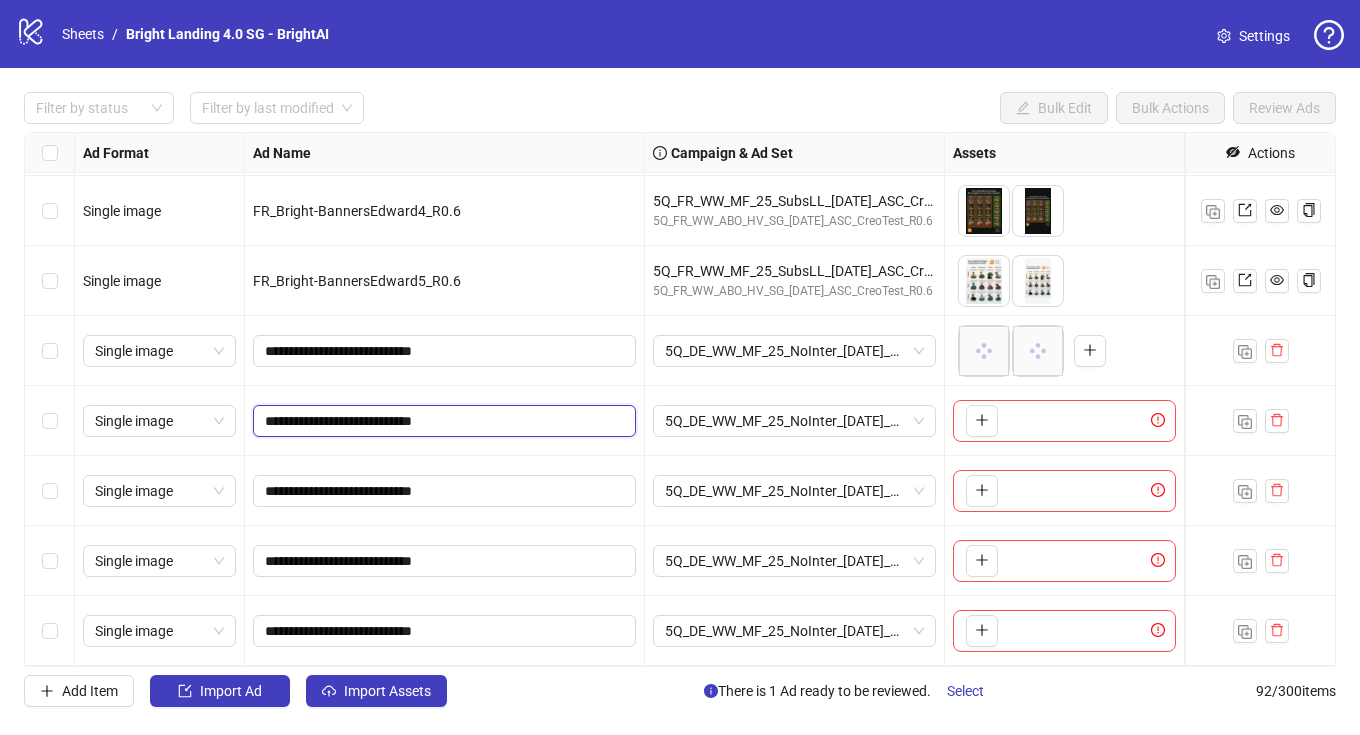 click on "Single image FR_Bright-BannersEdward2_R0.6 5Q_FR_WW_MF_25_SubsLL_[DATE]_ASC_CreoTest_R0.6 5Q_FR_WW_ABO_HV_SG_[DATE]_ASC_CreoTest_R0.6
To pick up a draggable item, press the space bar.
While dragging, use the arrow keys to move the item.
Press space again to drop the item in its new position, or press escape to cancel.
5 texts 5 texts Single image FR_Bright-BannersEdward3_R0.6 5Q_FR_WW_MF_25_SubsLL_[DATE]_ASC_CreoTest_R0.6 5Q_FR_WW_ABO_HV_SG_[DATE]_ASC_CreoTest_R0.6
To pick up a draggable item, press the space bar.
While dragging, use the arrow keys to move the item.
Press space again to drop the item in its new position, or press escape to cancel.
5 texts 5 texts Single image FR_Bright-BannersEdward4_R0.6 5Q_FR_WW_MF_25_SubsLL_[DATE]_ASC_CreoTest_R0.6 5Q_FR_WW_ABO_HV_SG_[DATE]_ASC_CreoTest_R0.6 Draggable item 4bcde74b-3cfb-457c-8c7b-6c54f6ccb52d was dropped over droppable area 1cda4c2e-ac06-4543-9318-dd028d290d32 5 texts 5 texts Single image 5 texts 5 texts + 1 + 1" at bounding box center [1685, -5814] 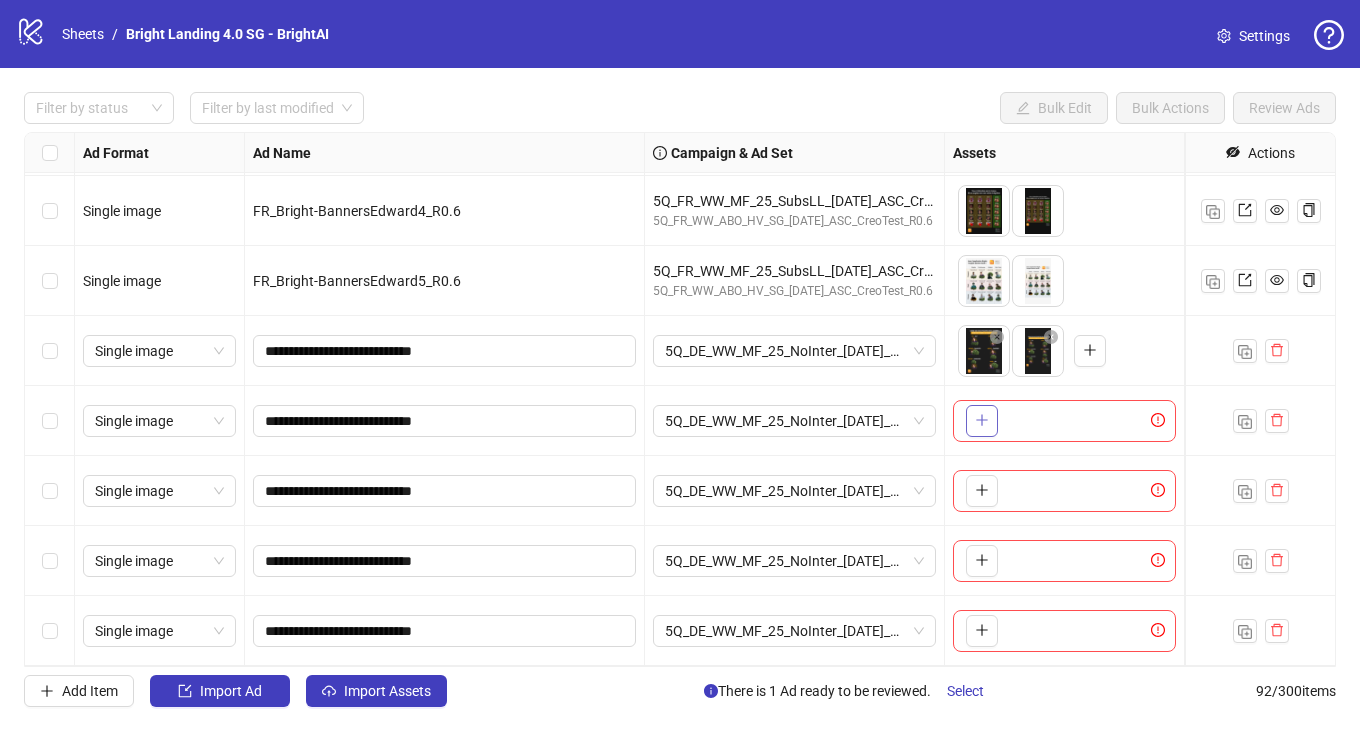 click at bounding box center (982, 421) 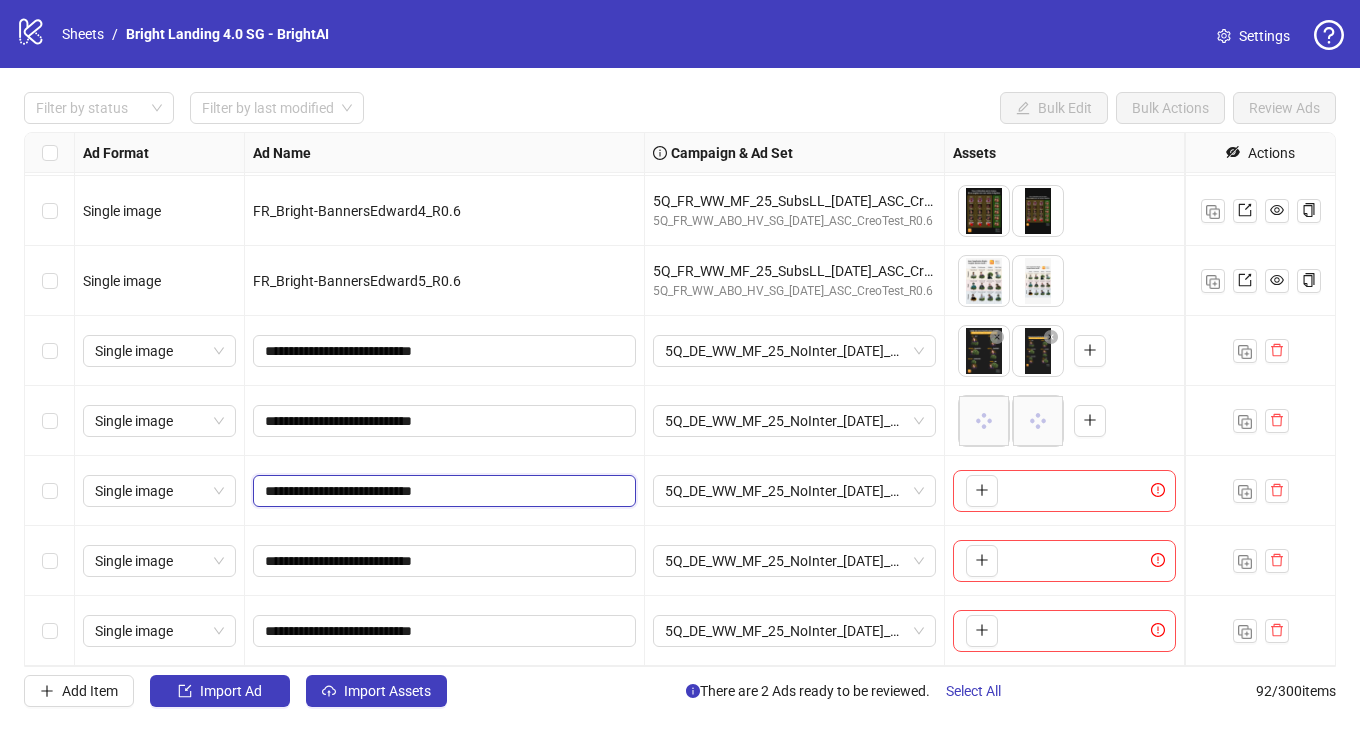 drag, startPoint x: 432, startPoint y: 489, endPoint x: 409, endPoint y: 375, distance: 116.297035 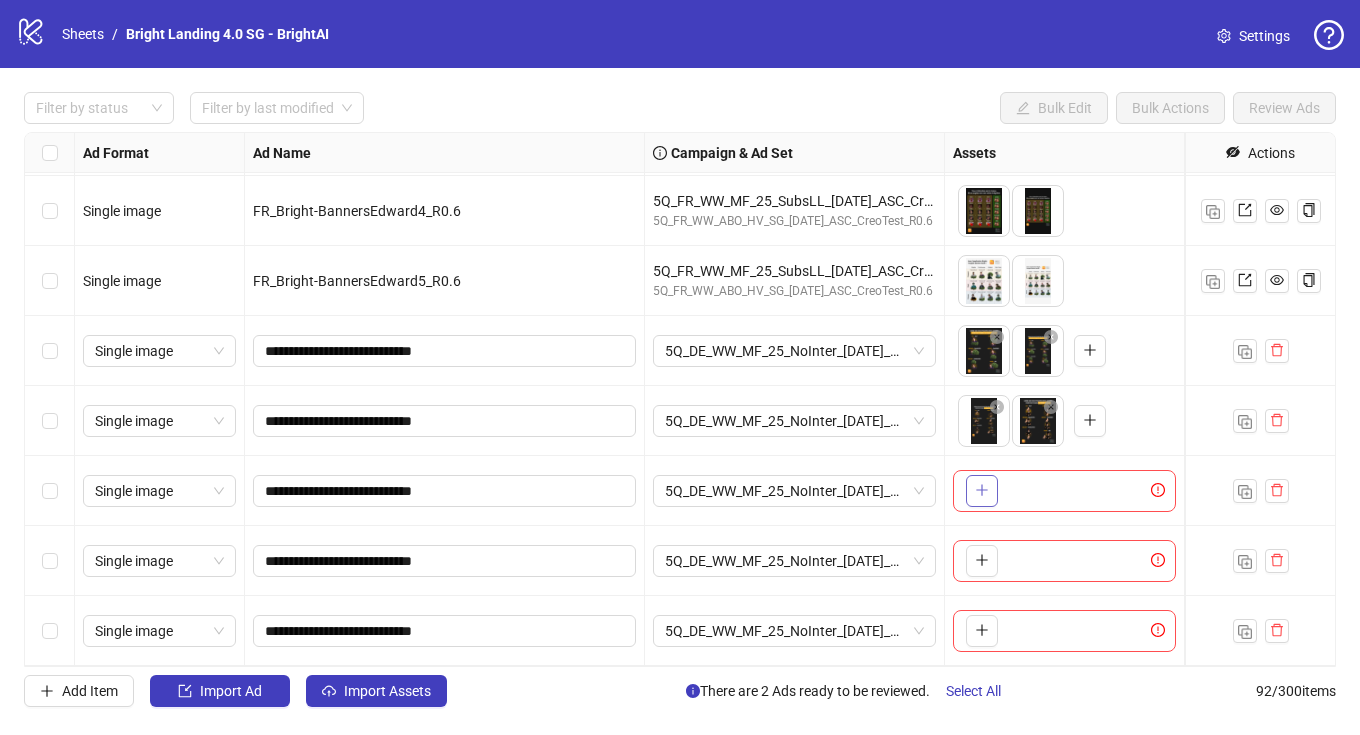 click 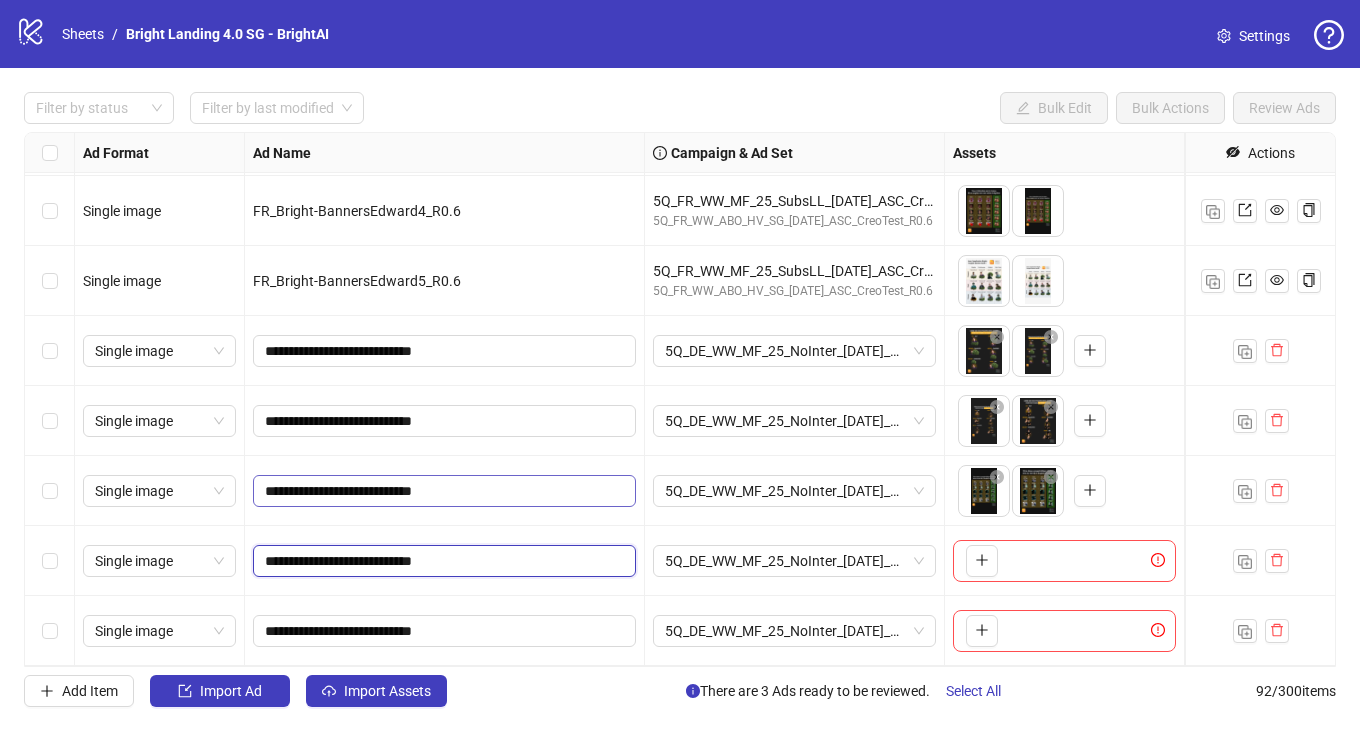drag, startPoint x: 435, startPoint y: 560, endPoint x: 435, endPoint y: 480, distance: 80 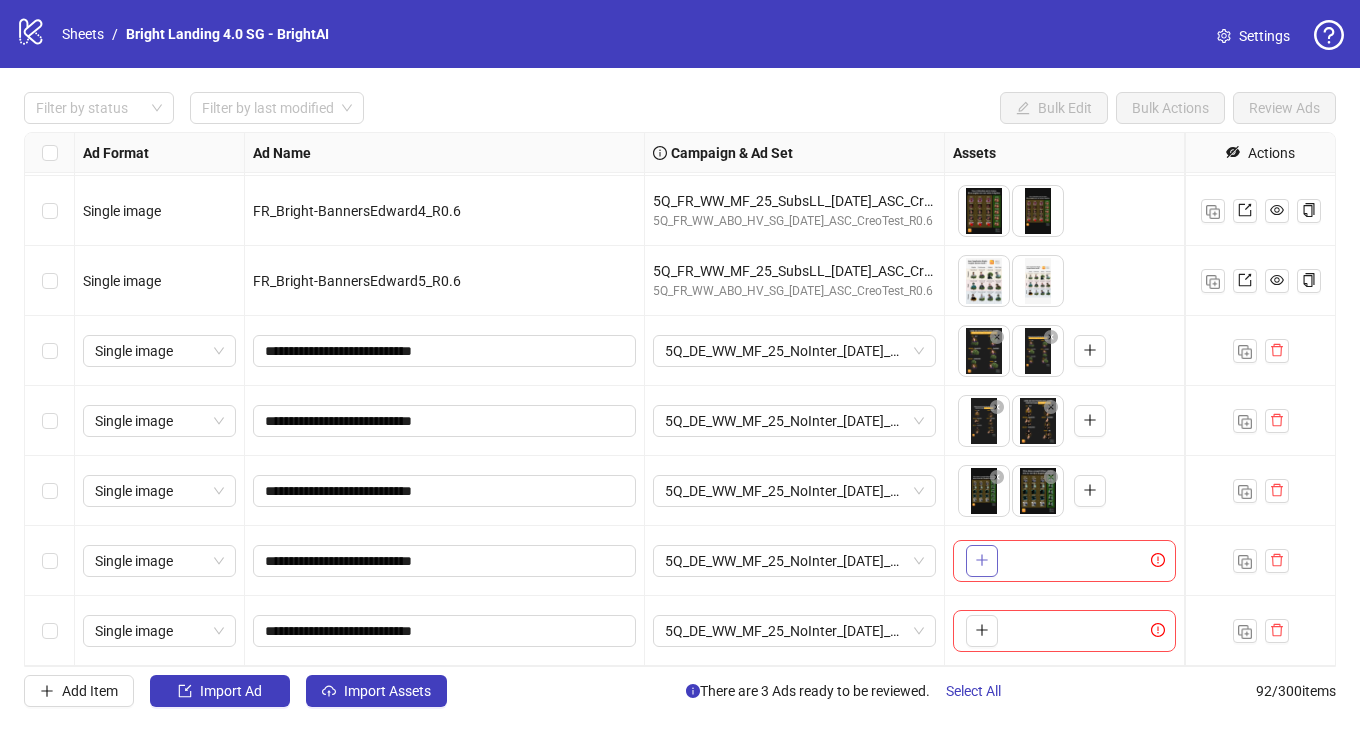 click 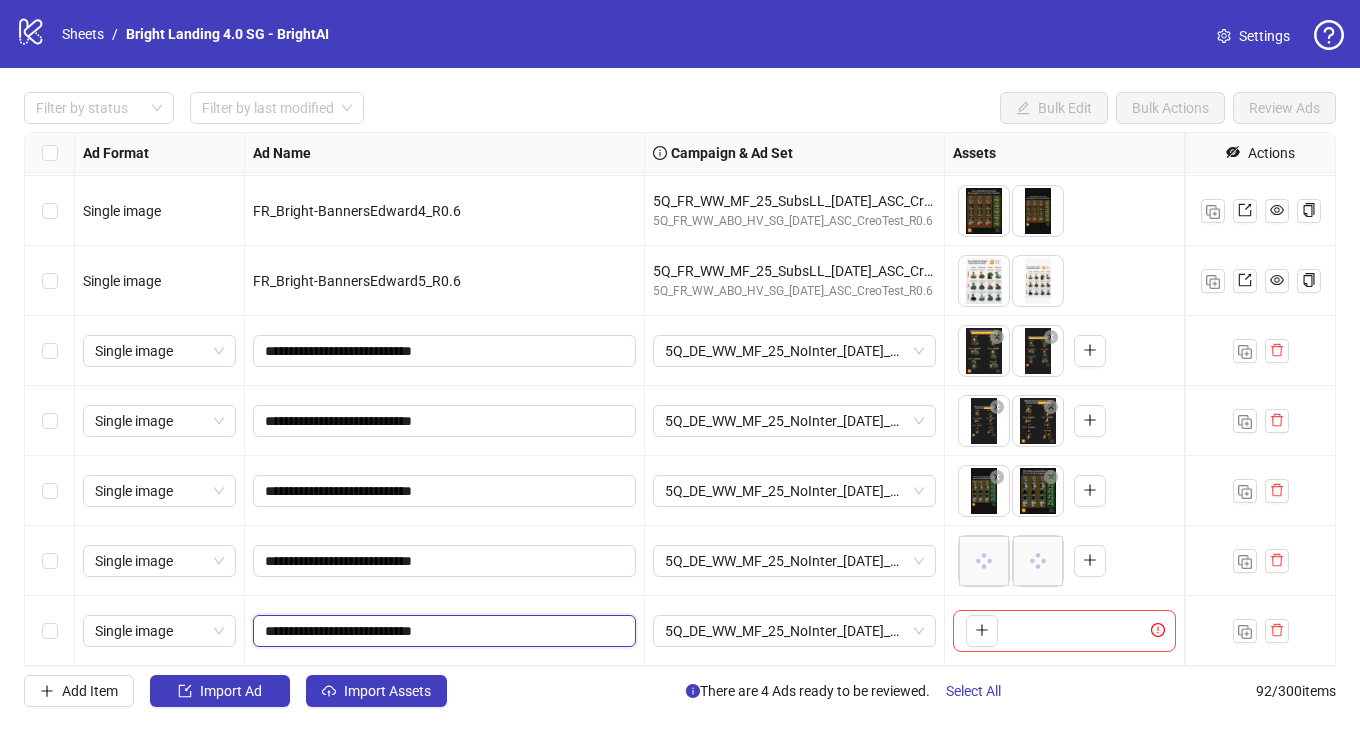 drag, startPoint x: 430, startPoint y: 612, endPoint x: 420, endPoint y: 541, distance: 71.70077 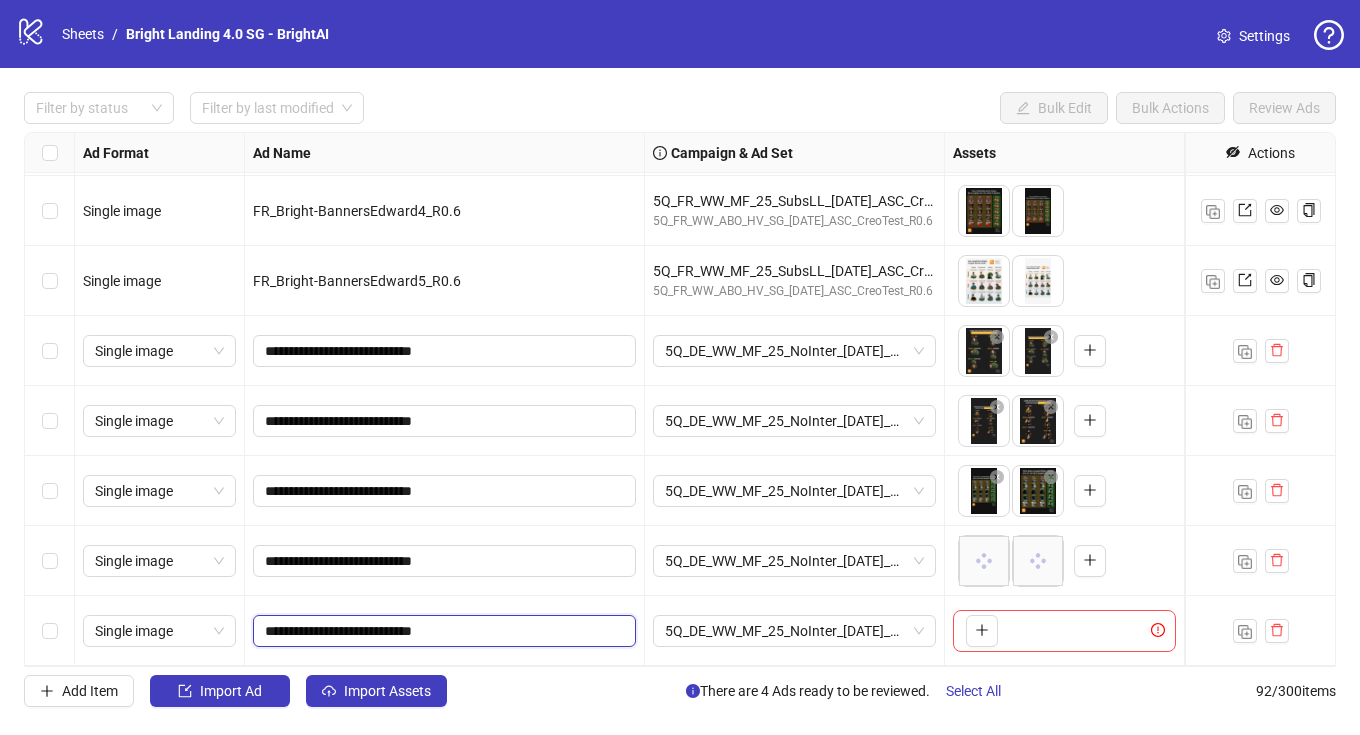 click on "Single image FR_Bright-BannersEdward2_R0.6 5Q_FR_WW_MF_25_SubsLL_[DATE]_ASC_CreoTest_R0.6 5Q_FR_WW_ABO_HV_SG_[DATE]_ASC_CreoTest_R0.6
To pick up a draggable item, press the space bar.
While dragging, use the arrow keys to move the item.
Press space again to drop the item in its new position, or press escape to cancel.
5 texts 5 texts Single image FR_Bright-BannersEdward3_R0.6 5Q_FR_WW_MF_25_SubsLL_[DATE]_ASC_CreoTest_R0.6 5Q_FR_WW_ABO_HV_SG_[DATE]_ASC_CreoTest_R0.6
To pick up a draggable item, press the space bar.
While dragging, use the arrow keys to move the item.
Press space again to drop the item in its new position, or press escape to cancel.
5 texts 5 texts Single image FR_Bright-BannersEdward4_R0.6 5Q_FR_WW_MF_25_SubsLL_[DATE]_ASC_CreoTest_R0.6 5Q_FR_WW_ABO_HV_SG_[DATE]_ASC_CreoTest_R0.6 Draggable item 4bcde74b-3cfb-457c-8c7b-6c54f6ccb52d was dropped over droppable area 1cda4c2e-ac06-4543-9318-dd028d290d32 5 texts 5 texts Single image 5 texts 5 texts + 1 + 1" at bounding box center [1685, -5814] 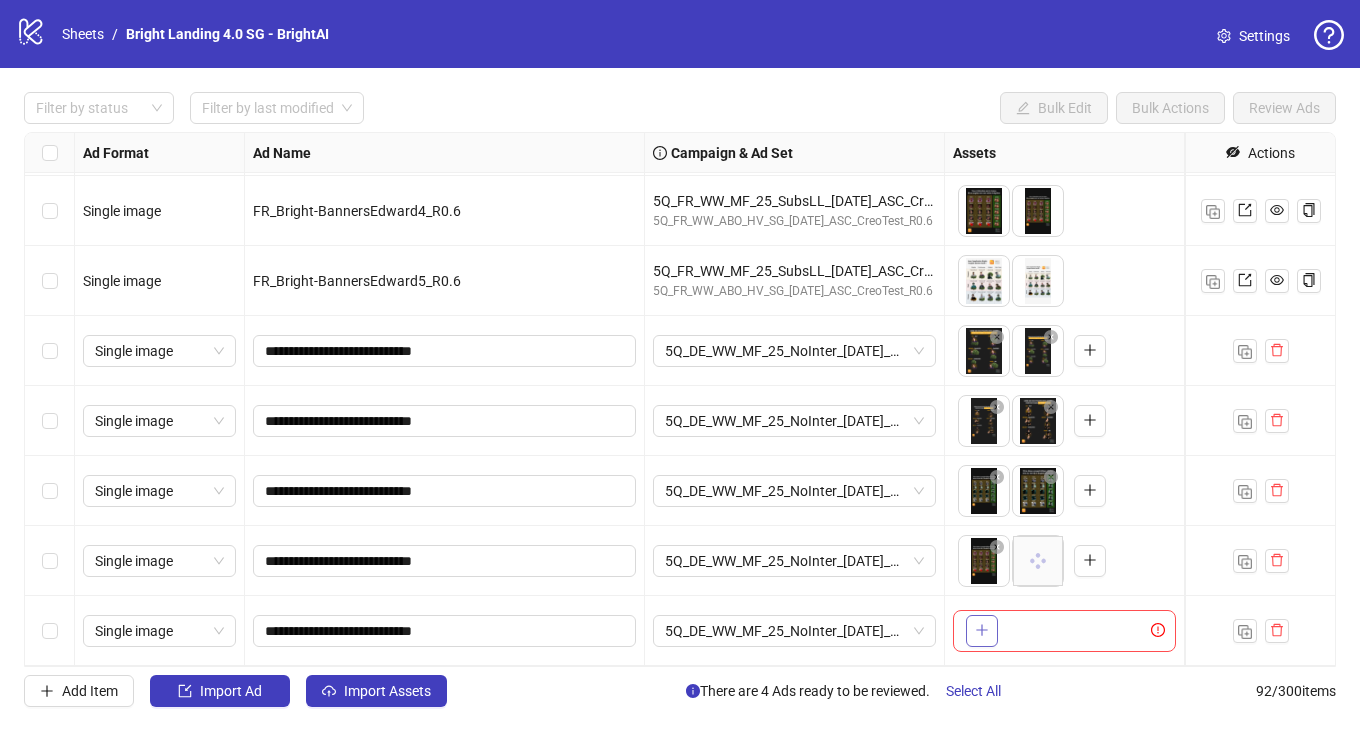 click 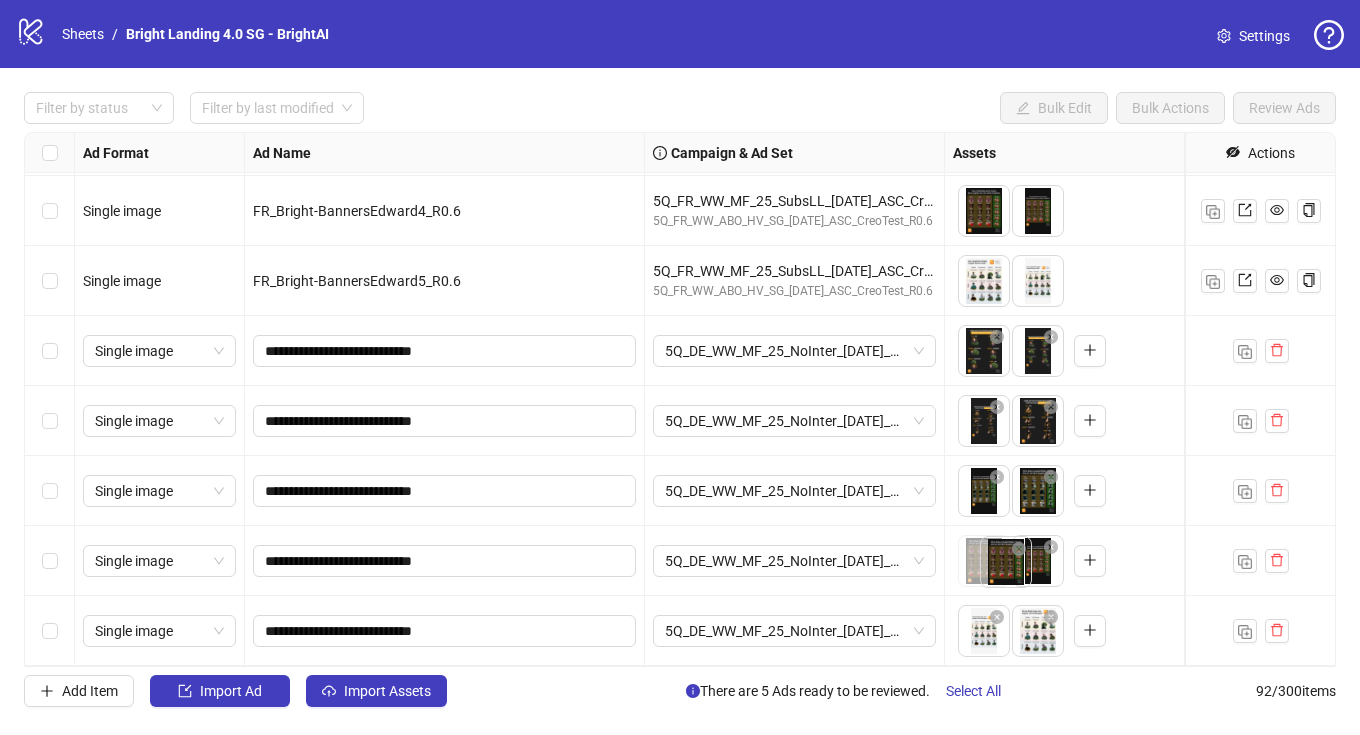 drag, startPoint x: 1036, startPoint y: 570, endPoint x: 998, endPoint y: 571, distance: 38.013157 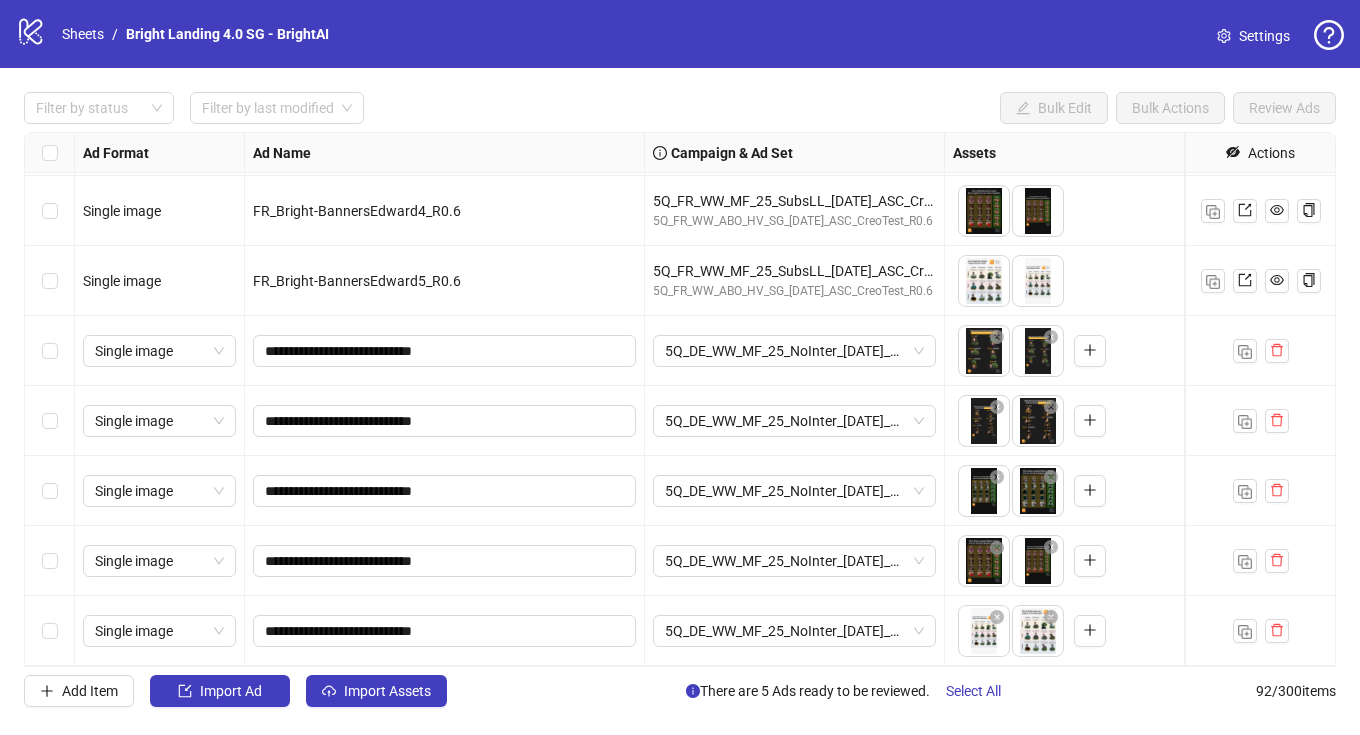 click on "logo/logo-mobile Sheets / Bright Landing 4.0 SG - BrightAI Settings   Filter by status Filter by last modified Bulk Edit Bulk Actions Review Ads Ad Format Ad Name Campaign & Ad Set Assets Headlines Primary Texts Descriptions Destination URL App Product Page ID Display URL Leadgen Form Product Set ID URL Params Call to Action Actions Single image FR_Bright-BannersEdward2_R0.6 5Q_FR_WW_MF_25_SubsLL_[DATE]_ASC_CreoTest_R0.6 5Q_FR_WW_ABO_HV_SG_[DATE]_ASC_CreoTest_R0.6
To pick up a draggable item, press the space bar.
While dragging, use the arrow keys to move the item.
Press space again to drop the item in its new position, or press escape to cancel.
5 texts 5 texts Single image FR_Bright-BannersEdward3_R0.6 5Q_FR_WW_MF_25_SubsLL_[DATE]_ASC_CreoTest_R0.6 5Q_FR_WW_ABO_HV_SG_[DATE]_ASC_CreoTest_R0.6 5 texts 5 texts Single image FR_Bright-BannersEdward4_R0.6 5Q_FR_WW_MF_25_SubsLL_[DATE]_ASC_CreoTest_R0.6 5Q_FR_WW_ABO_HV_SG_[DATE]_ASC_CreoTest_R0.6 5 texts 5 texts Single image 5 texts + 1" at bounding box center [680, 367] 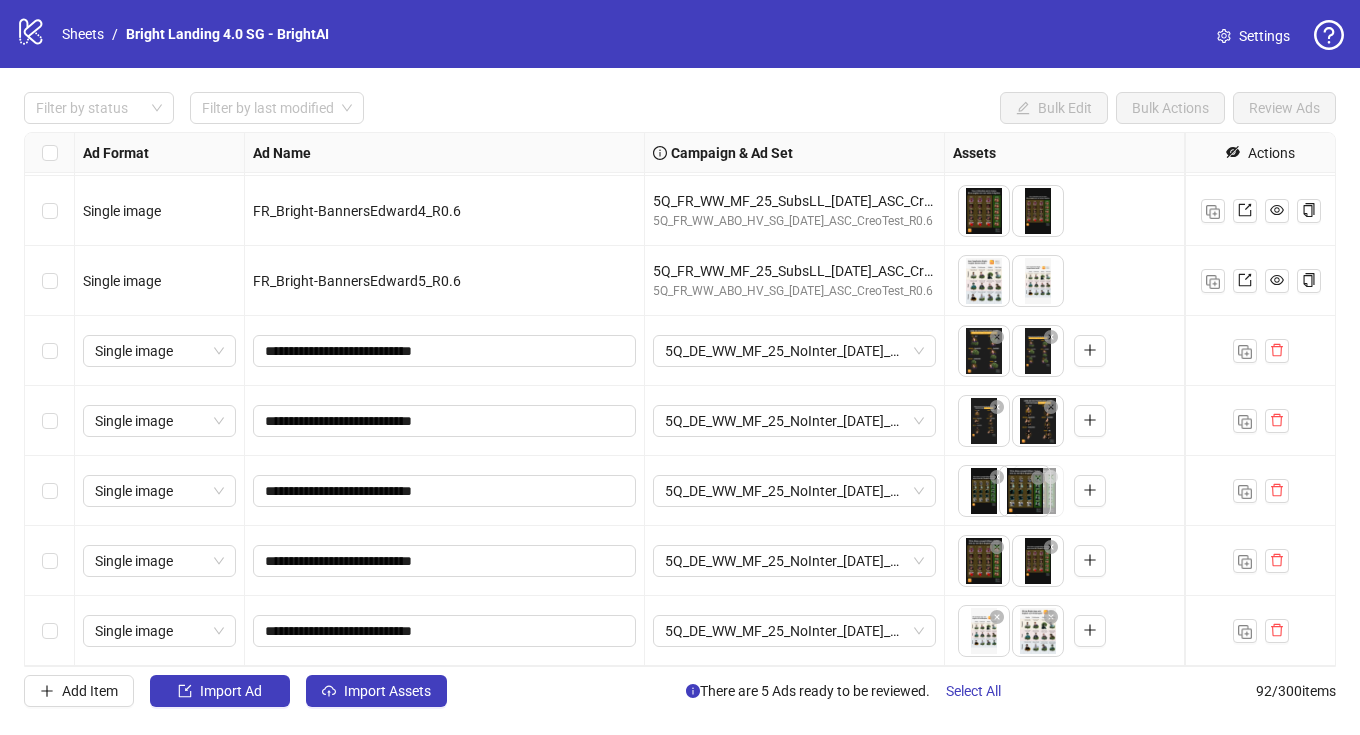 drag, startPoint x: 1035, startPoint y: 496, endPoint x: 983, endPoint y: 497, distance: 52.009613 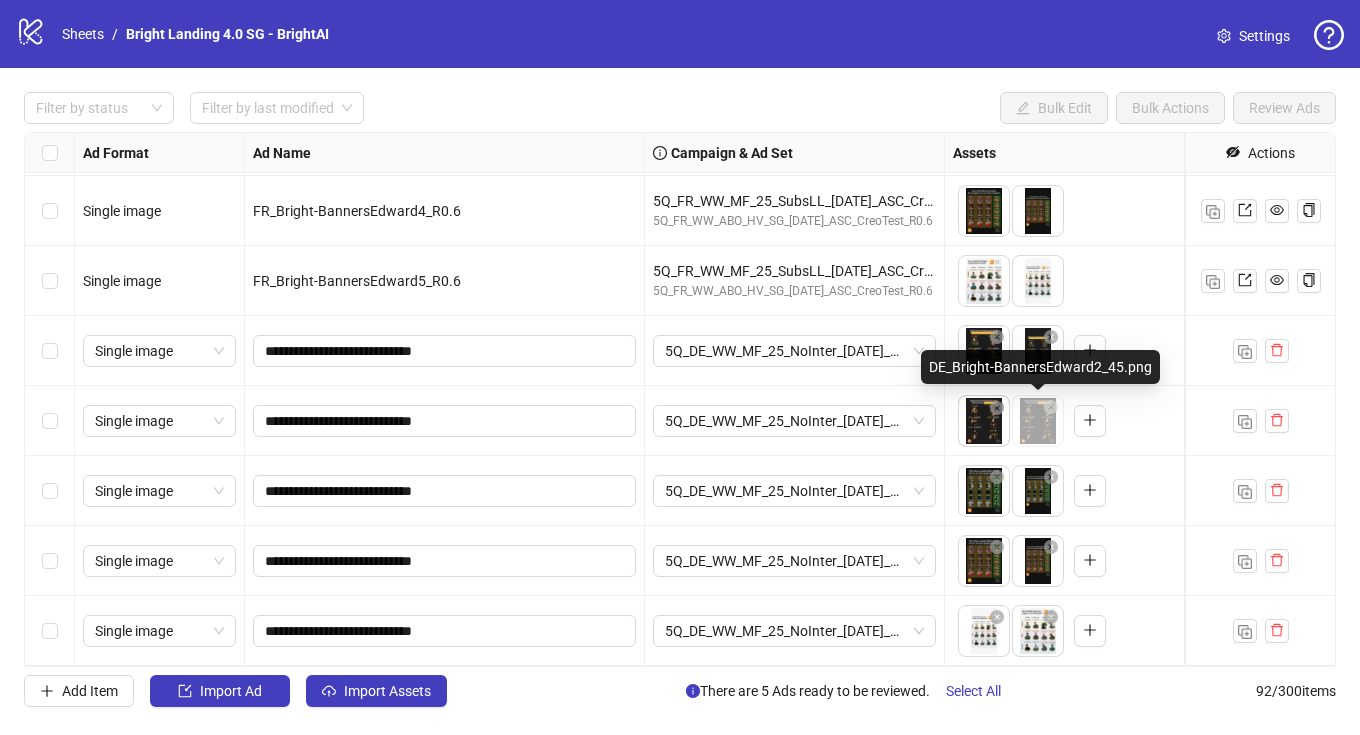 click on "logo/logo-mobile Sheets / Bright Landing 4.0 SG - BrightAI Settings   Filter by status Filter by last modified Bulk Edit Bulk Actions Review Ads Ad Format Ad Name Campaign & Ad Set Assets Headlines Primary Texts Descriptions Destination URL App Product Page ID Display URL Leadgen Form Product Set ID URL Params Call to Action Actions Single image FR_Bright-BannersEdward2_R0.6 5Q_FR_WW_MF_25_SubsLL_[DATE]_ASC_CreoTest_R0.6 5Q_FR_WW_ABO_HV_SG_[DATE]_ASC_CreoTest_R0.6
To pick up a draggable item, press the space bar.
While dragging, use the arrow keys to move the item.
Press space again to drop the item in its new position, or press escape to cancel.
5 texts 5 texts Single image FR_Bright-BannersEdward3_R0.6 5Q_FR_WW_MF_25_SubsLL_[DATE]_ASC_CreoTest_R0.6 5Q_FR_WW_ABO_HV_SG_[DATE]_ASC_CreoTest_R0.6 5 texts 5 texts Single image FR_Bright-BannersEdward4_R0.6 5Q_FR_WW_MF_25_SubsLL_[DATE]_ASC_CreoTest_R0.6 5Q_FR_WW_ABO_HV_SG_[DATE]_ASC_CreoTest_R0.6 5 texts 5 texts Single image 5 texts + 1" at bounding box center (680, 367) 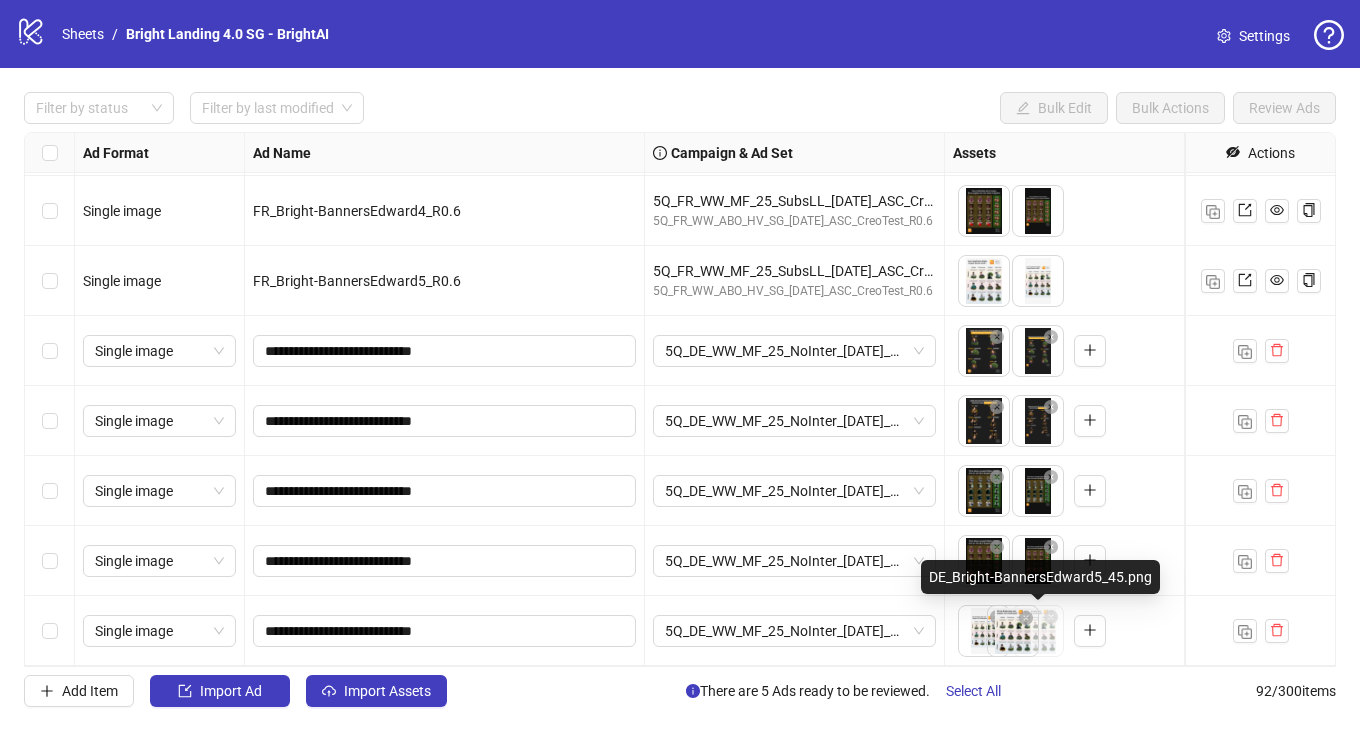 drag, startPoint x: 1041, startPoint y: 644, endPoint x: 988, endPoint y: 643, distance: 53.009434 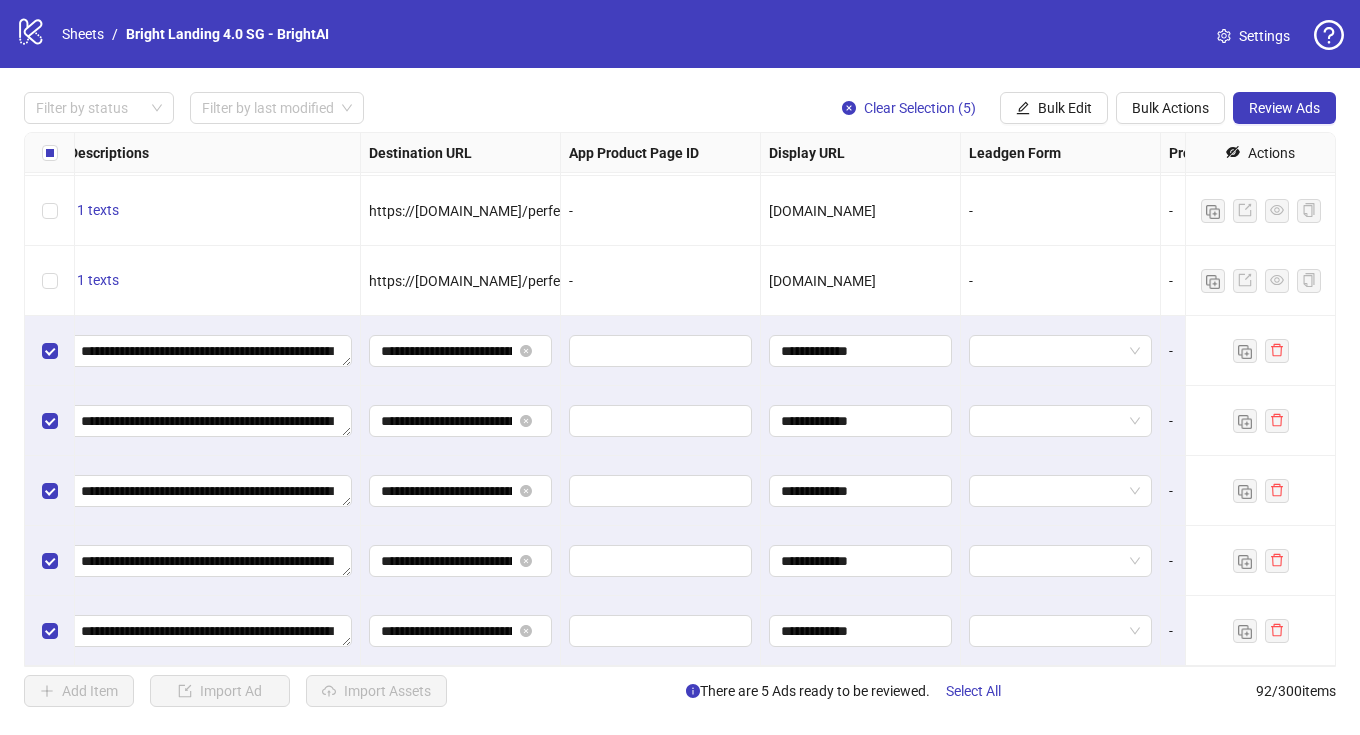 scroll, scrollTop: 5947, scrollLeft: 973, axis: both 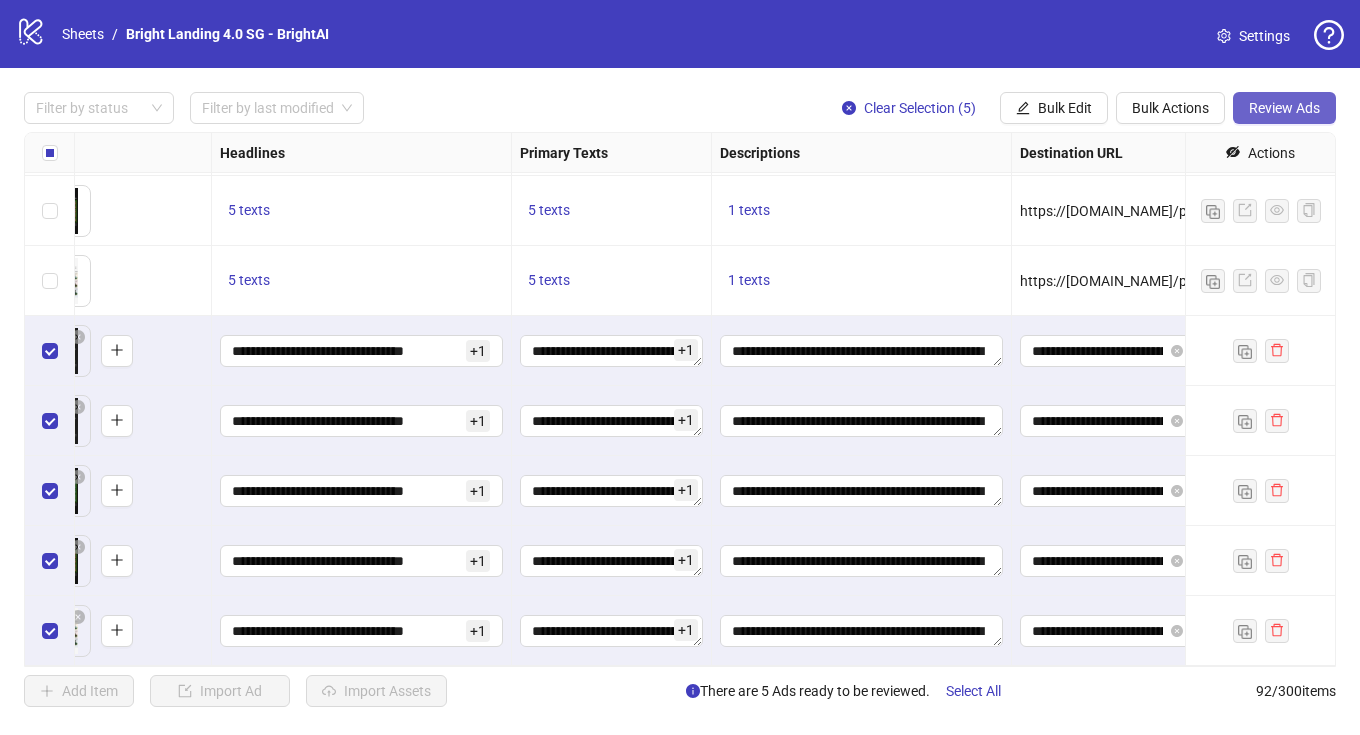 click on "Review Ads" at bounding box center (1284, 108) 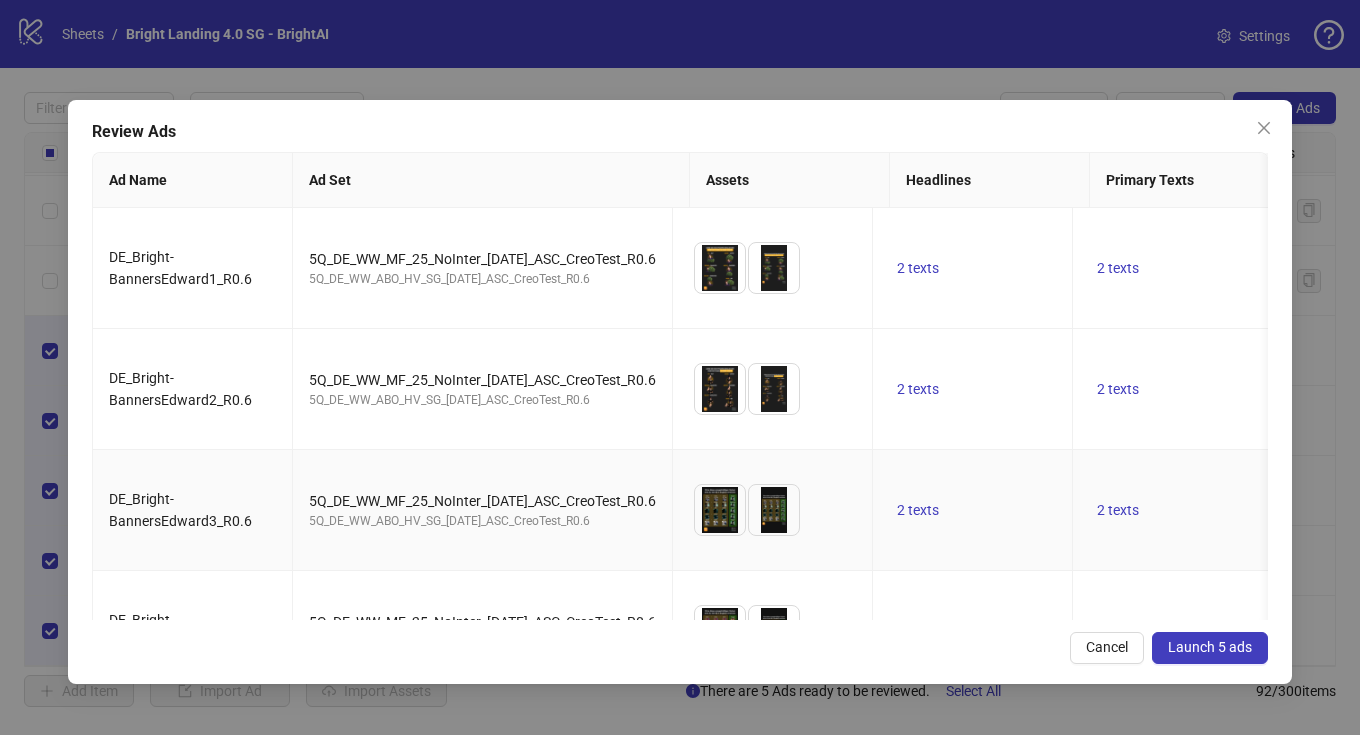 scroll, scrollTop: 193, scrollLeft: 0, axis: vertical 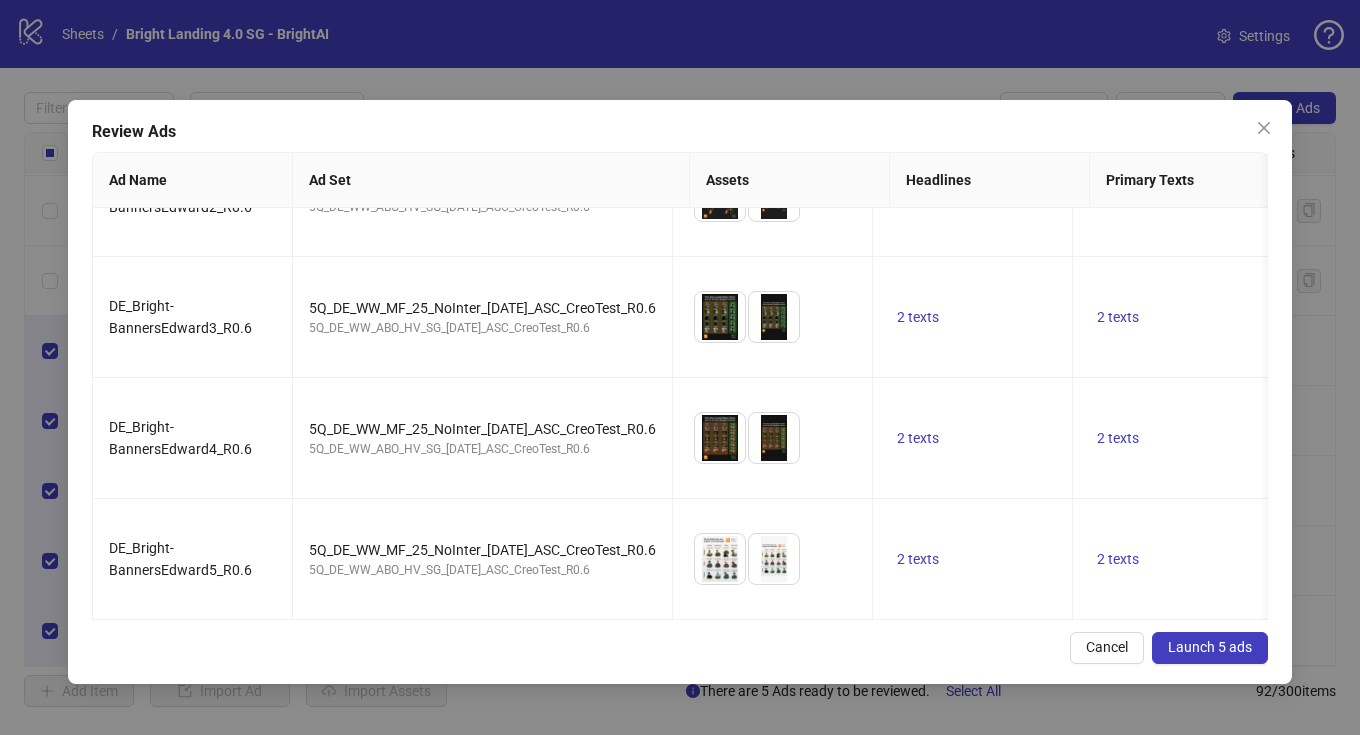 click on "Launch 5 ads" at bounding box center (1210, 647) 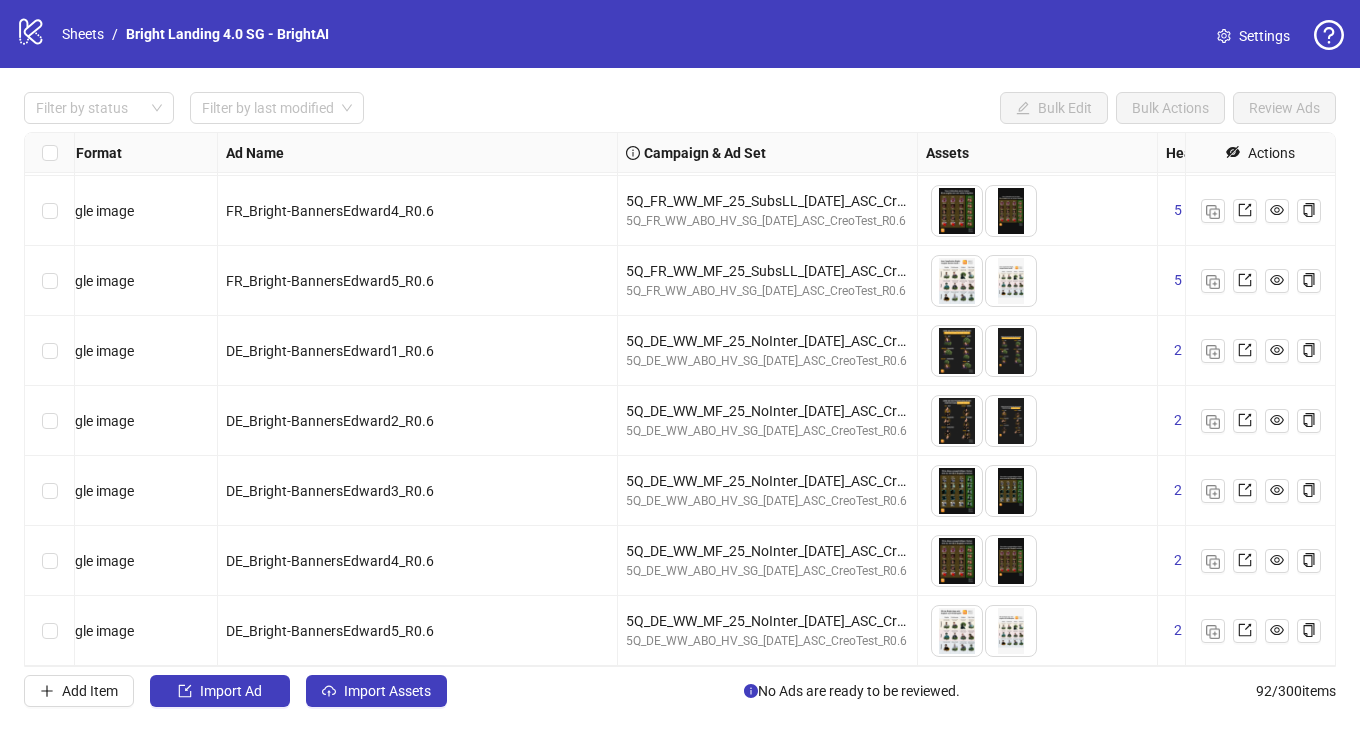scroll, scrollTop: 5947, scrollLeft: 0, axis: vertical 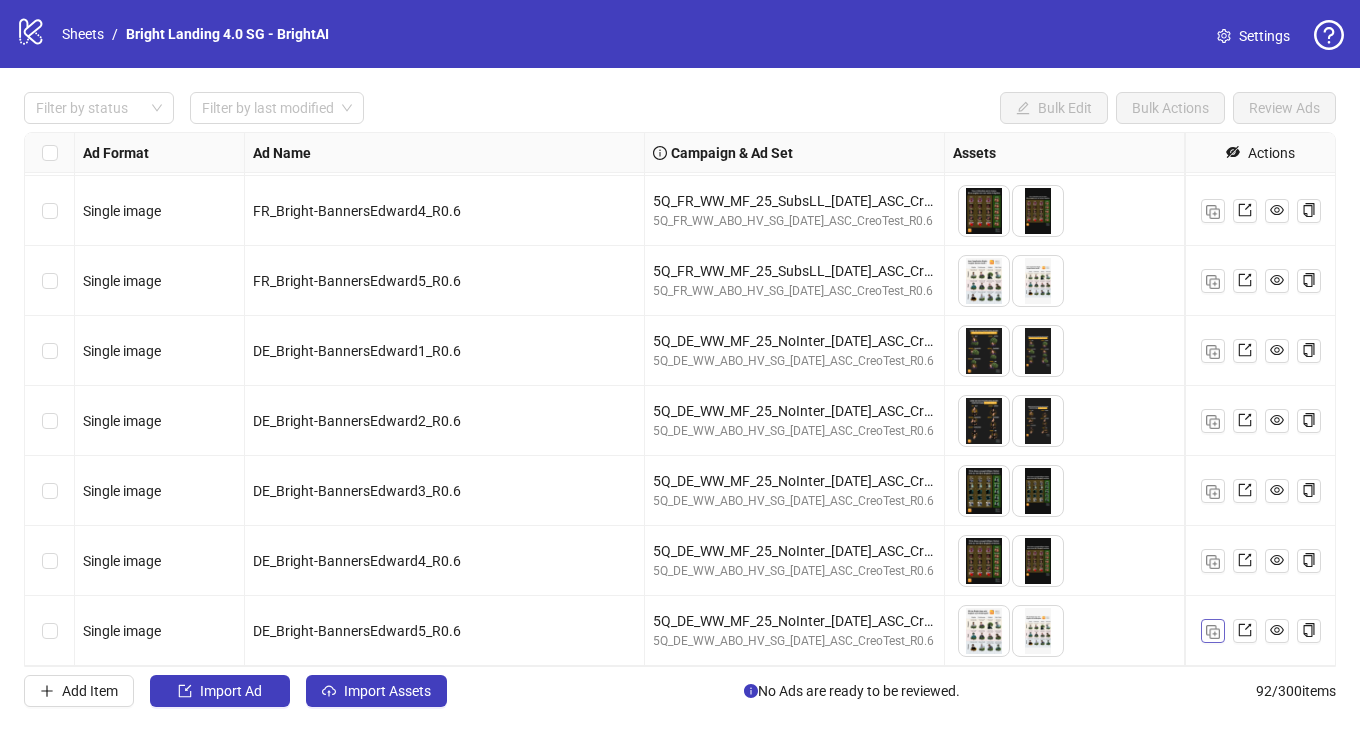 click at bounding box center [1213, 632] 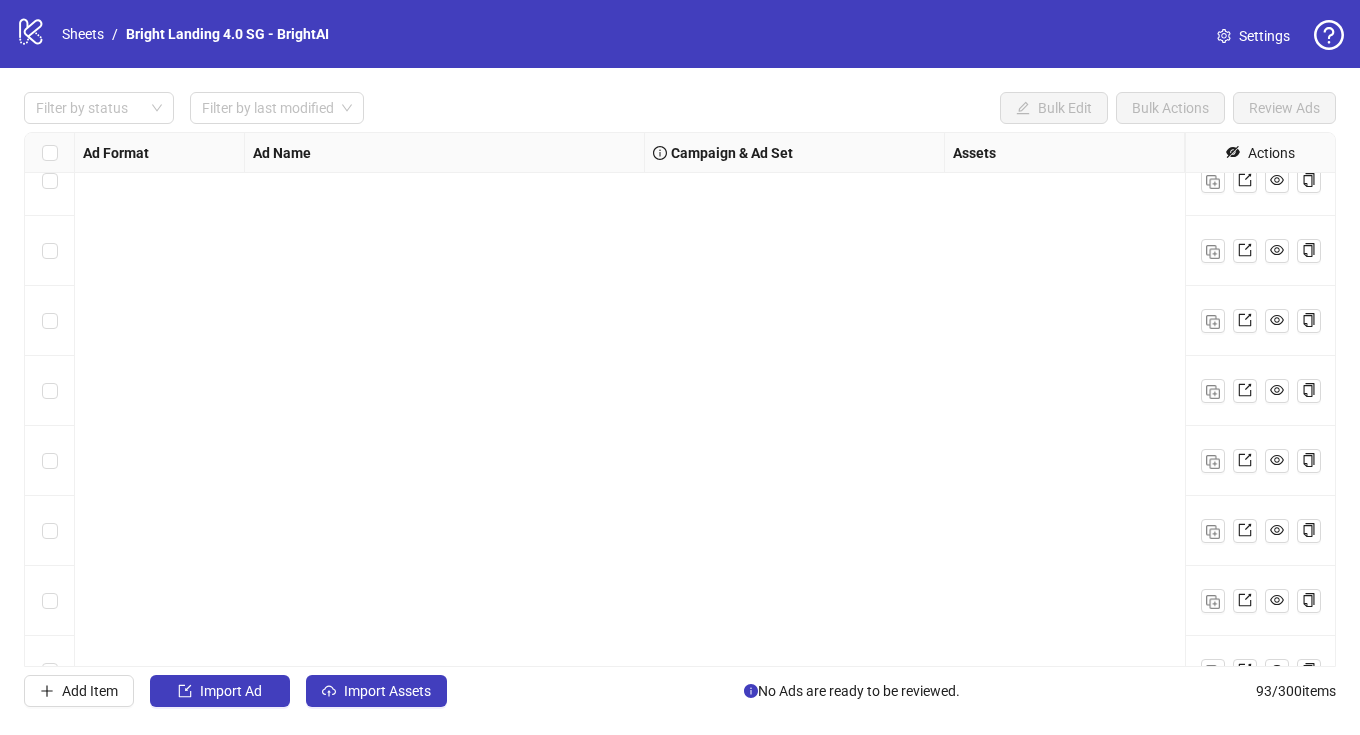 scroll, scrollTop: 6017, scrollLeft: 0, axis: vertical 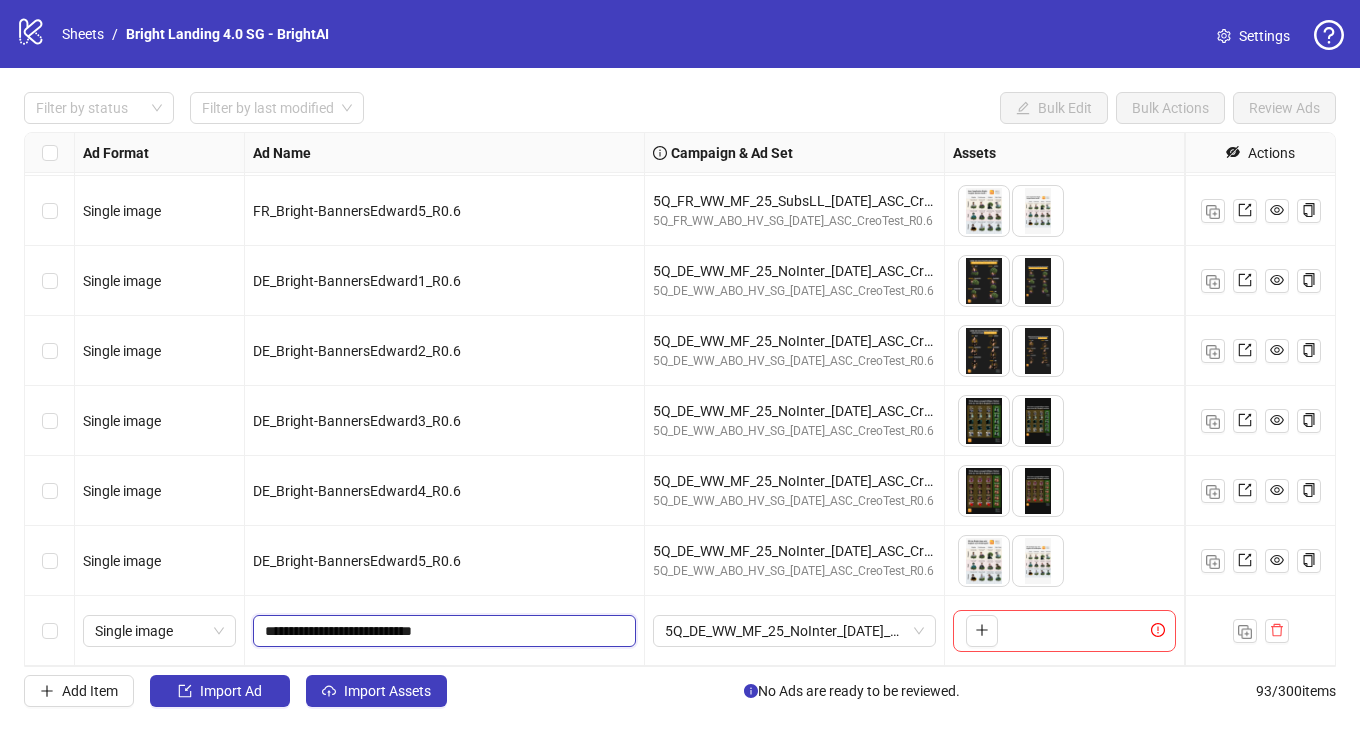 drag, startPoint x: 434, startPoint y: 631, endPoint x: 330, endPoint y: 630, distance: 104.00481 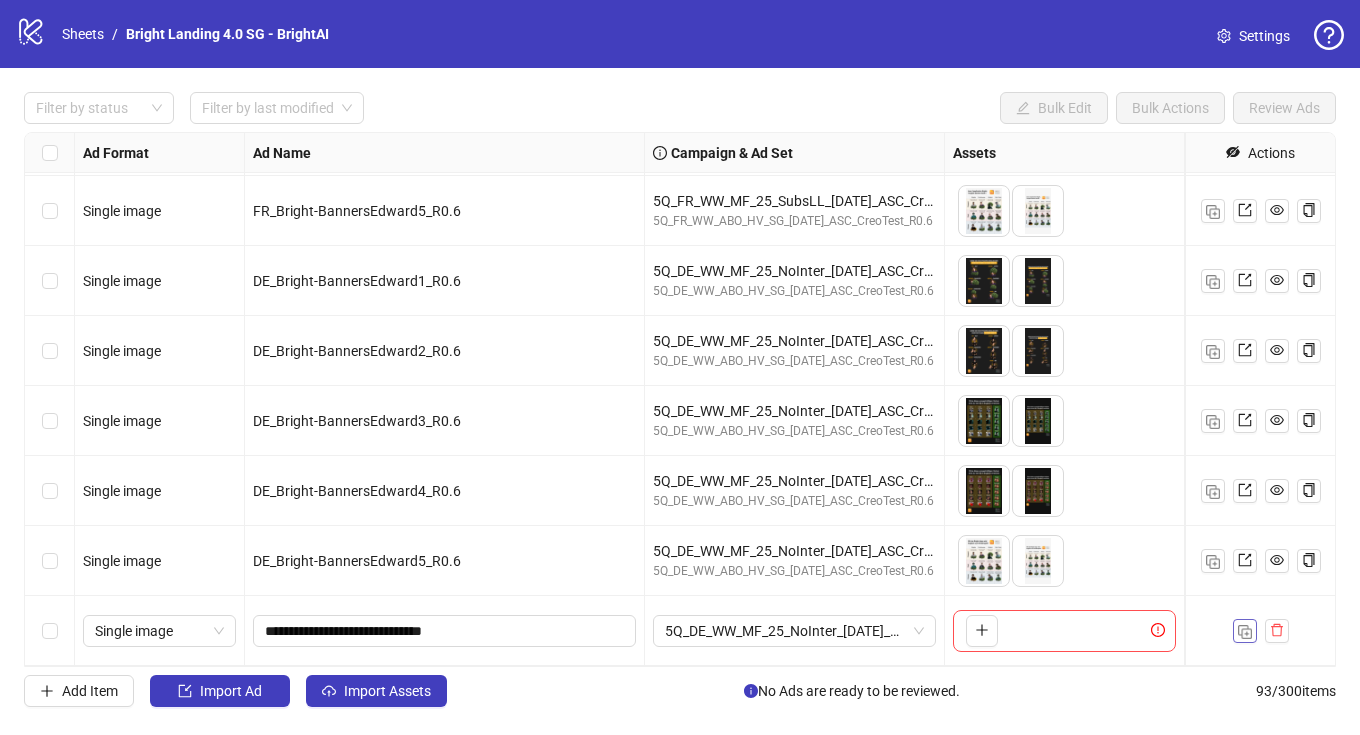 click at bounding box center [1245, 630] 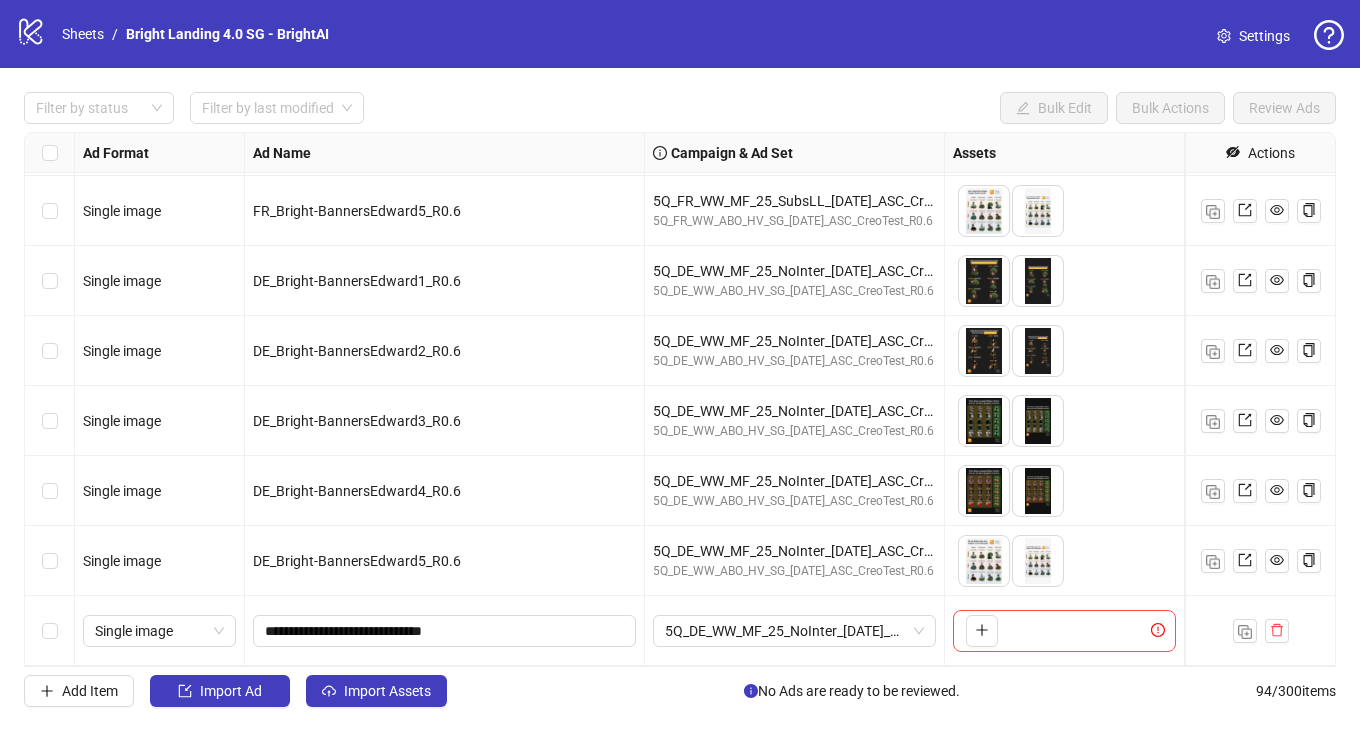 scroll, scrollTop: 6087, scrollLeft: 0, axis: vertical 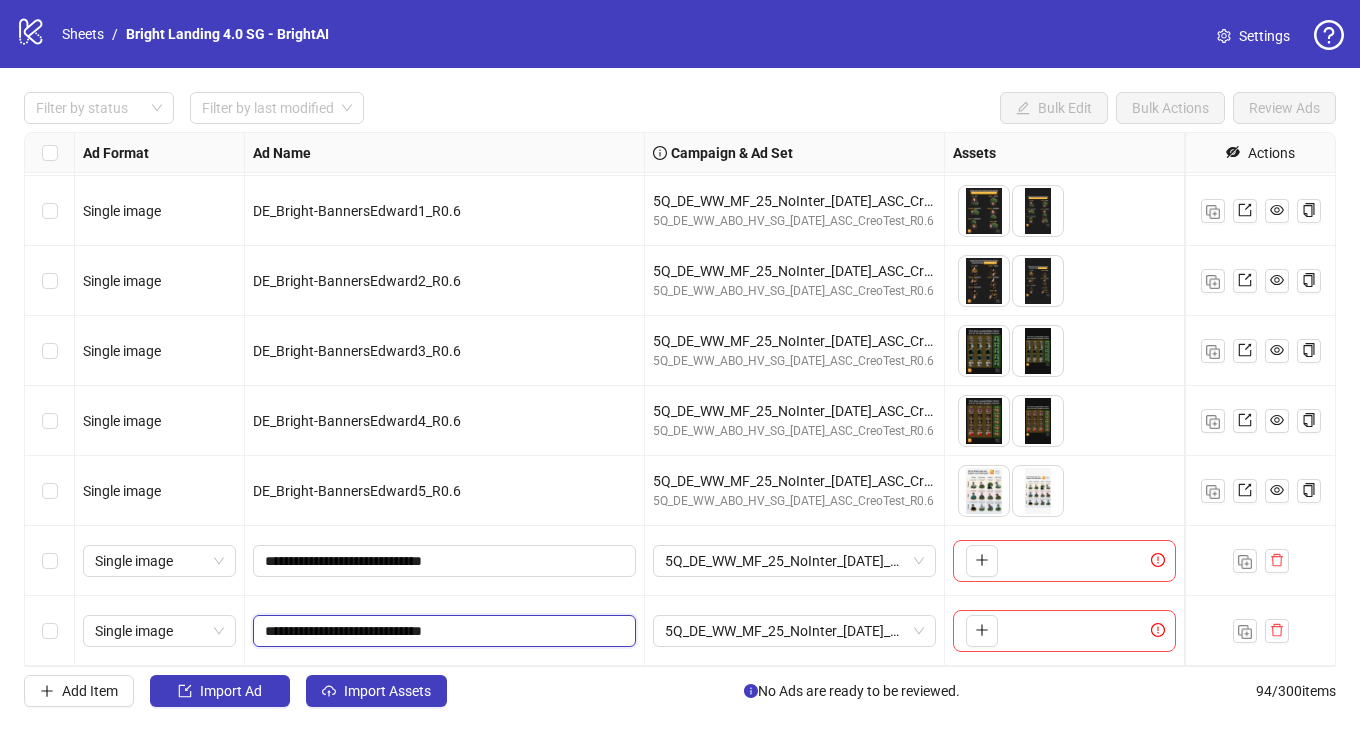 drag, startPoint x: 426, startPoint y: 633, endPoint x: 332, endPoint y: 634, distance: 94.00532 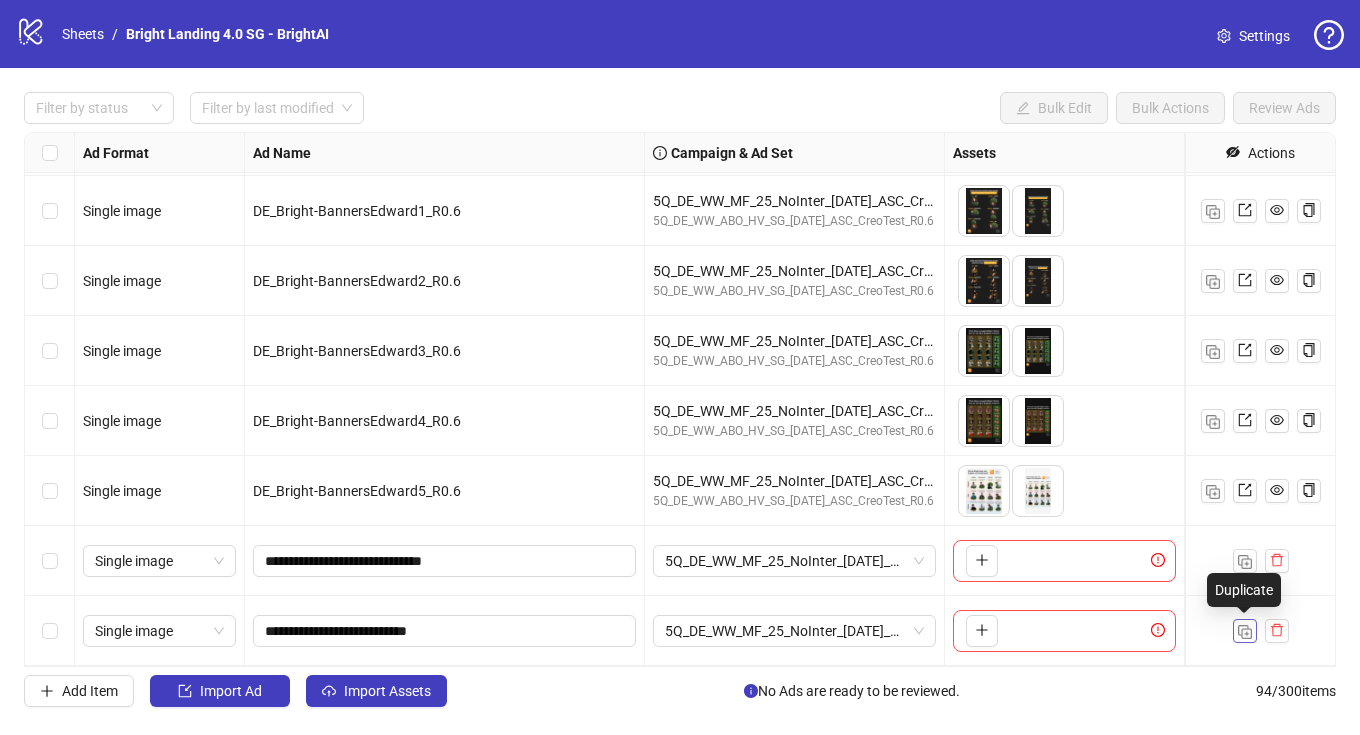 click at bounding box center [1245, 632] 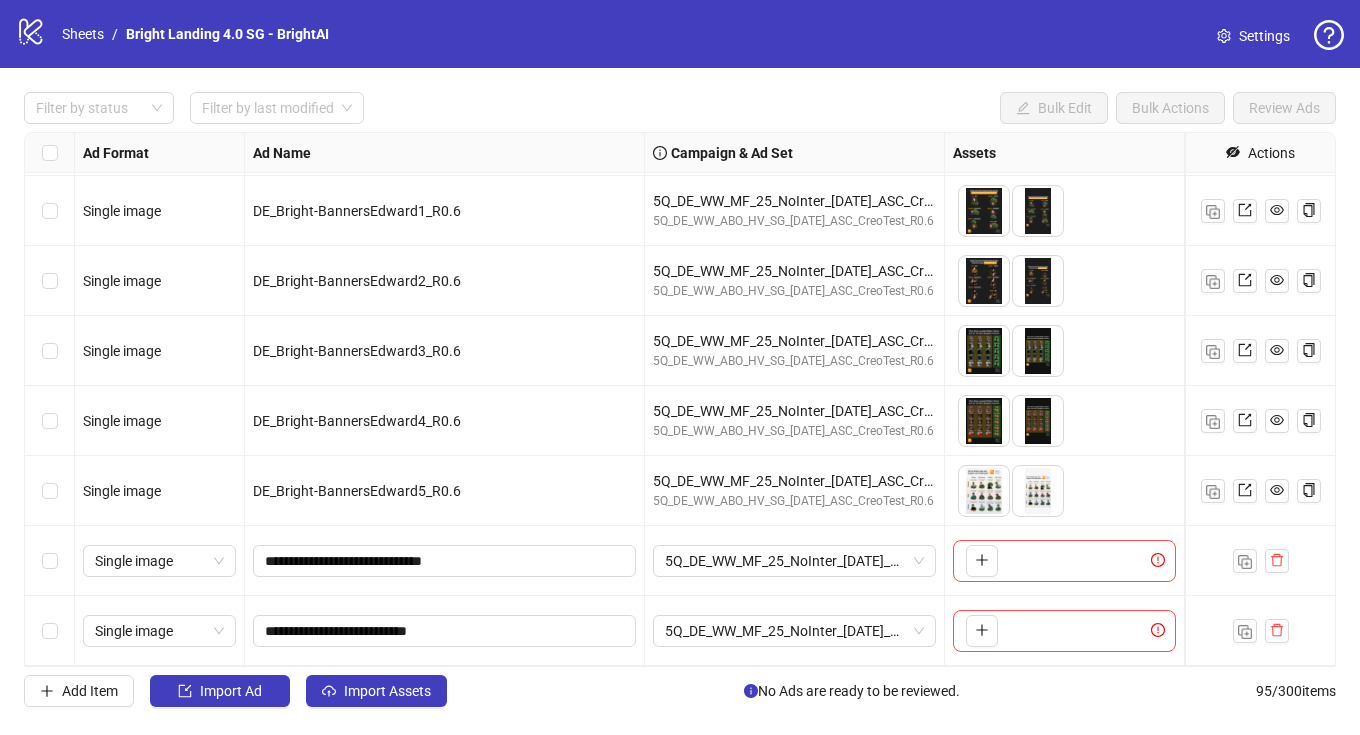 scroll, scrollTop: 6157, scrollLeft: 0, axis: vertical 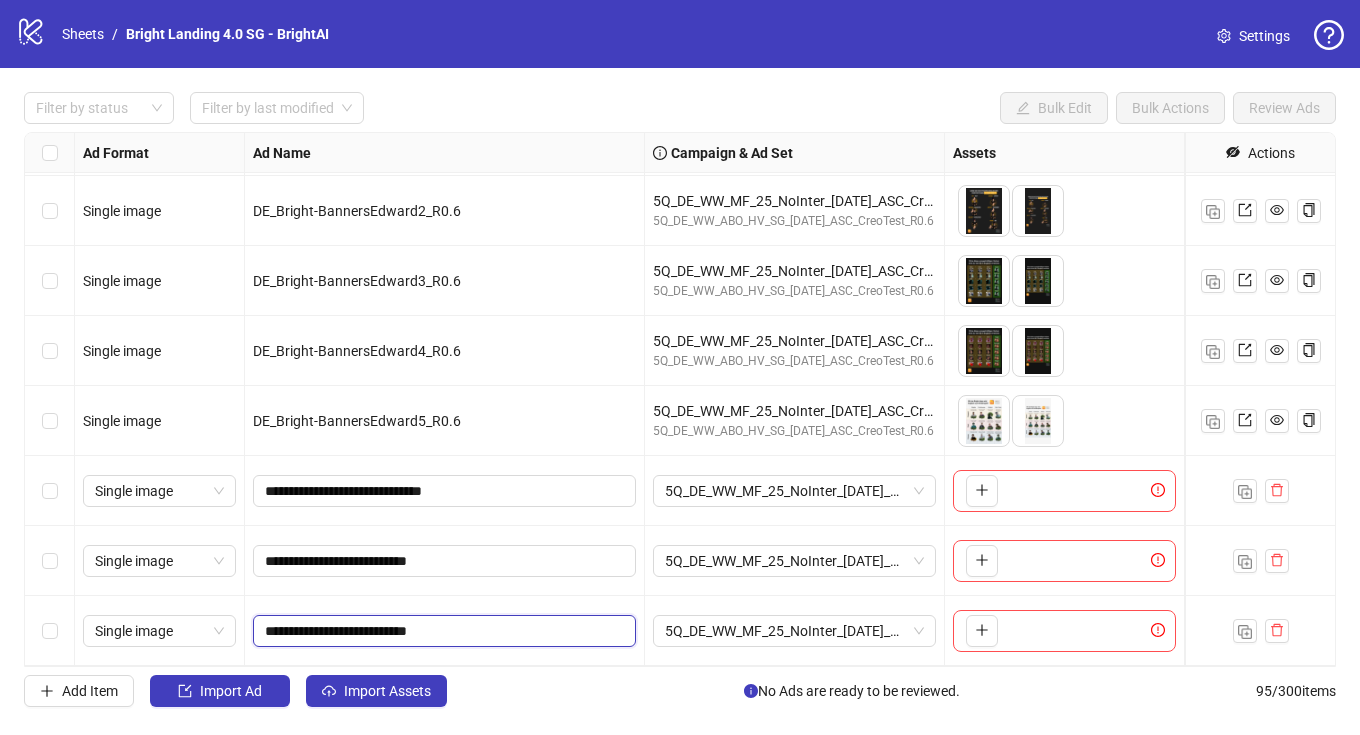 drag, startPoint x: 414, startPoint y: 631, endPoint x: 330, endPoint y: 631, distance: 84 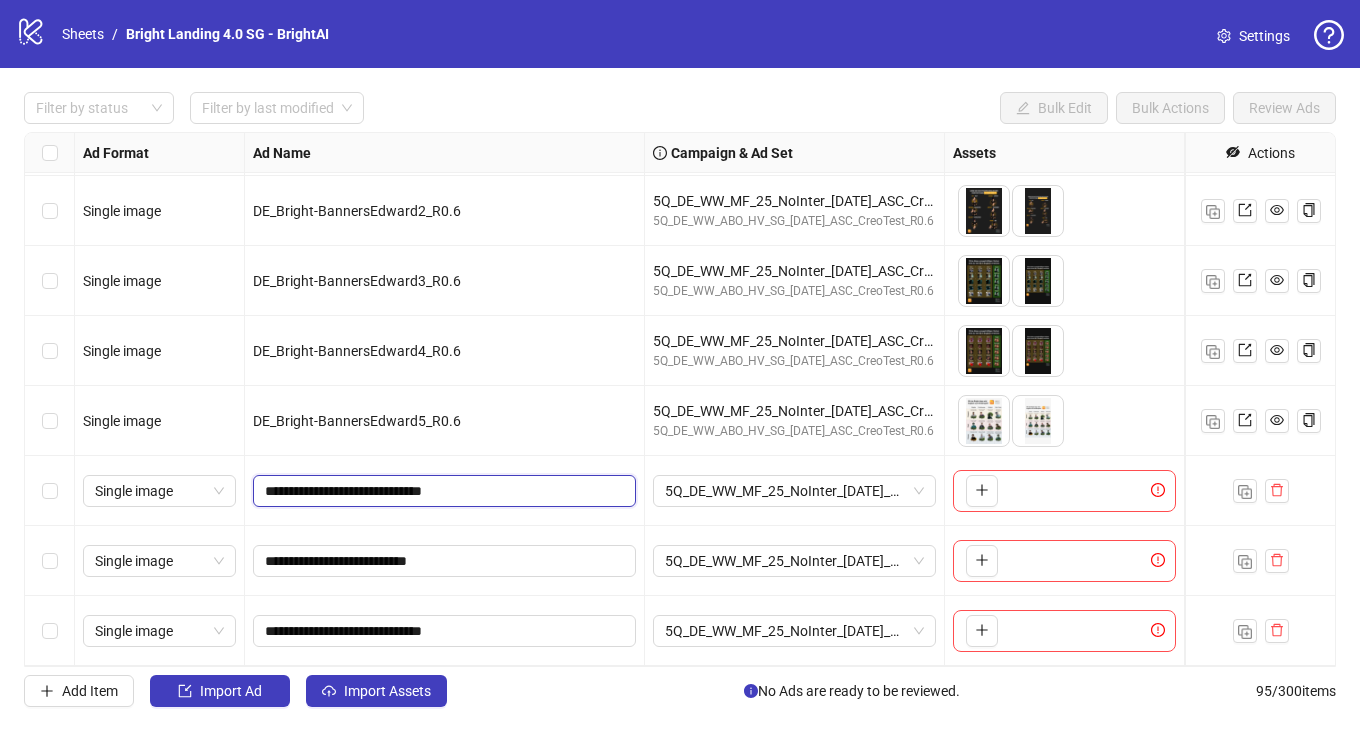 drag, startPoint x: 426, startPoint y: 498, endPoint x: 413, endPoint y: 352, distance: 146.57762 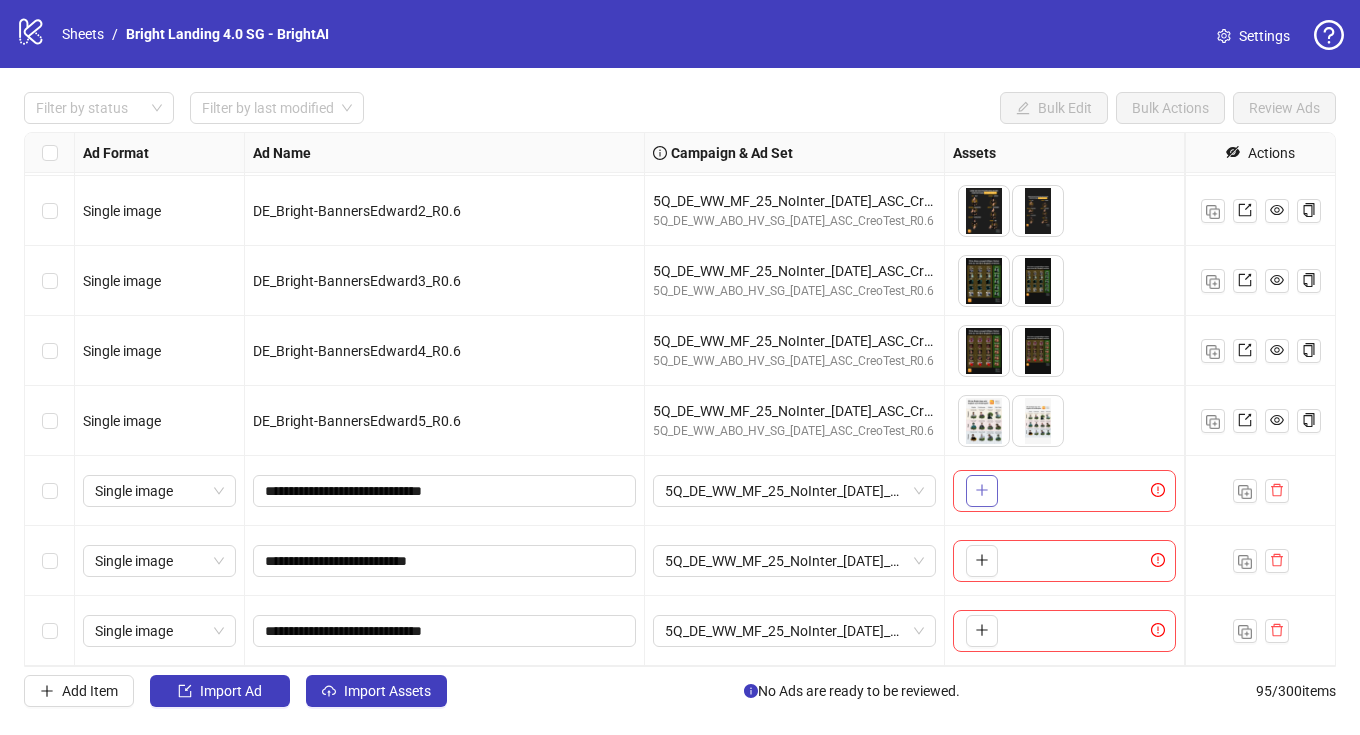 click 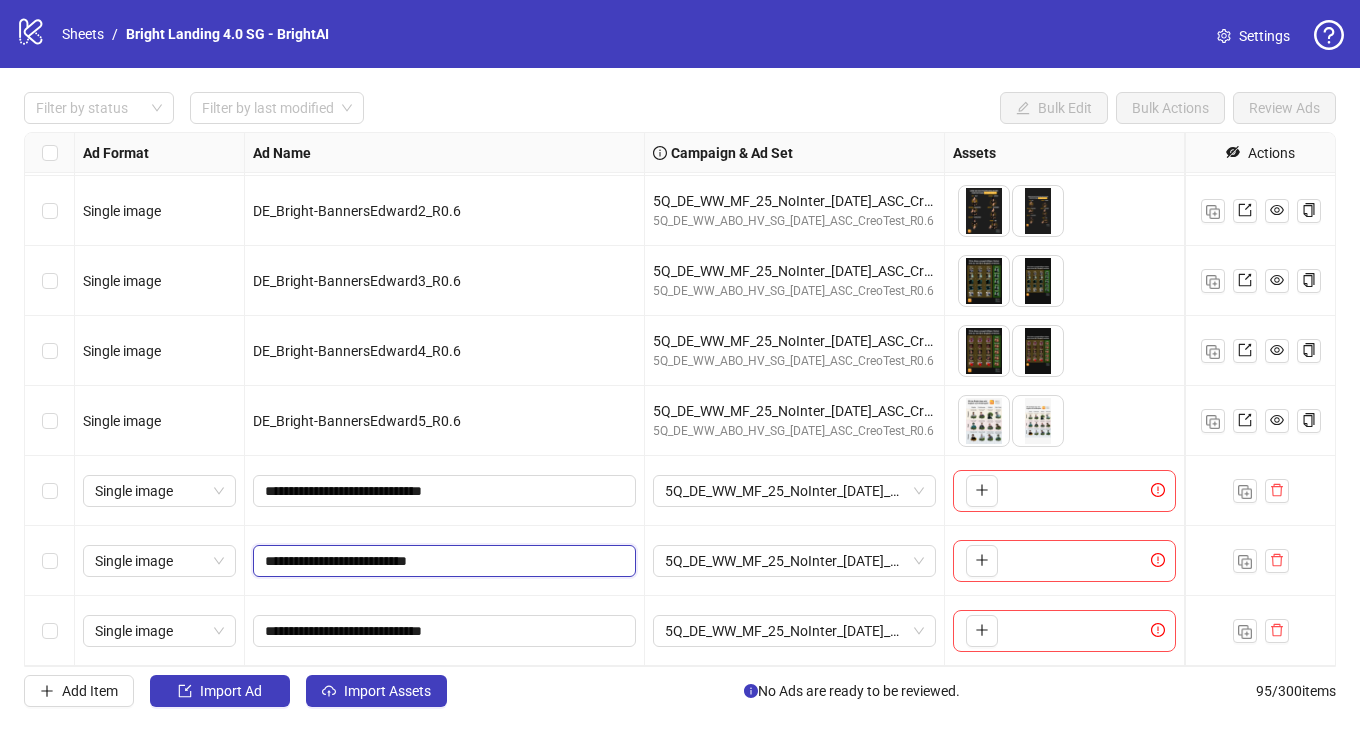 click on "**********" at bounding box center (442, 561) 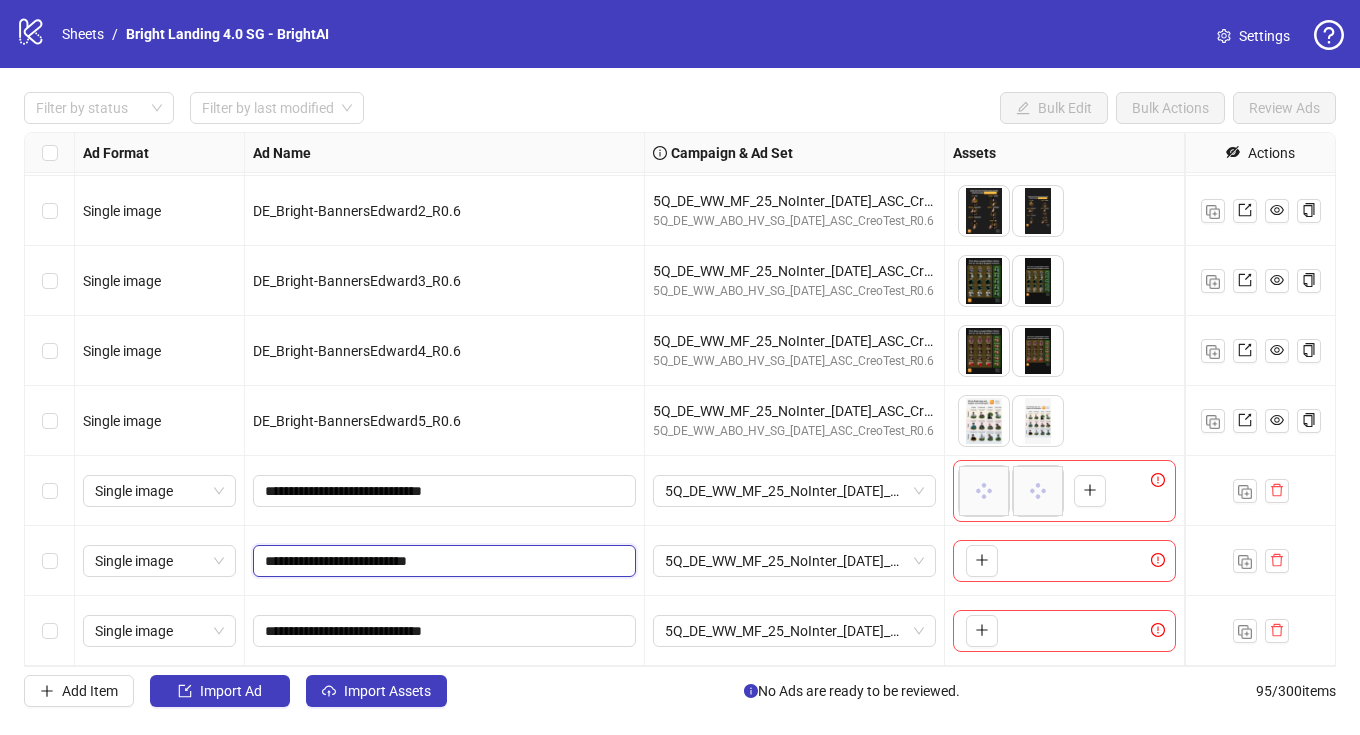 drag, startPoint x: 410, startPoint y: 566, endPoint x: 407, endPoint y: 405, distance: 161.02795 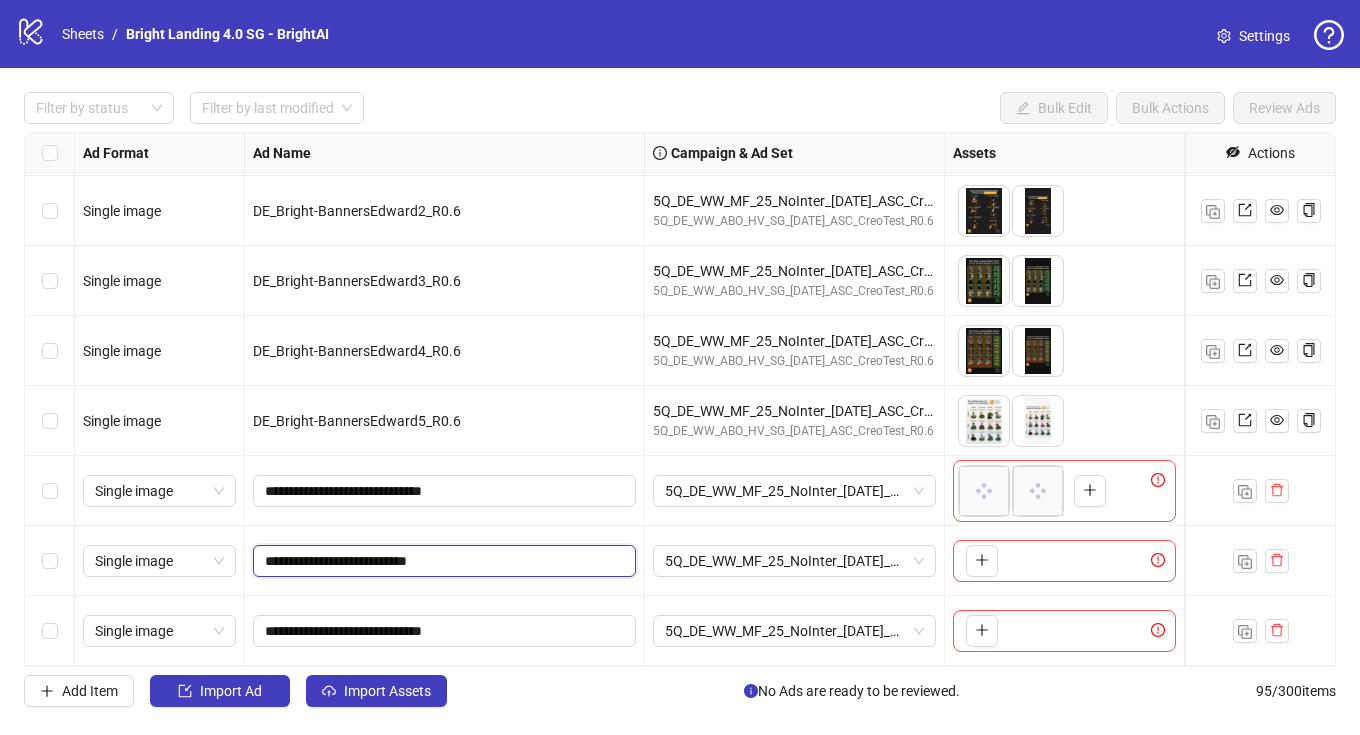 click on "**********" at bounding box center [442, 561] 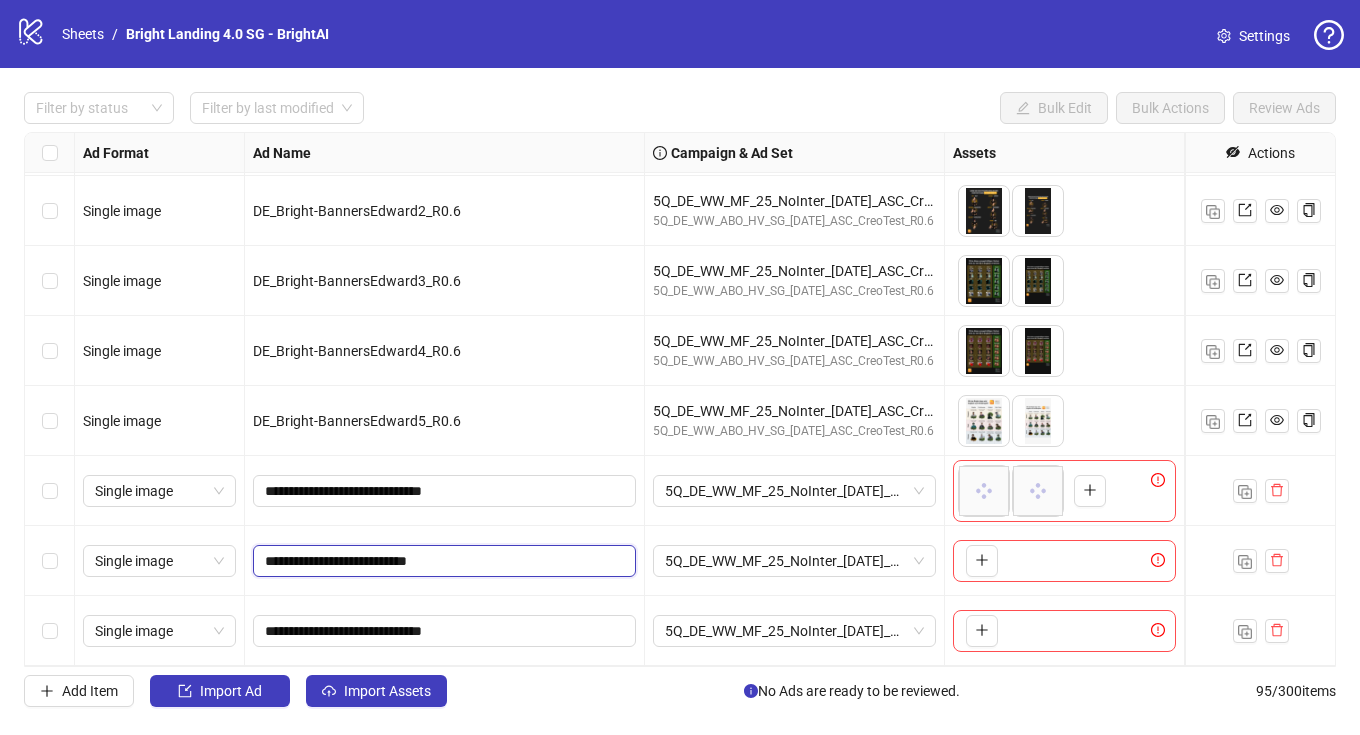 drag, startPoint x: 412, startPoint y: 565, endPoint x: 396, endPoint y: 418, distance: 147.86818 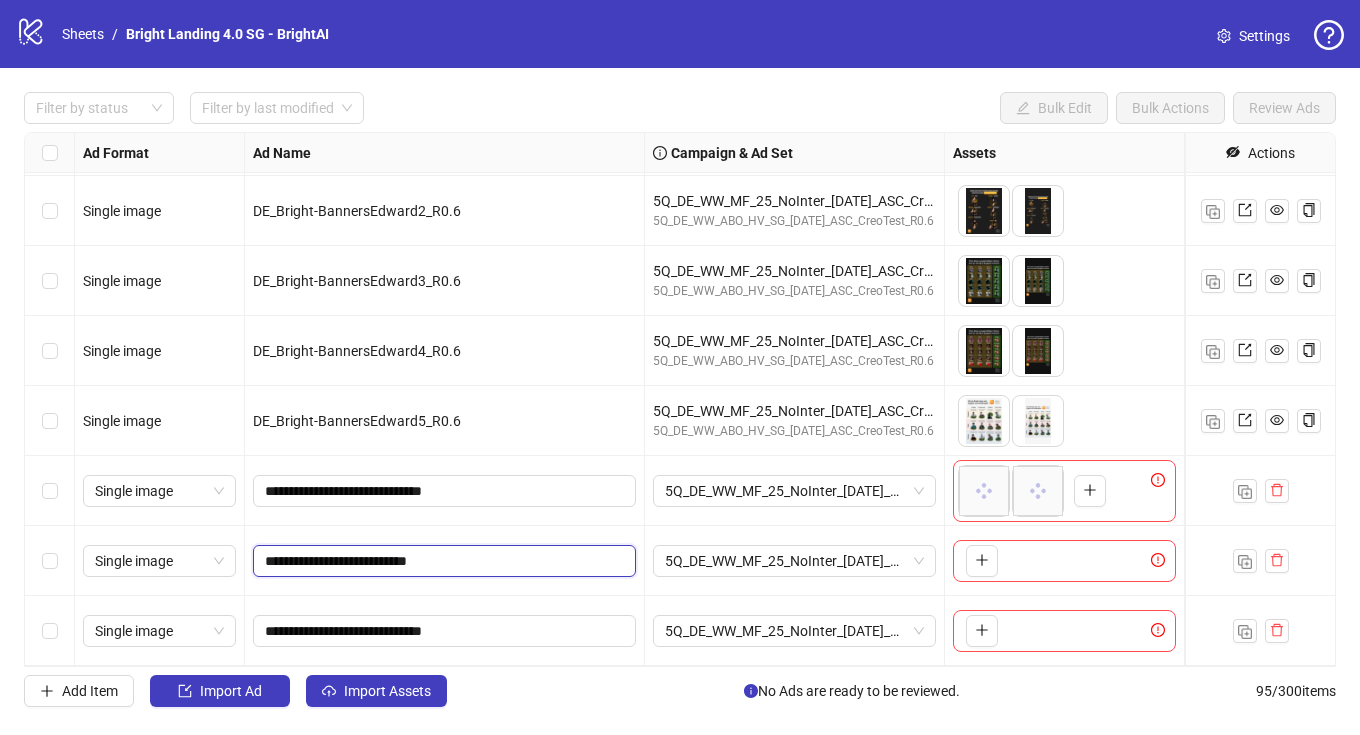 click on "Single image FR_Bright-BannersEdward5_R0.6 5Q_FR_WW_MF_25_SubsLL_[DATE]_ASC_CreoTest_R0.6 5Q_FR_WW_ABO_HV_SG_[DATE]_ASC_CreoTest_R0.6
To pick up a draggable item, press the space bar.
While dragging, use the arrow keys to move the item.
Press space again to drop the item in its new position, or press escape to cancel.
5 texts 5 texts Single image DE_Bright-BannersEdward1_R0.6 5Q_DE_WW_MF_25_NoInter_[DATE]_ASC_CreoTest_R0.6 5Q_DE_WW_ABO_HV_SG_[DATE]_ASC_CreoTest_R0.6
To pick up a draggable item, press the space bar.
While dragging, use the arrow keys to move the item.
Press space again to drop the item in its new position, or press escape to cancel.
2 texts 2 texts Single image DE_Bright-BannersEdward2_R0.6 5Q_DE_WW_MF_25_NoInter_[DATE]_ASC_CreoTest_R0.6 5Q_DE_WW_ABO_HV_SG_[DATE]_ASC_CreoTest_R0.6 2 texts 2 texts Single image DE_Bright-BannersEdward3_R0.6 5Q_DE_WW_MF_25_NoInter_[DATE]_ASC_CreoTest_R0.6 5Q_DE_WW_ABO_HV_SG_[DATE]_ASC_CreoTest_R0.6 2 texts 2 texts +" at bounding box center (1685, -6024) 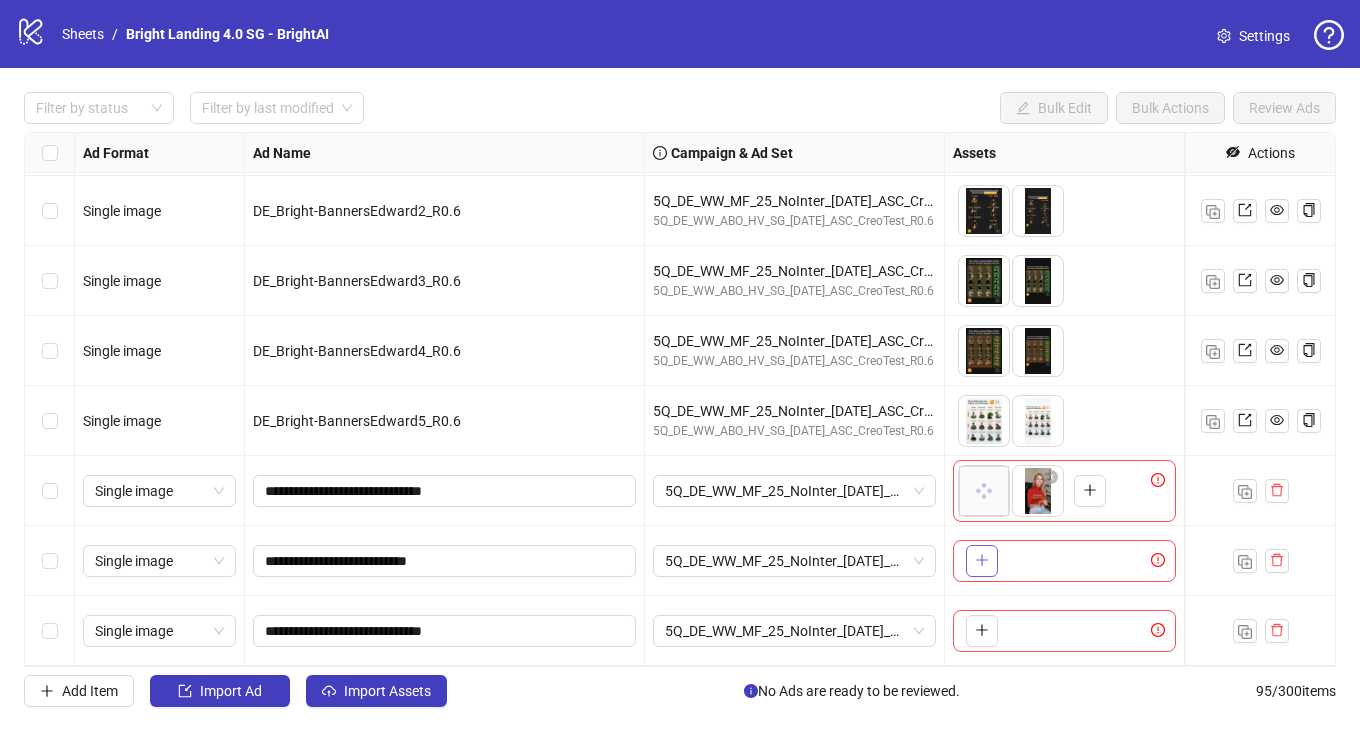 click at bounding box center (982, 561) 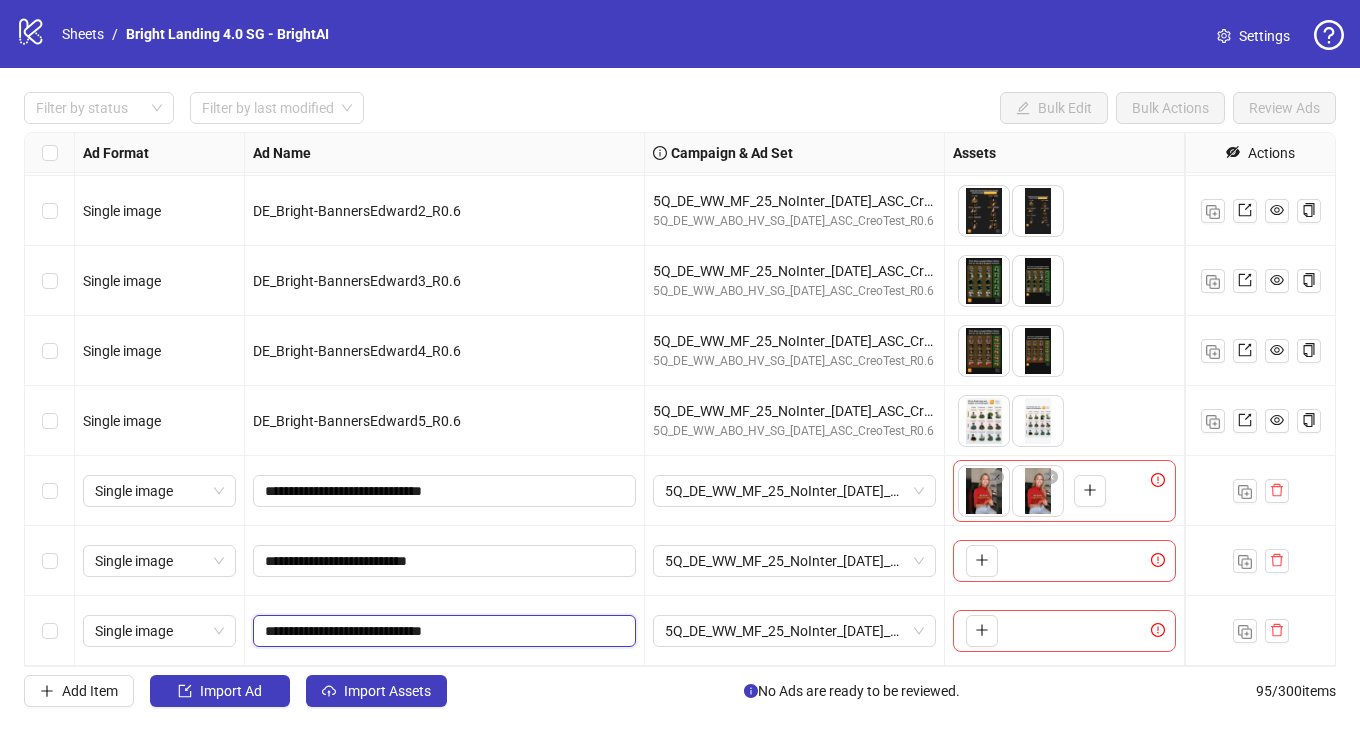 click on "**********" at bounding box center (442, 631) 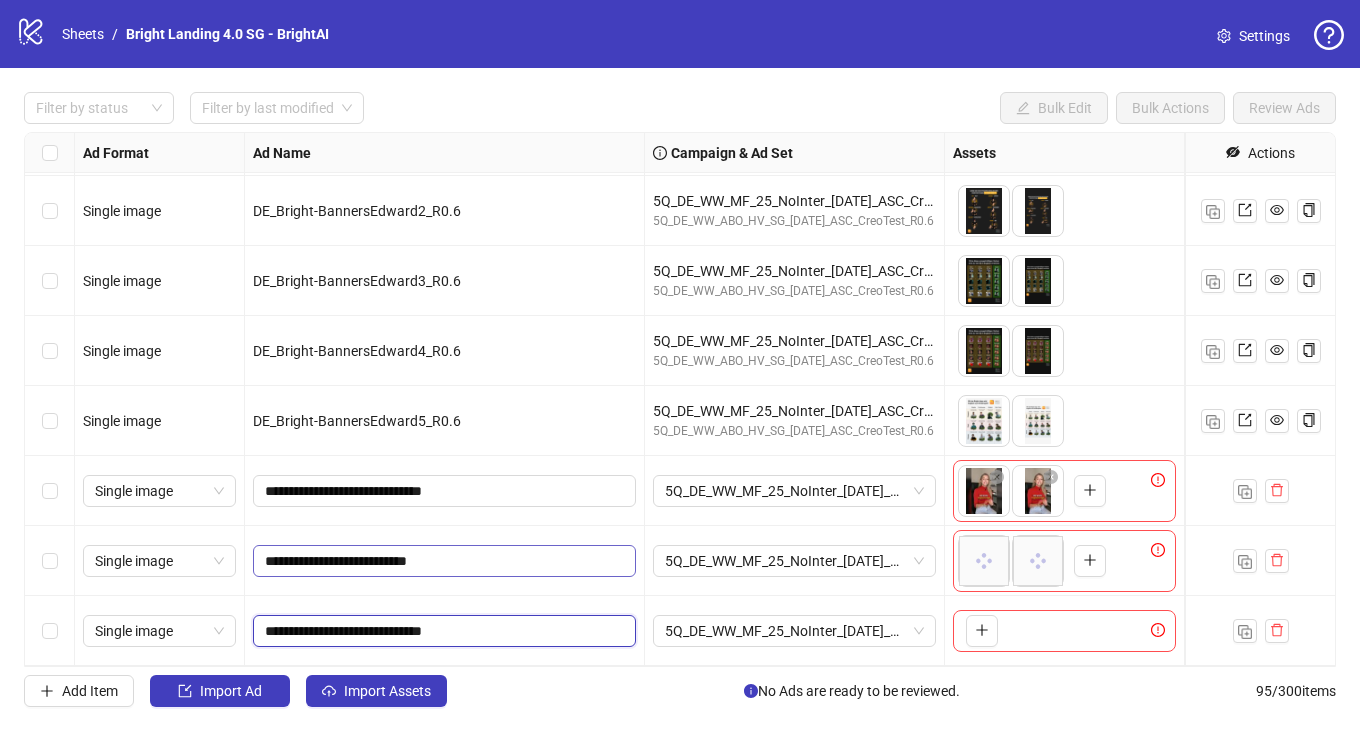drag, startPoint x: 434, startPoint y: 634, endPoint x: 412, endPoint y: 566, distance: 71.470276 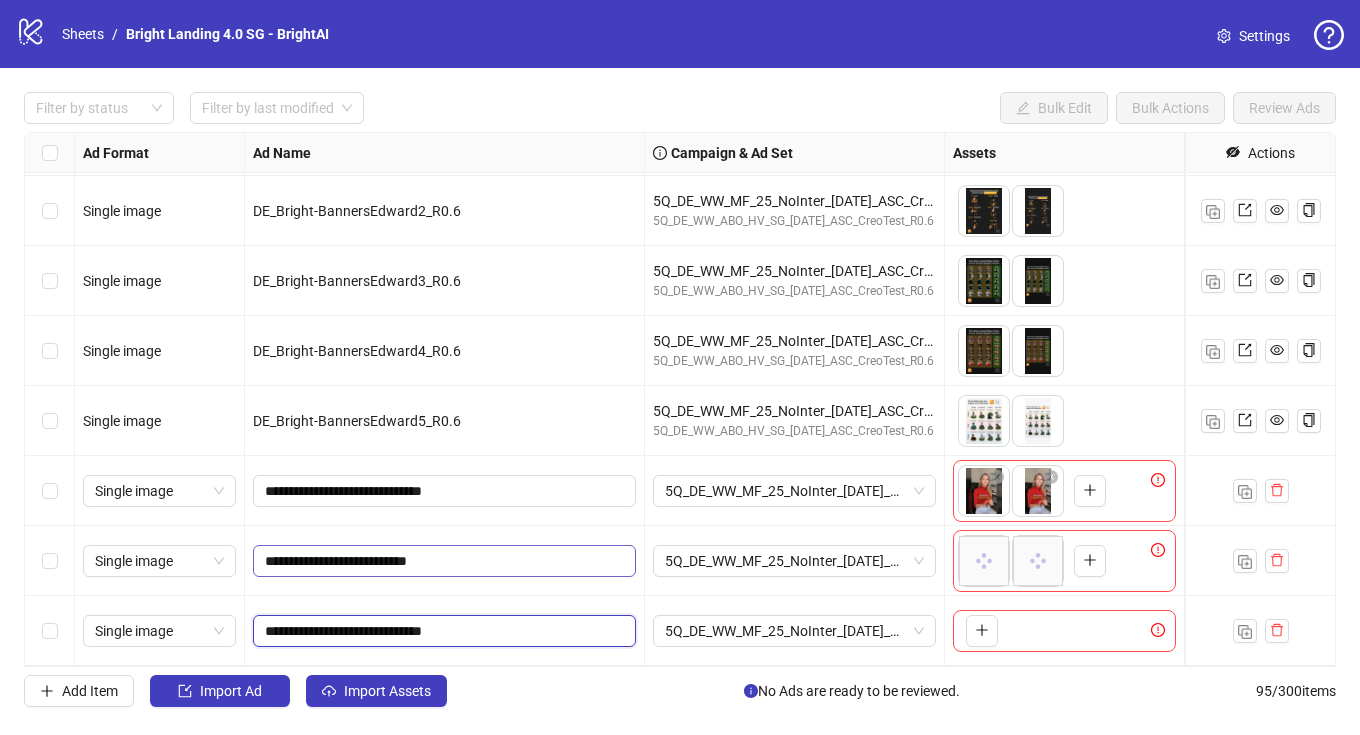 click on "Single image FR_Bright-BannersEdward5_R0.6 5Q_FR_WW_MF_25_SubsLL_[DATE]_ASC_CreoTest_R0.6 5Q_FR_WW_ABO_HV_SG_[DATE]_ASC_CreoTest_R0.6
To pick up a draggable item, press the space bar.
While dragging, use the arrow keys to move the item.
Press space again to drop the item in its new position, or press escape to cancel.
5 texts 5 texts Single image DE_Bright-BannersEdward1_R0.6 5Q_DE_WW_MF_25_NoInter_[DATE]_ASC_CreoTest_R0.6 5Q_DE_WW_ABO_HV_SG_[DATE]_ASC_CreoTest_R0.6
To pick up a draggable item, press the space bar.
While dragging, use the arrow keys to move the item.
Press space again to drop the item in its new position, or press escape to cancel.
2 texts 2 texts Single image DE_Bright-BannersEdward2_R0.6 5Q_DE_WW_MF_25_NoInter_[DATE]_ASC_CreoTest_R0.6 5Q_DE_WW_ABO_HV_SG_[DATE]_ASC_CreoTest_R0.6 2 texts 2 texts Single image DE_Bright-BannersEdward3_R0.6 5Q_DE_WW_MF_25_NoInter_[DATE]_ASC_CreoTest_R0.6 5Q_DE_WW_ABO_HV_SG_[DATE]_ASC_CreoTest_R0.6 2 texts 2 texts +" at bounding box center [1685, -6024] 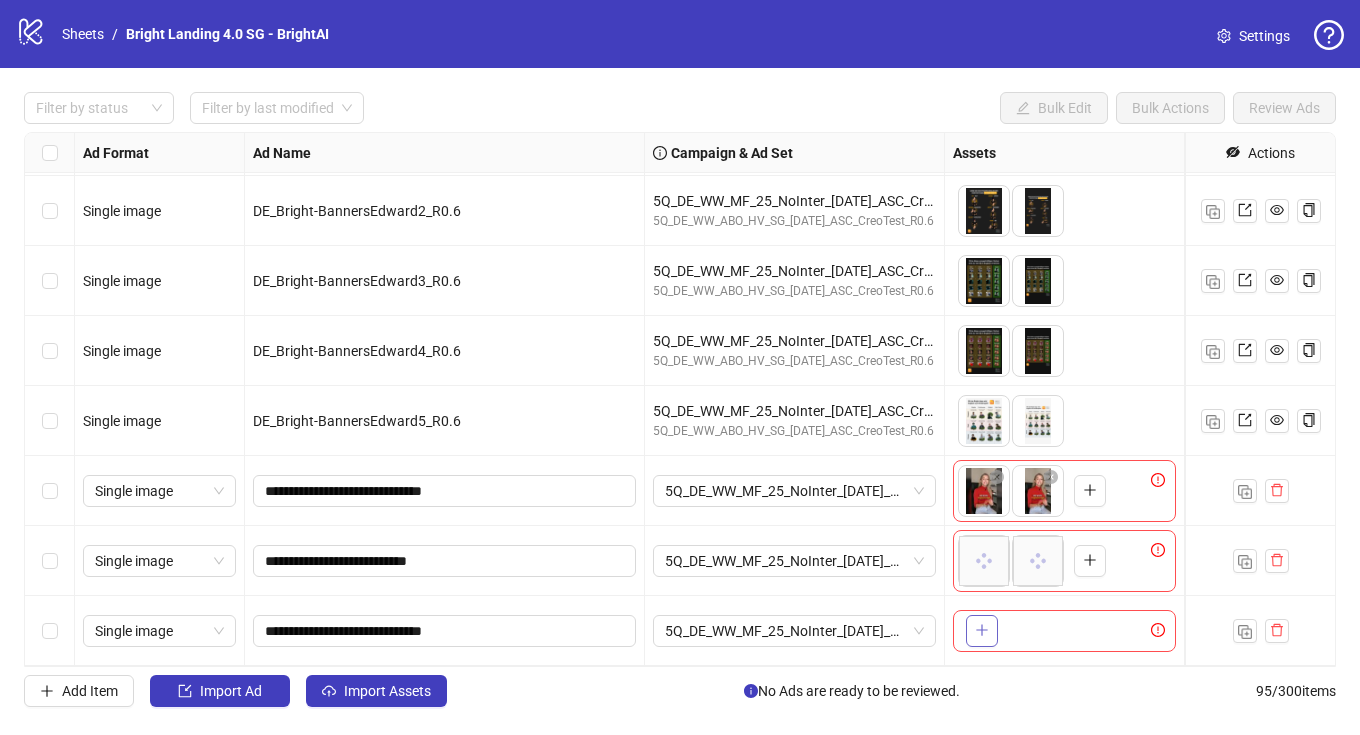 click at bounding box center [982, 631] 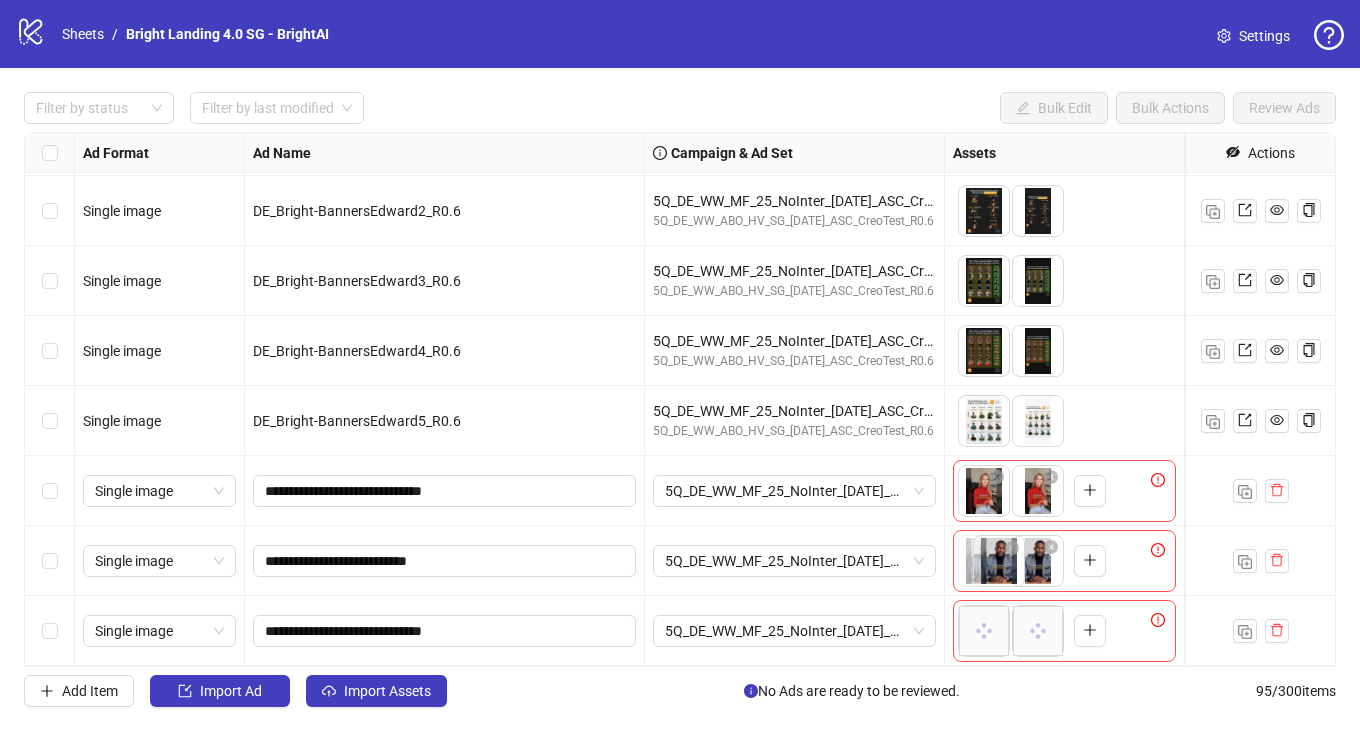 drag, startPoint x: 1043, startPoint y: 570, endPoint x: 1002, endPoint y: 570, distance: 41 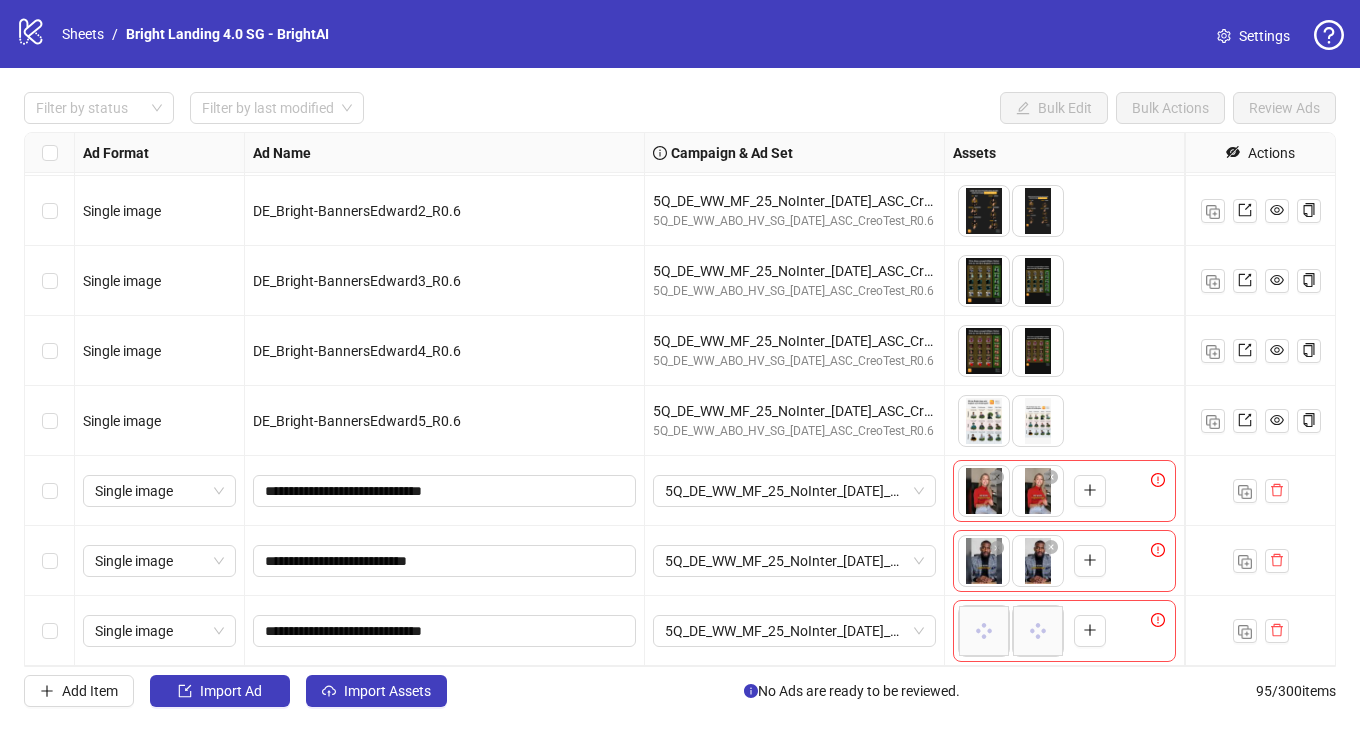 click on "logo/logo-mobile Sheets / Bright Landing 4.0 SG - BrightAI Settings   Filter by status Filter by last modified Bulk Edit Bulk Actions Review Ads Ad Format Ad Name Campaign & Ad Set Assets Headlines Primary Texts Descriptions Destination URL App Product Page ID Display URL Leadgen Form Product Set ID URL Params Call to Action Actions Single image FR_Bright-BannersEdward5_R0.6 5Q_FR_WW_MF_25_SubsLL_[DATE]_ASC_CreoTest_R0.6 5Q_FR_WW_ABO_HV_SG_[DATE]_ASC_CreoTest_R0.6
To pick up a draggable item, press the space bar.
While dragging, use the arrow keys to move the item.
Press space again to drop the item in its new position, or press escape to cancel.
5 texts 5 texts Single image DE_Bright-BannersEdward1_R0.6 5Q_DE_WW_MF_25_NoInter_[DATE]_ASC_CreoTest_R0.6 5Q_DE_WW_ABO_HV_SG_[DATE]_ASC_CreoTest_R0.6 2 texts 2 texts Single image DE_Bright-BannersEdward2_R0.6 5Q_DE_WW_MF_25_NoInter_[DATE]_ASC_CreoTest_R0.6 5Q_DE_WW_ABO_HV_SG_[DATE]_ASC_CreoTest_R0.6 2 texts 2 texts Single image 2 texts +" at bounding box center (680, 367) 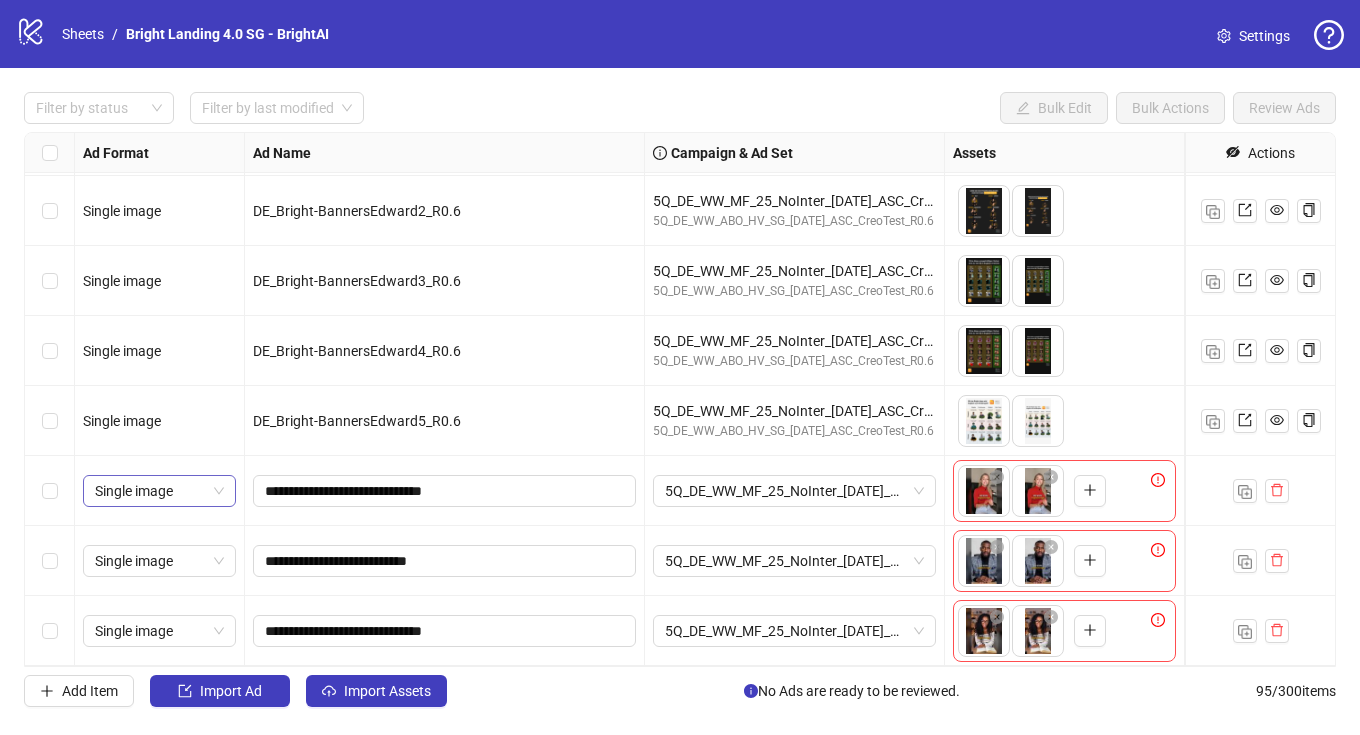 click on "Single image" at bounding box center (159, 491) 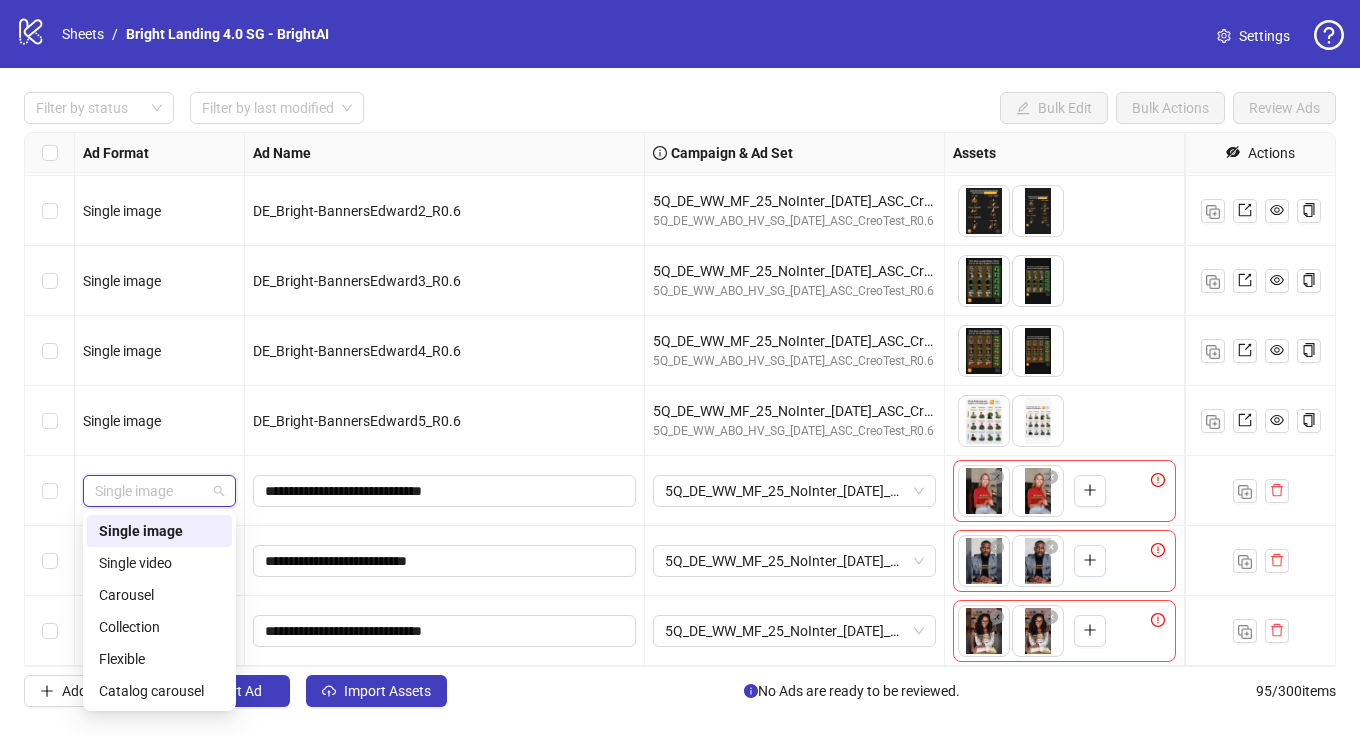 click on "Single video" at bounding box center [159, 563] 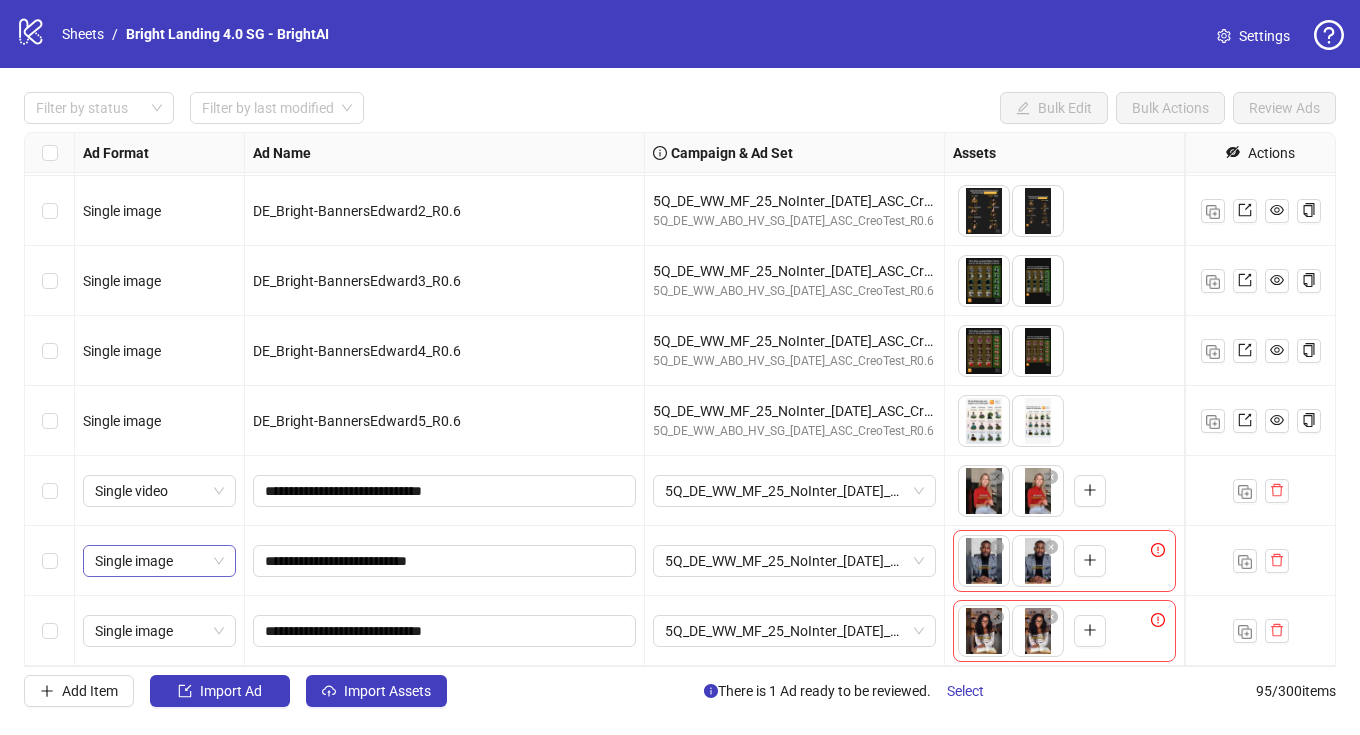 click on "Single image" at bounding box center (159, 561) 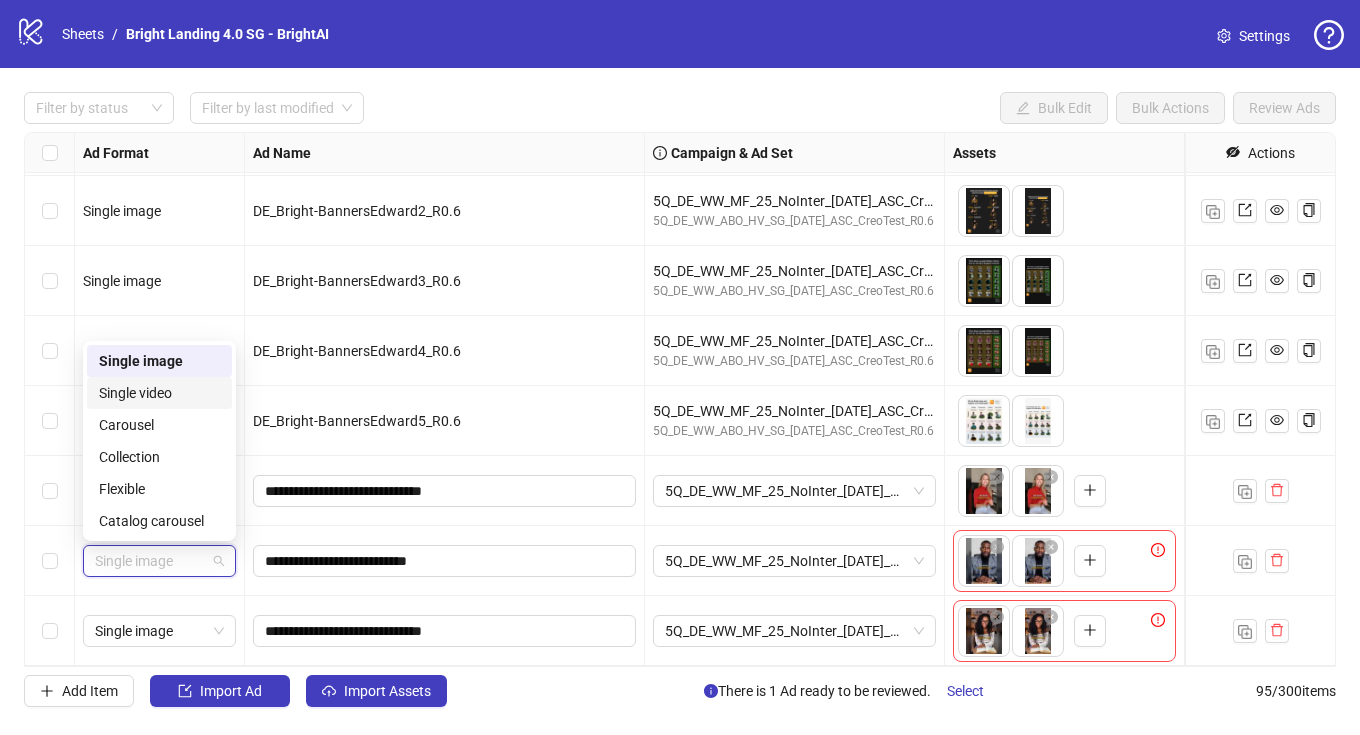 click on "Single video" at bounding box center [159, 393] 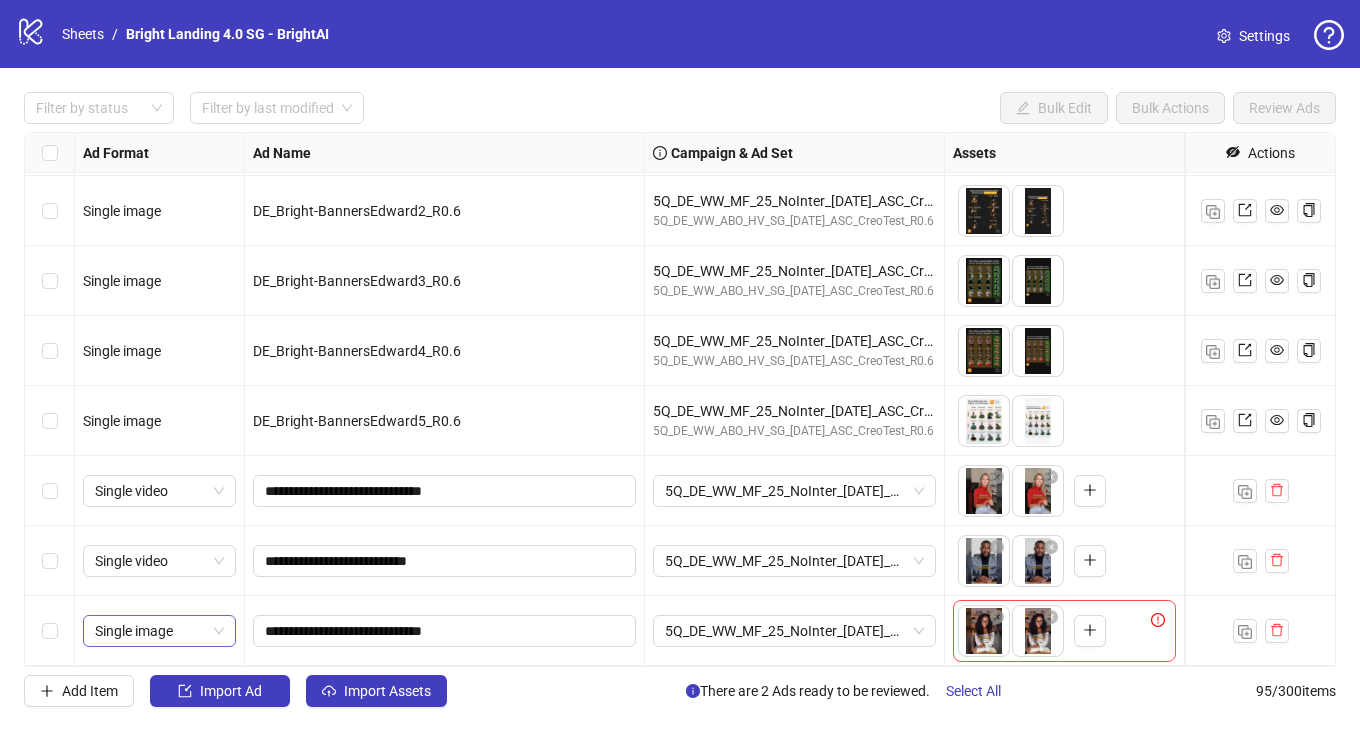 click on "Single image" at bounding box center [159, 631] 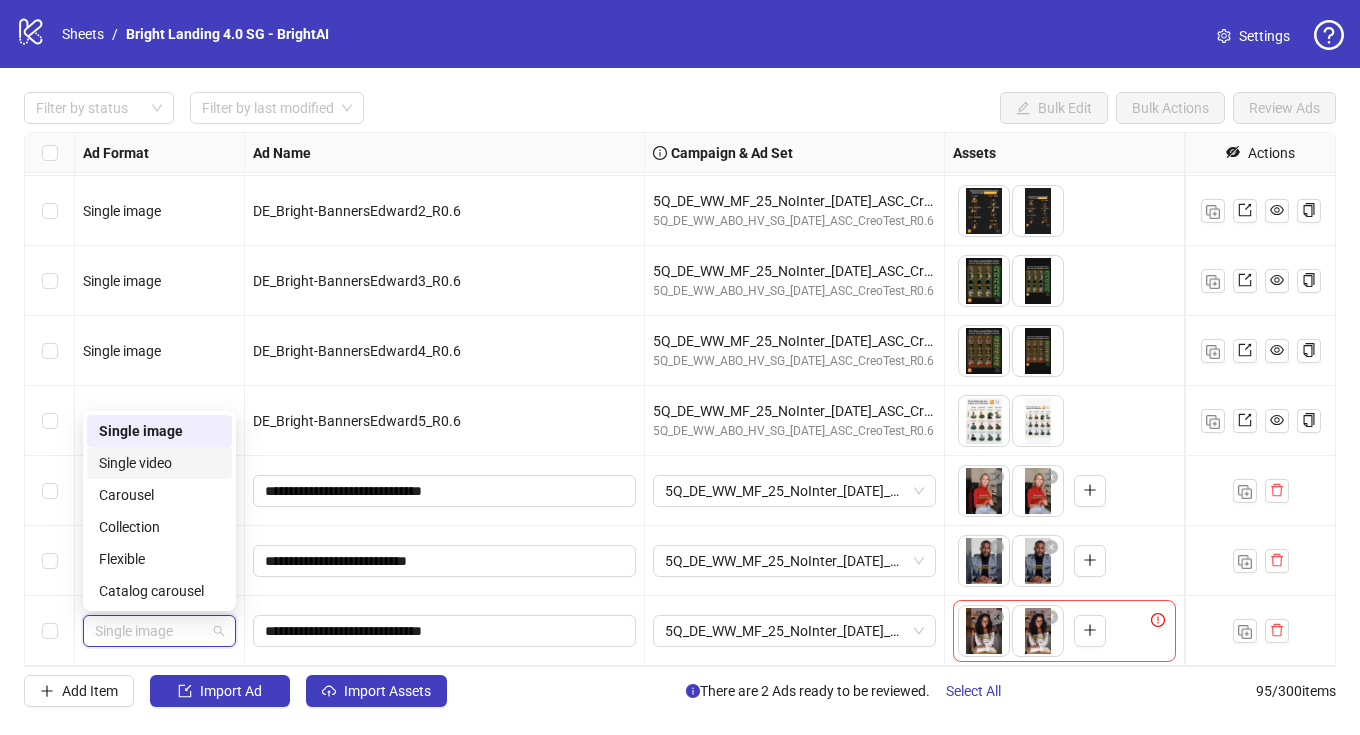 click on "Single video" at bounding box center (159, 463) 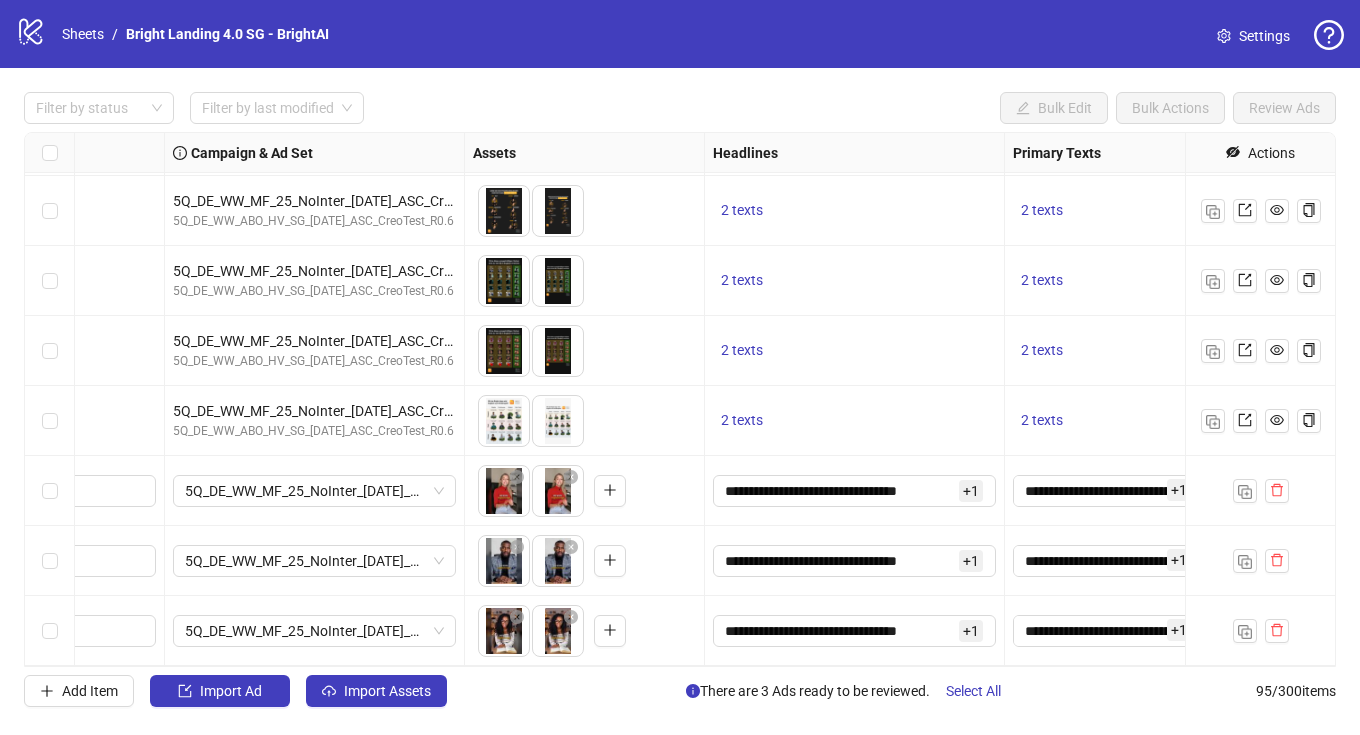 scroll, scrollTop: 6157, scrollLeft: 0, axis: vertical 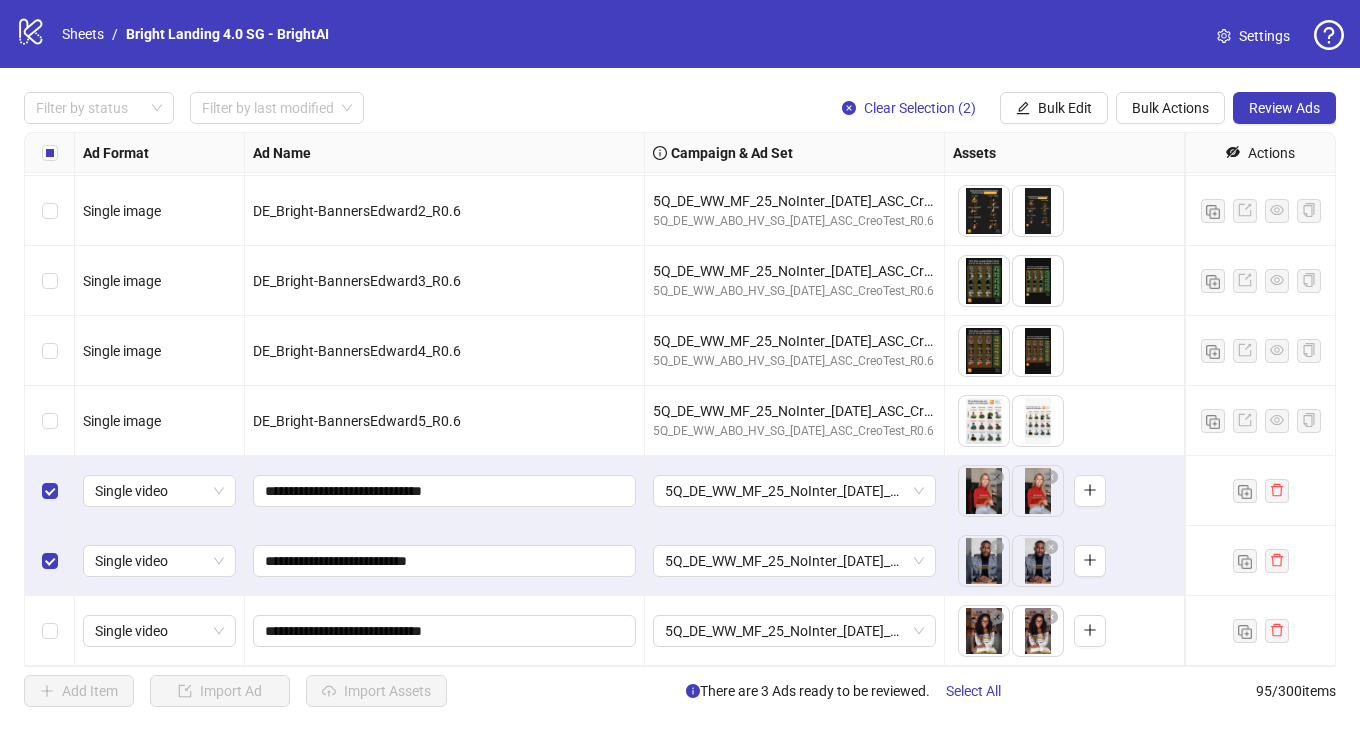 click at bounding box center (50, 631) 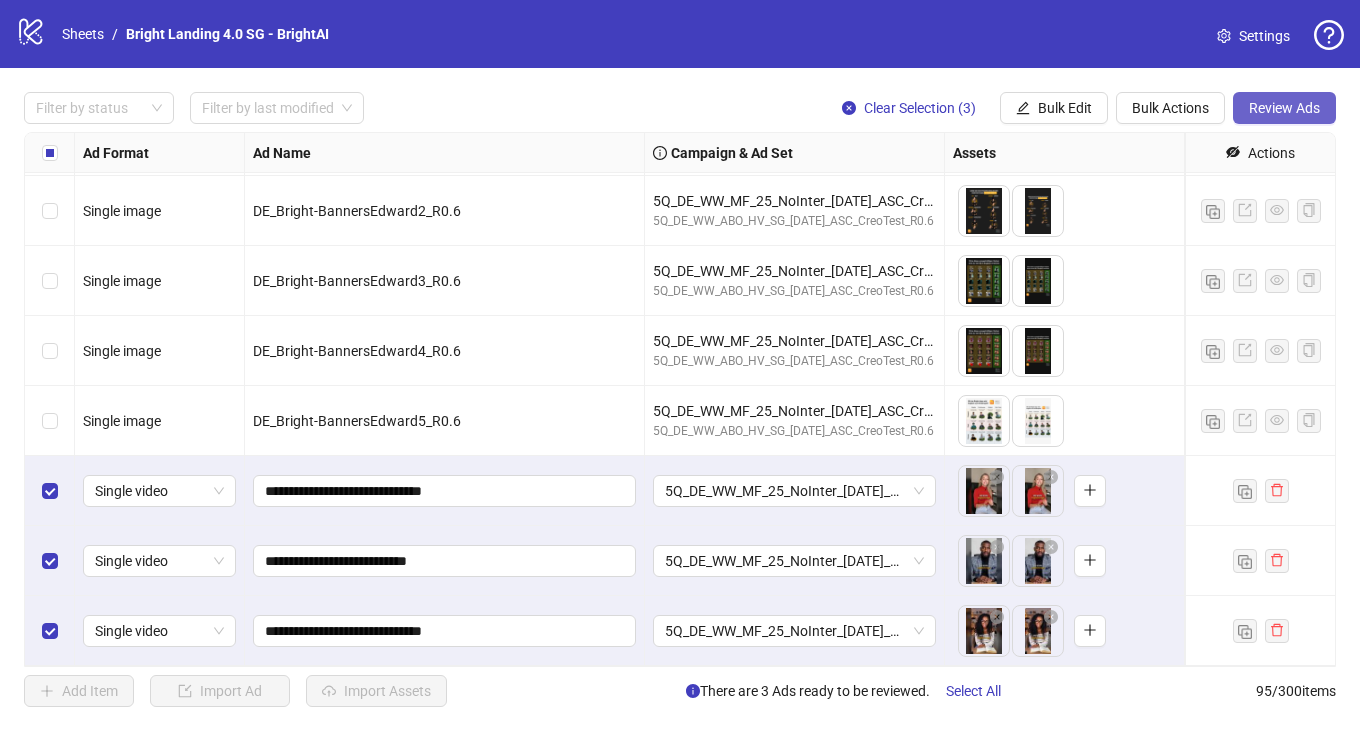 click on "Review Ads" at bounding box center (1284, 108) 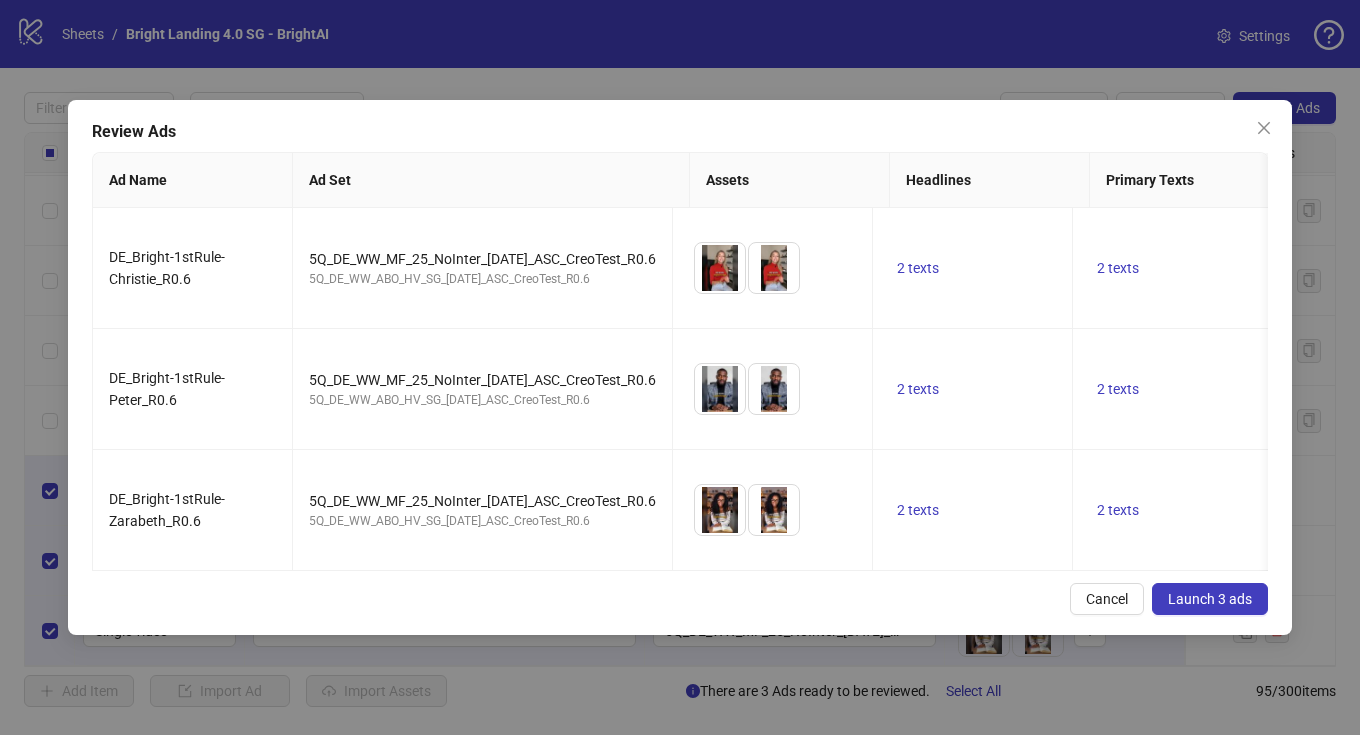 click on "Launch 3 ads" at bounding box center (1210, 599) 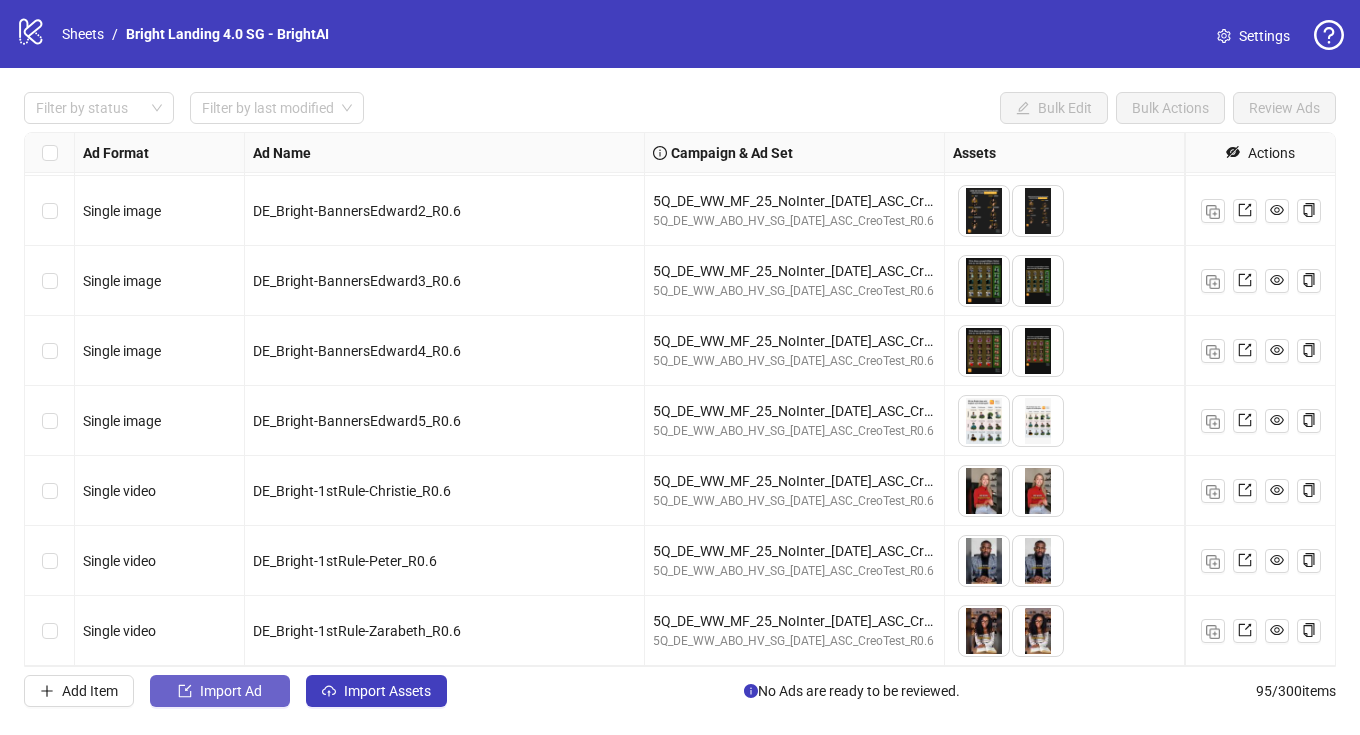 click on "Import Ad" at bounding box center [231, 691] 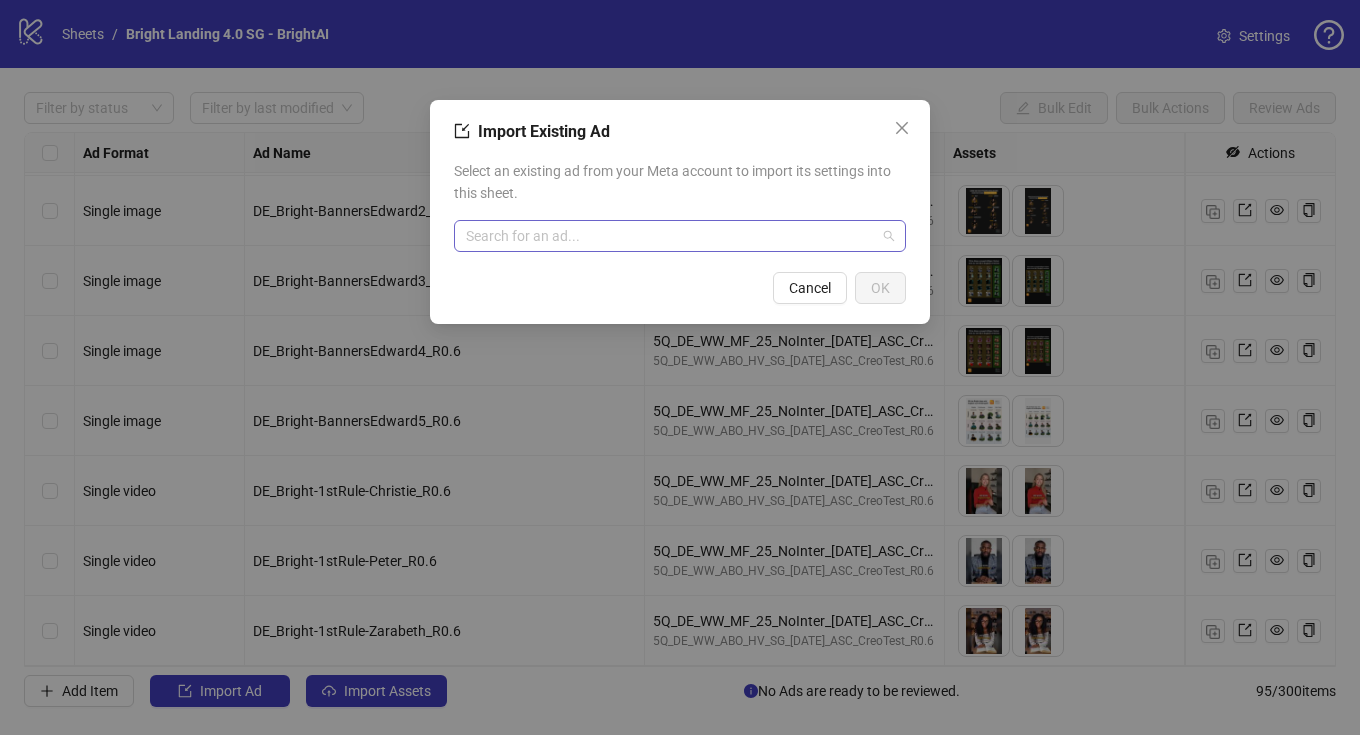 click at bounding box center [671, 236] 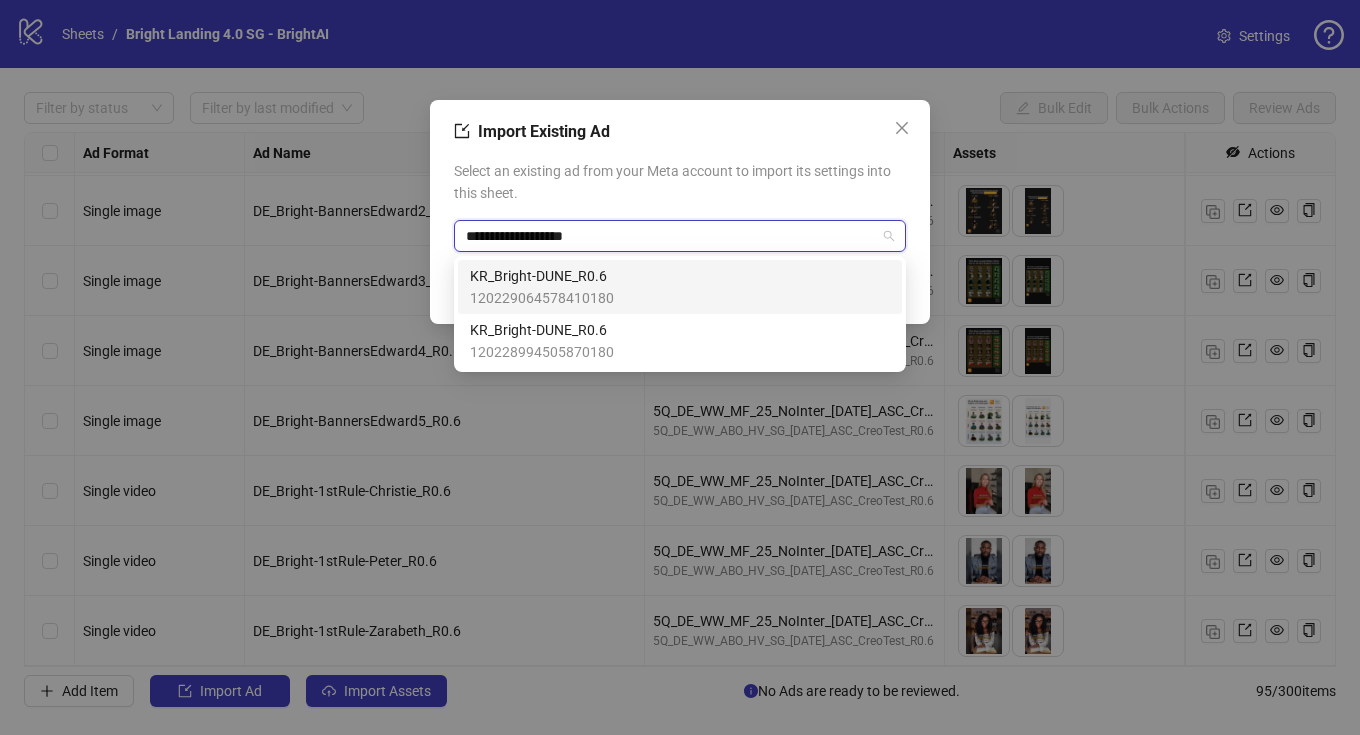 click on "120229064578410180" at bounding box center [542, 298] 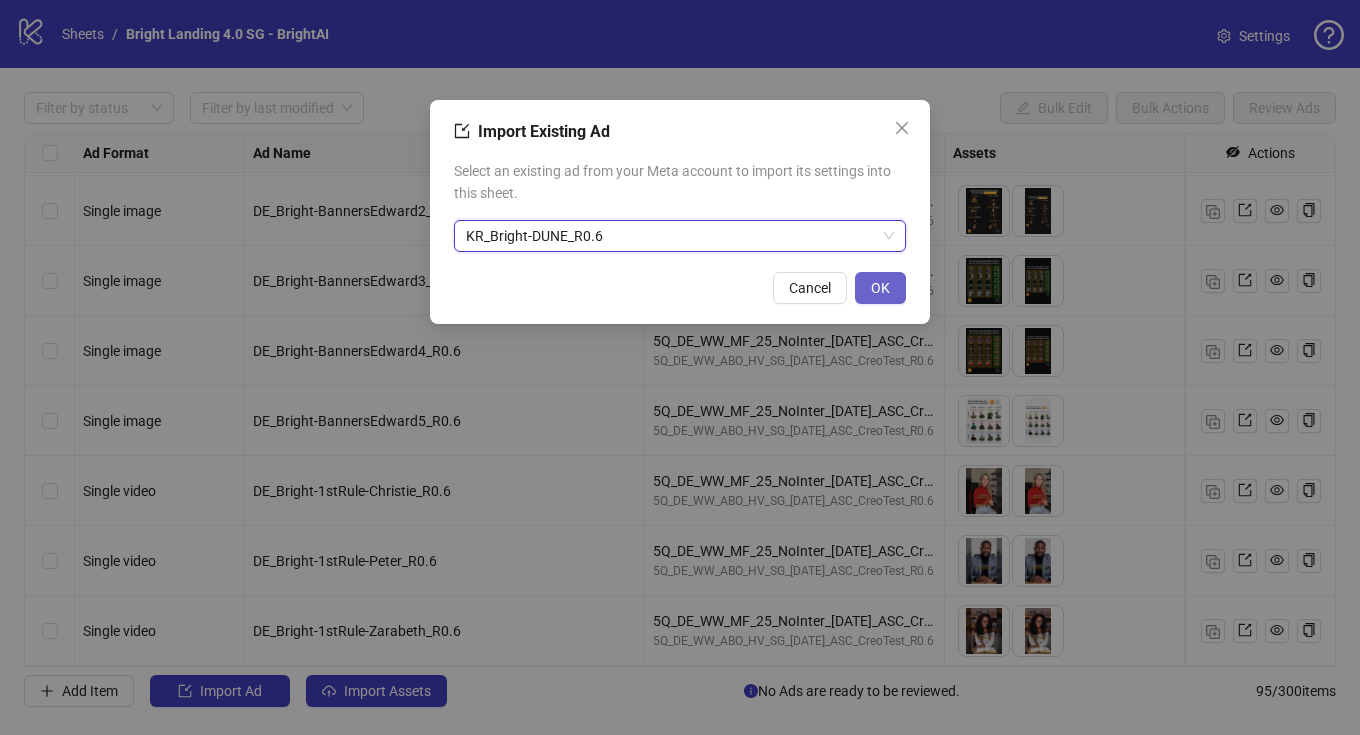 click on "OK" at bounding box center [880, 288] 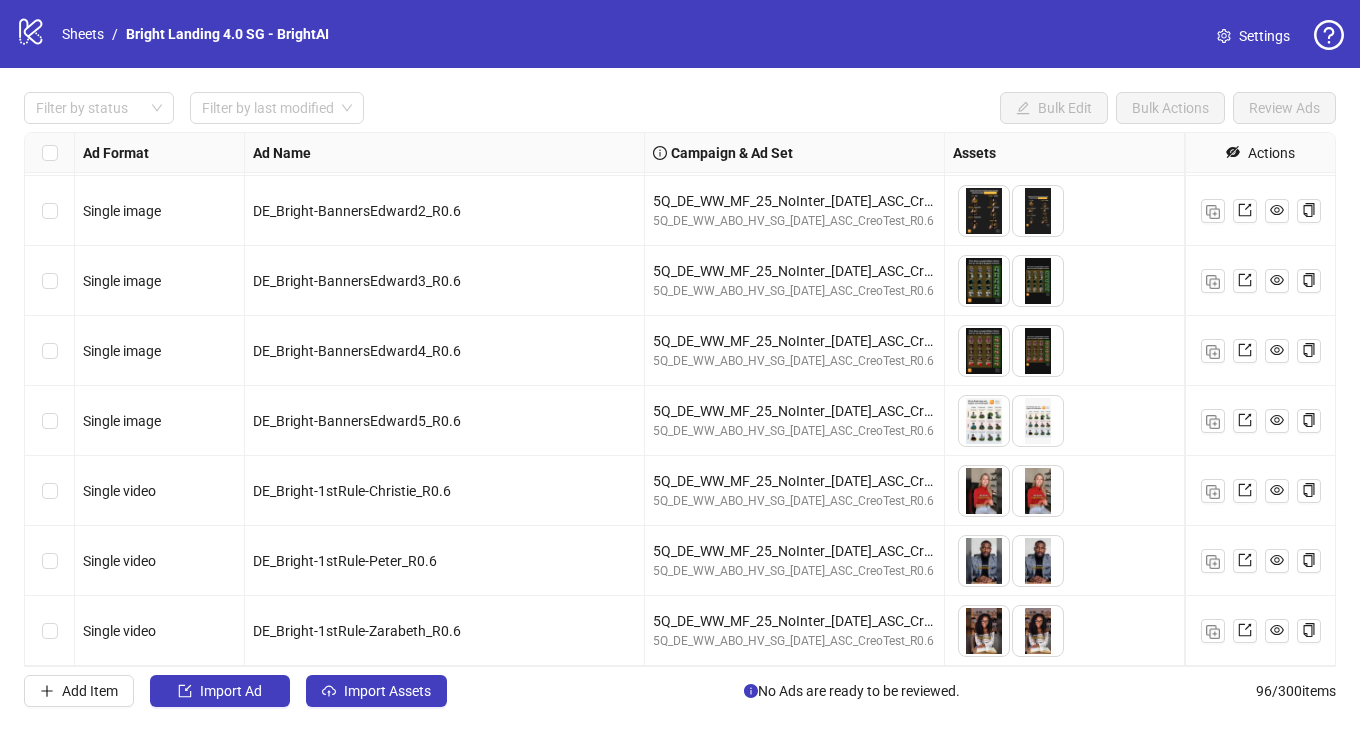 scroll, scrollTop: 6227, scrollLeft: 0, axis: vertical 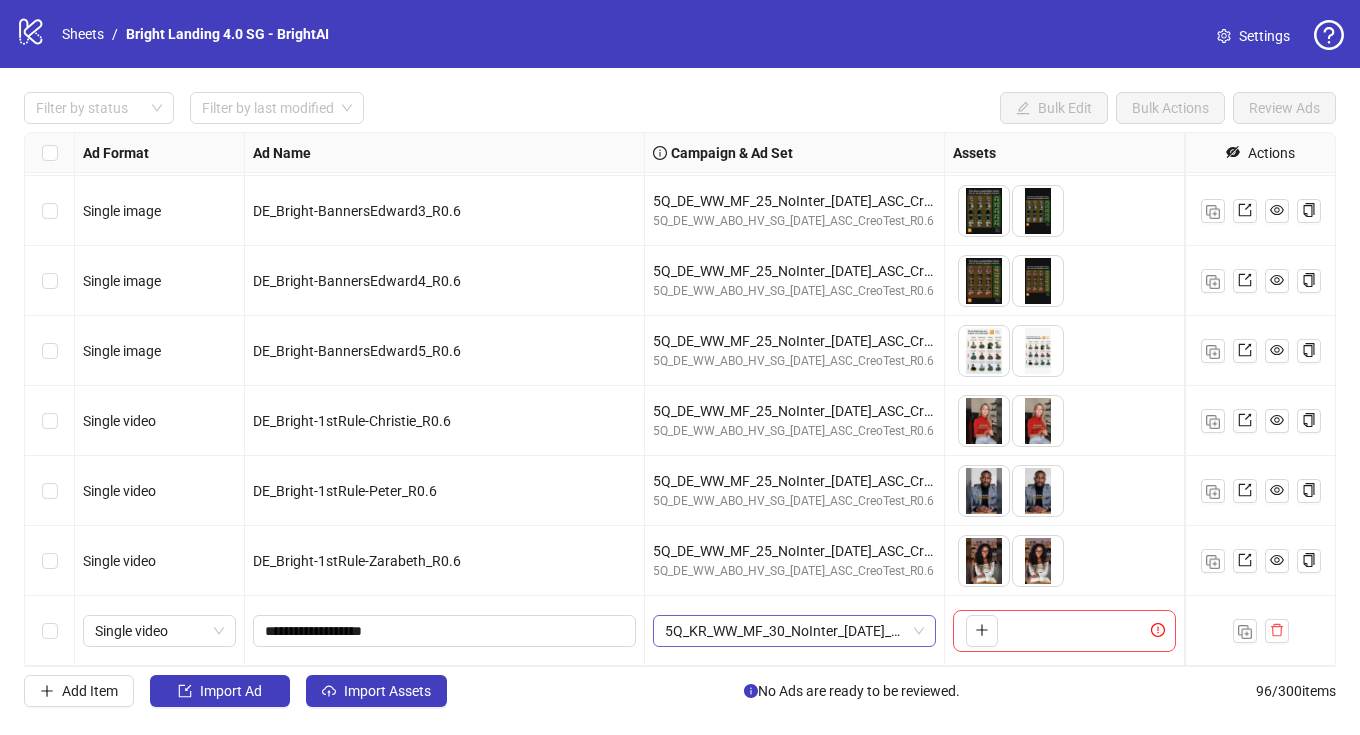 click on "5Q_KR_WW_MF_30_NoInter_[DATE]_R0.6_newtest" at bounding box center [794, 631] 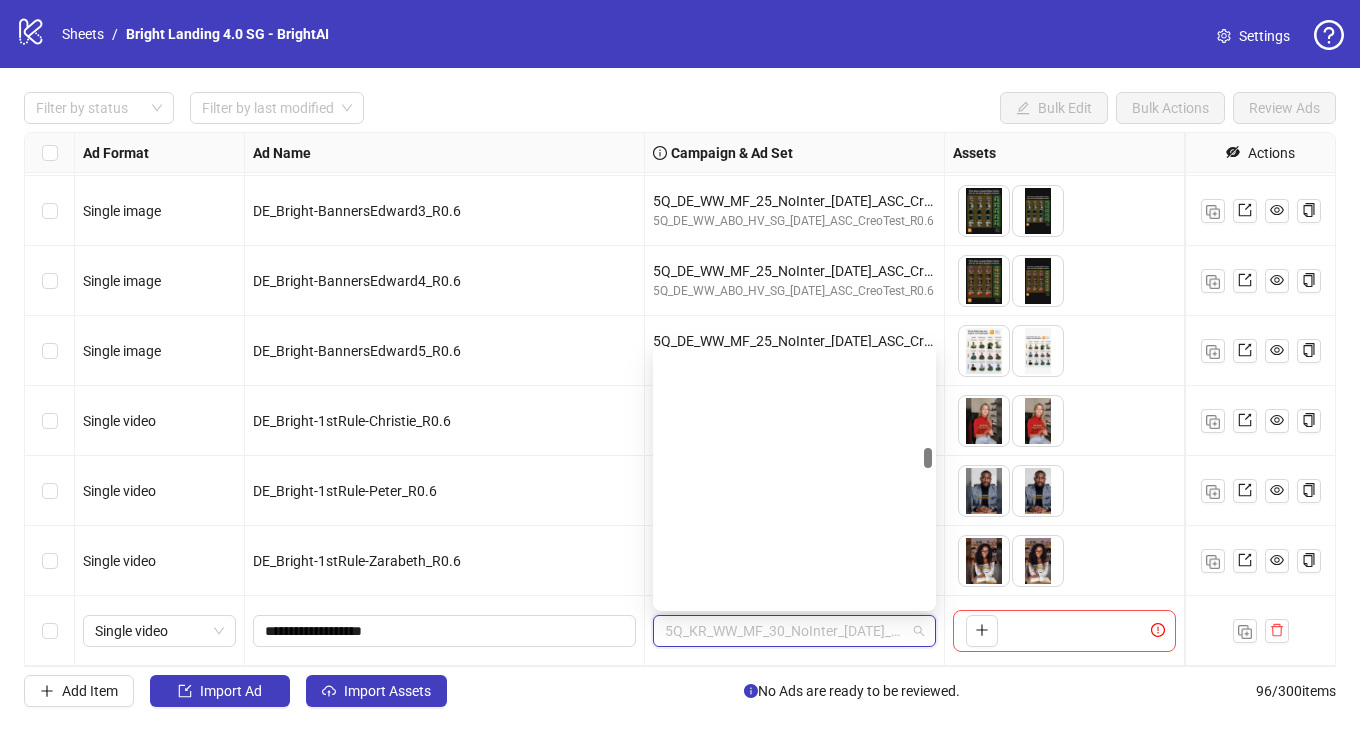 scroll, scrollTop: 6601, scrollLeft: 0, axis: vertical 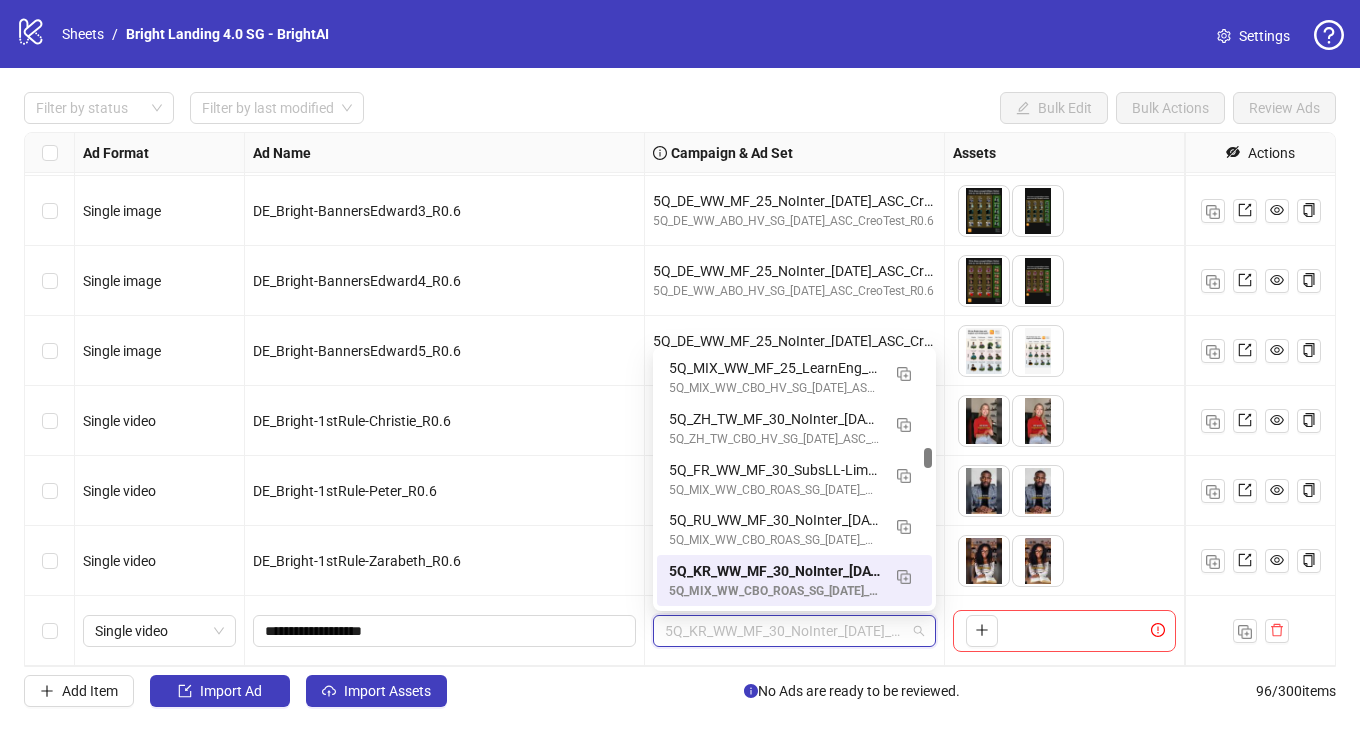 paste on "**********" 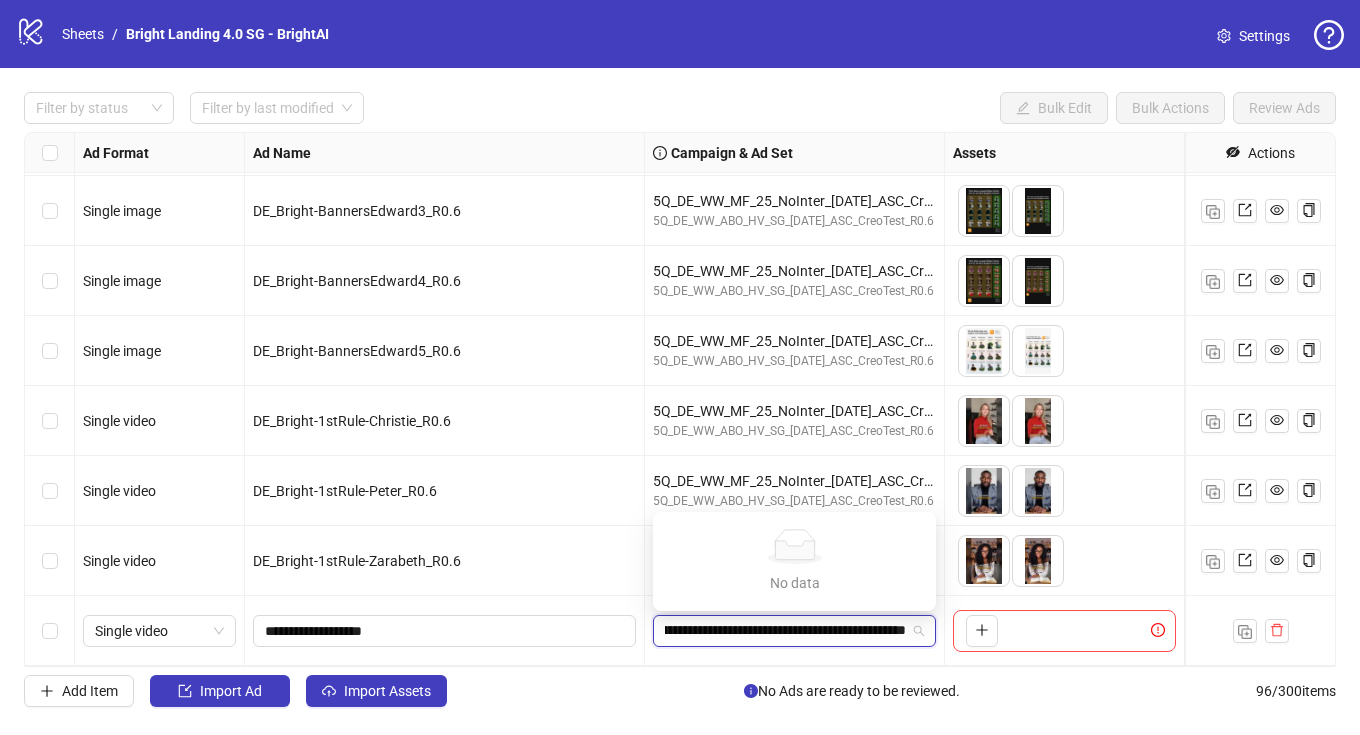 scroll, scrollTop: 0, scrollLeft: 129, axis: horizontal 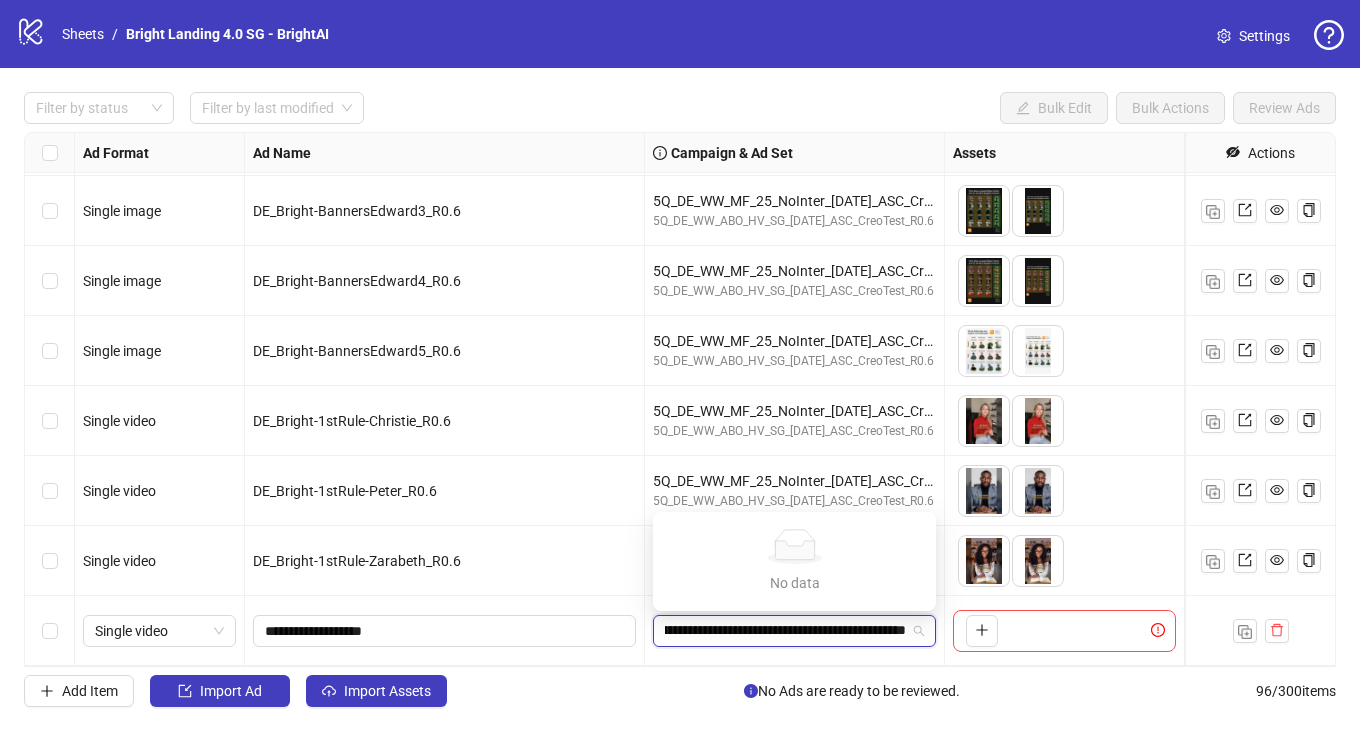 type on "**********" 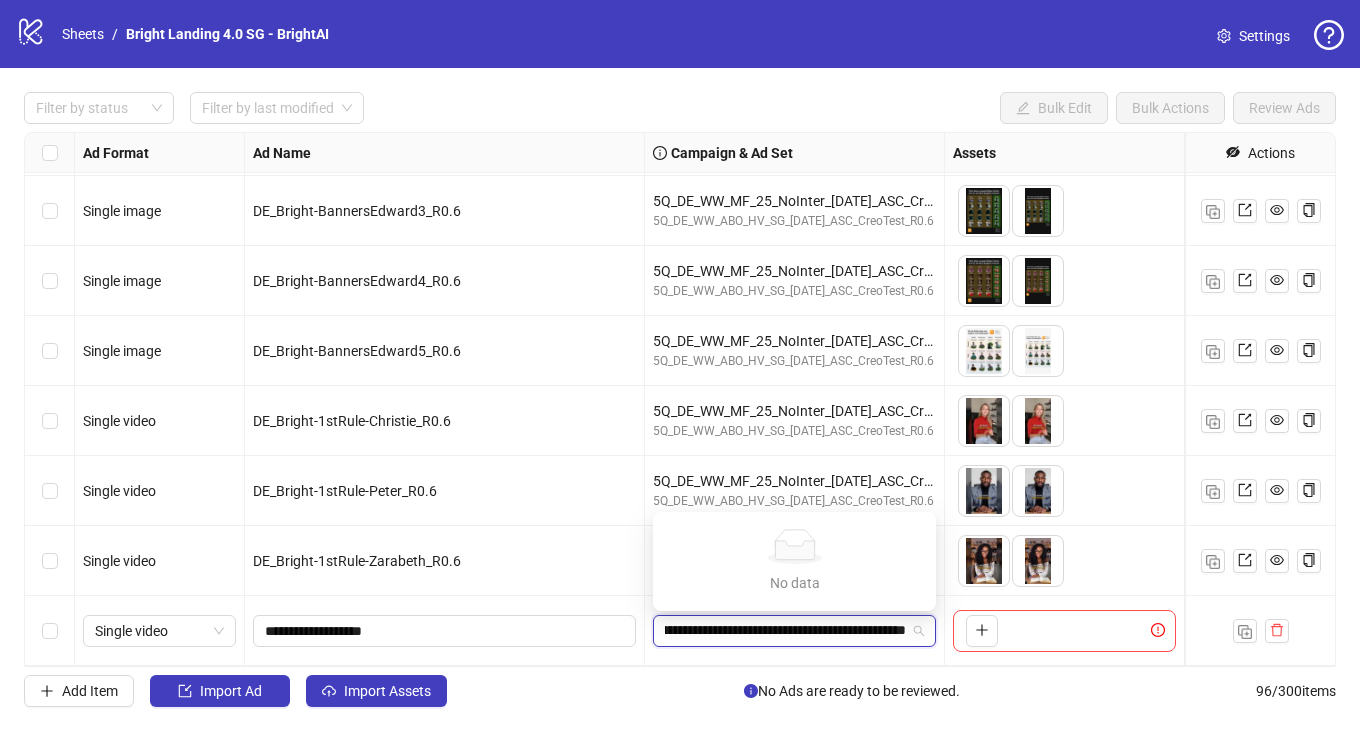 scroll, scrollTop: 0, scrollLeft: 126, axis: horizontal 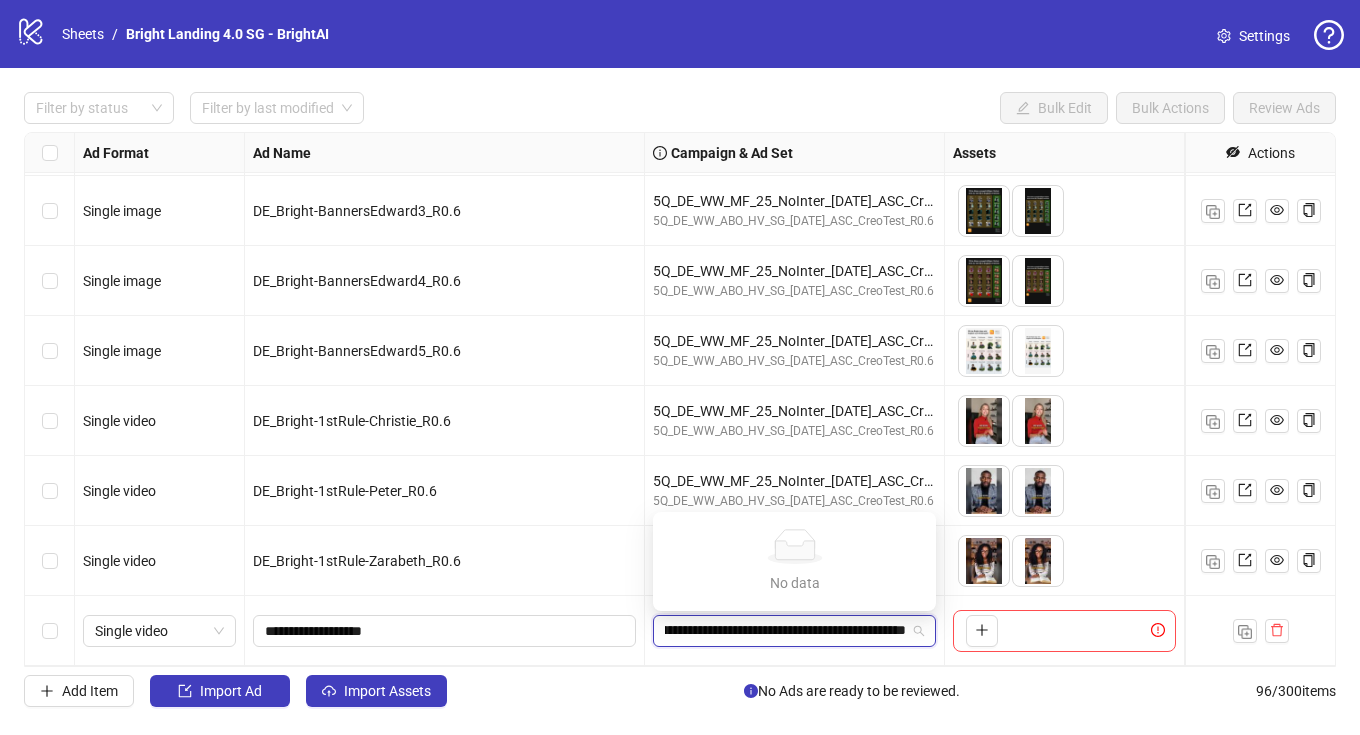 click on "**********" at bounding box center [785, 631] 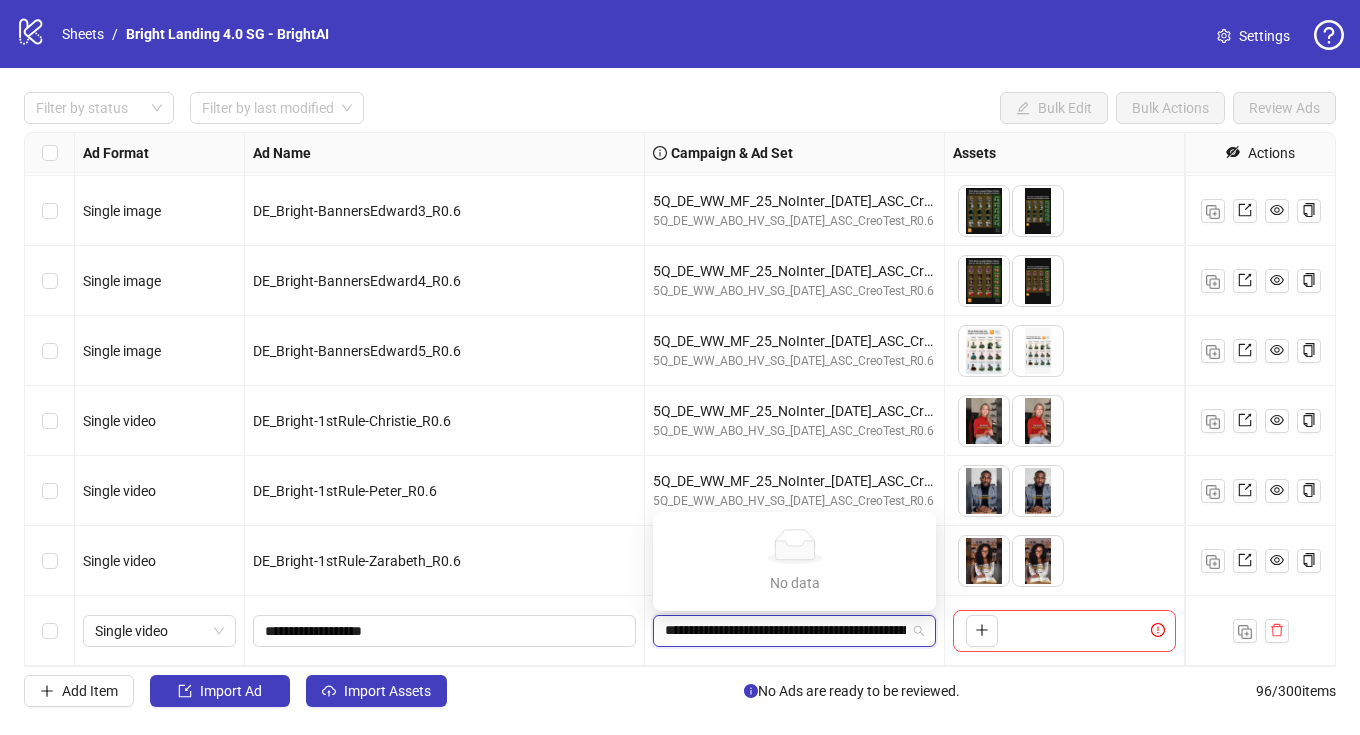 drag, startPoint x: 691, startPoint y: 629, endPoint x: 641, endPoint y: 629, distance: 50 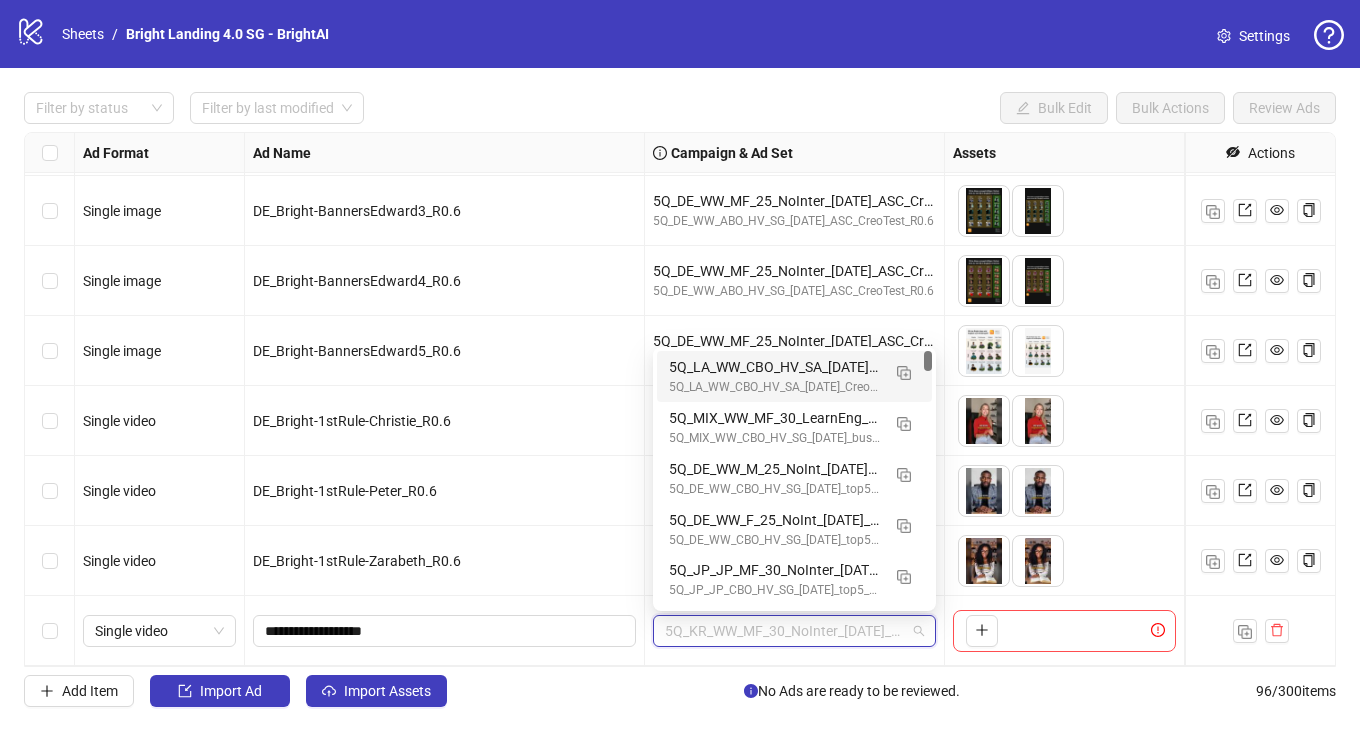 scroll, scrollTop: 6601, scrollLeft: 0, axis: vertical 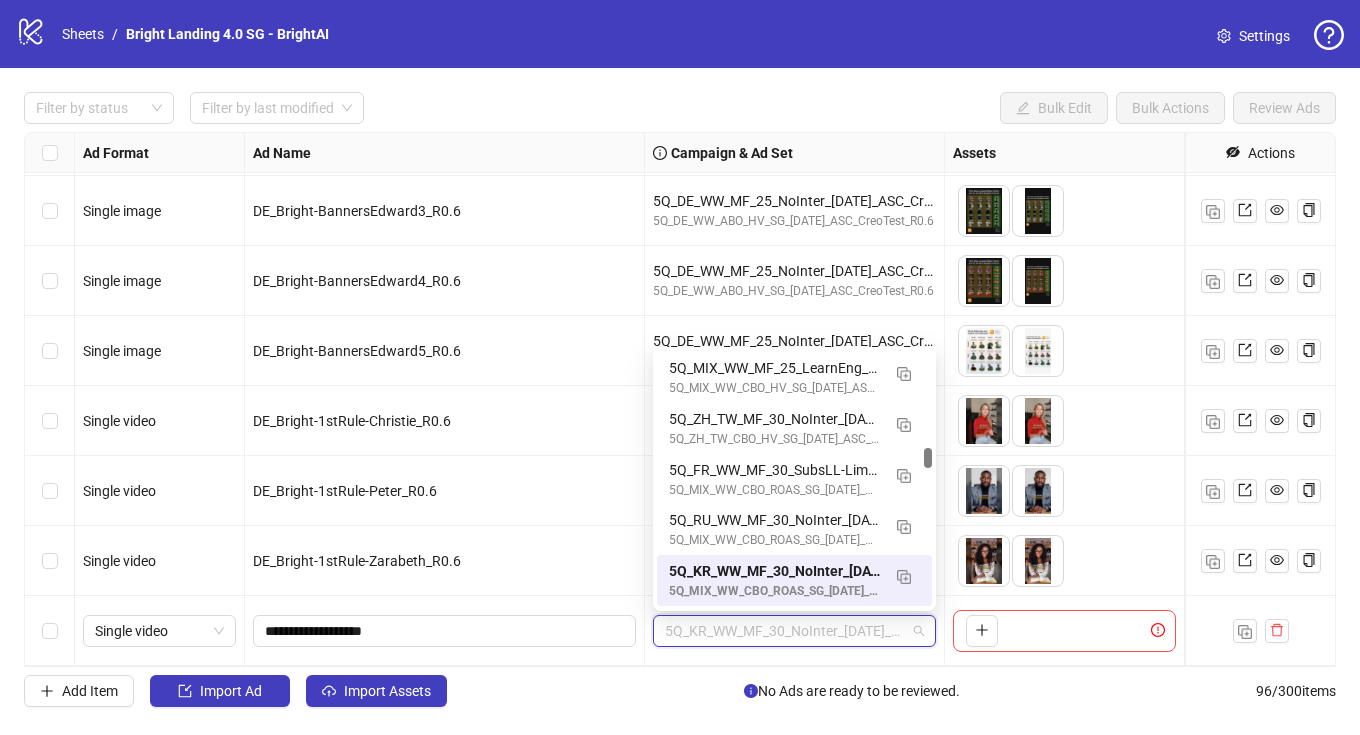 paste on "**********" 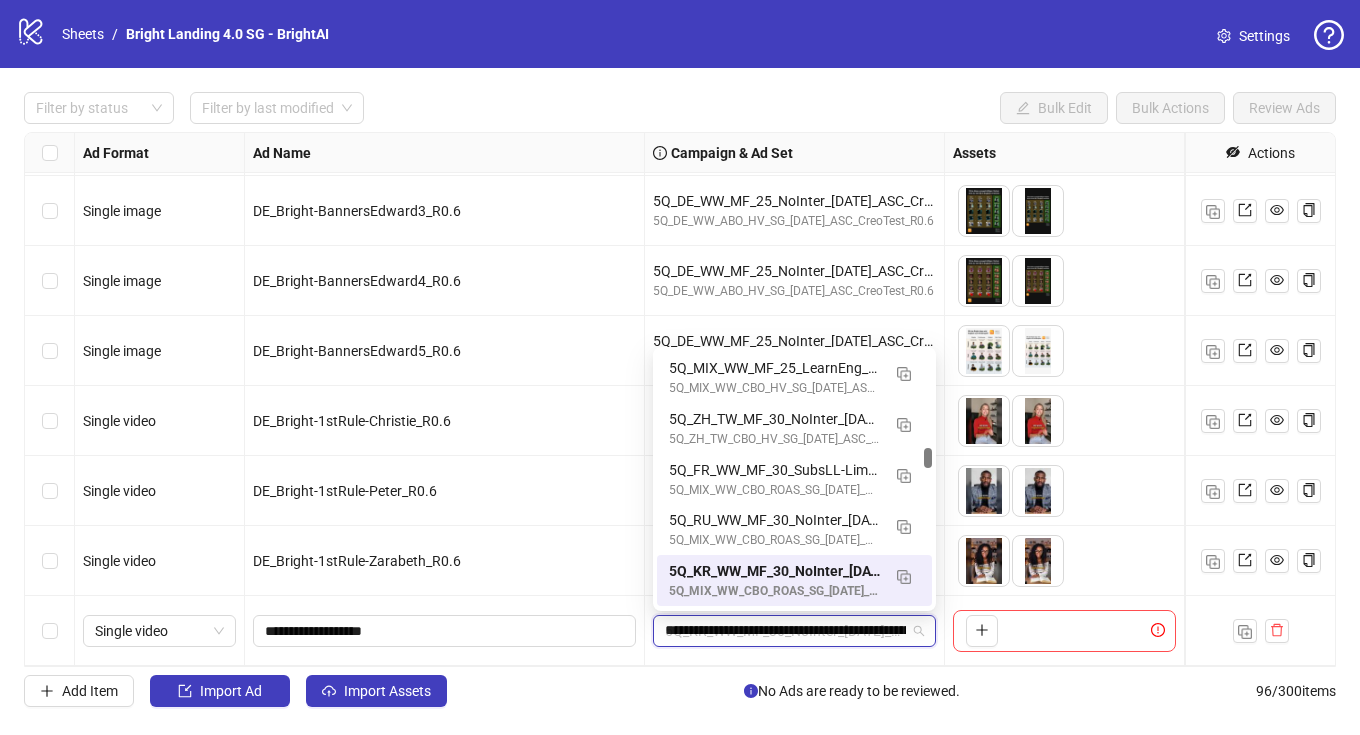 scroll, scrollTop: 0, scrollLeft: 126, axis: horizontal 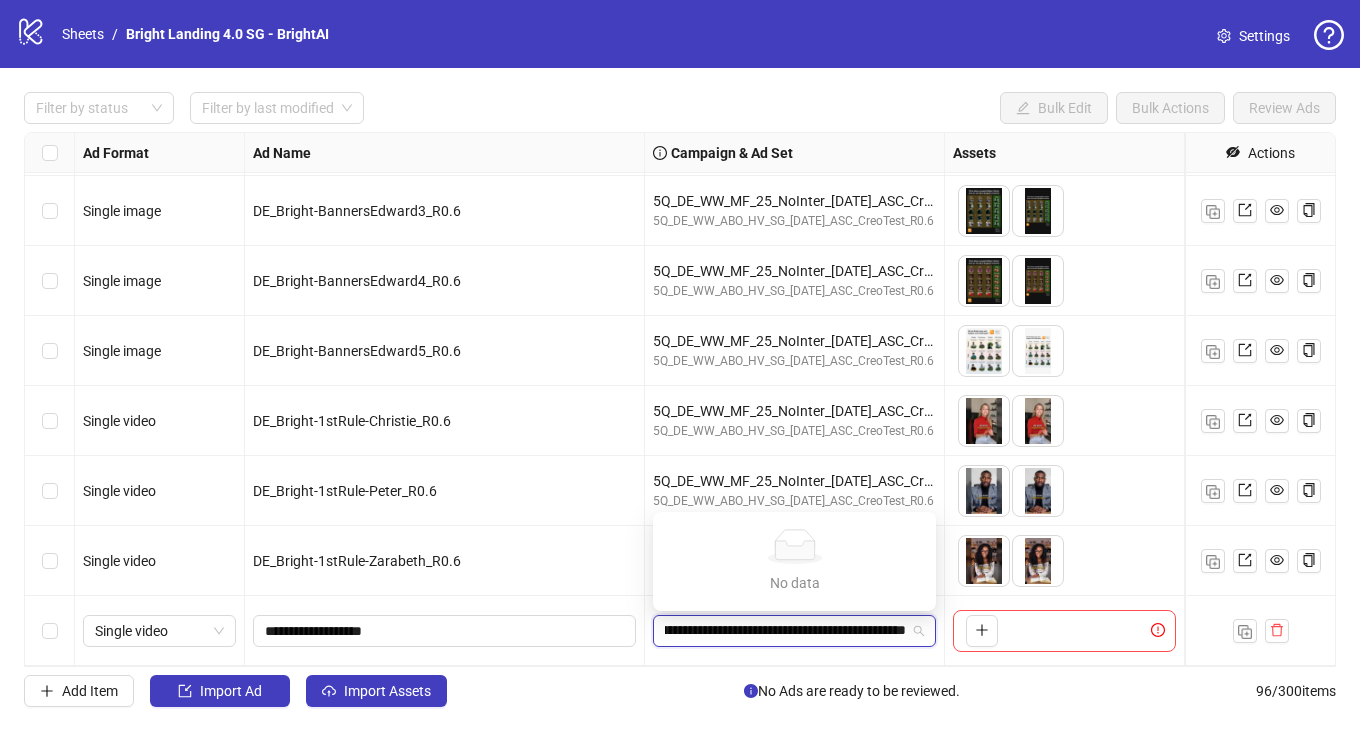 click on "No data" at bounding box center (794, 583) 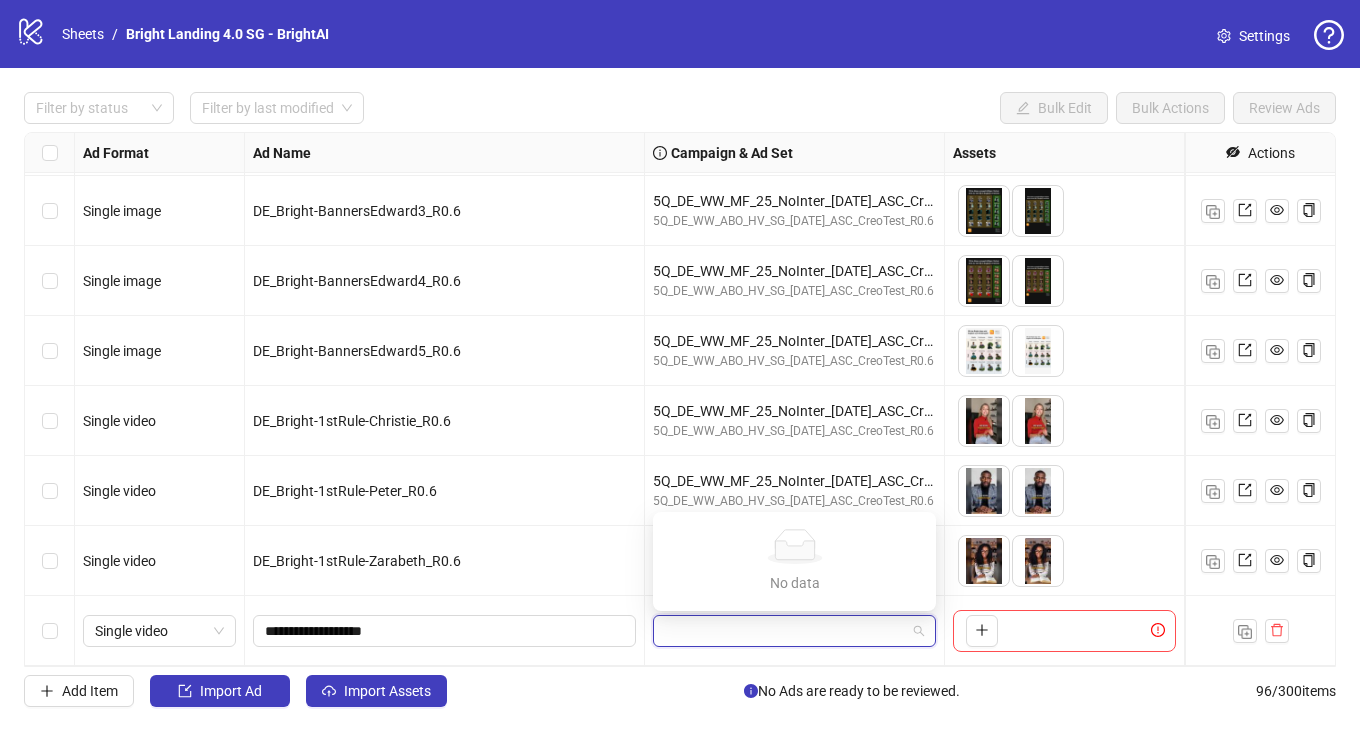 click on "Filter by status Filter by last modified Bulk Edit Bulk Actions Review Ads Ad Format Ad Name Campaign & Ad Set Assets Headlines Primary Texts Descriptions Destination URL App Product Page ID Display URL Leadgen Form Product Set ID URL Params Call to Action Actions Single image DE_Bright-BannersEdward1_R0.6 5Q_DE_WW_MF_25_NoInter_[DATE]_ASC_CreoTest_R0.6 5Q_DE_WW_ABO_HV_SG_[DATE]_ASC_CreoTest_R0.6
To pick up a draggable item, press the space bar.
While dragging, use the arrow keys to move the item.
Press space again to drop the item in its new position, or press escape to cancel.
2 texts 2 texts Single image DE_Bright-BannersEdward2_R0.6 5Q_DE_WW_MF_25_NoInter_[DATE]_ASC_CreoTest_R0.6 5Q_DE_WW_ABO_HV_SG_[DATE]_ASC_CreoTest_R0.6
To pick up a draggable item, press the space bar.
While dragging, use the arrow keys to move the item.
Press space again to drop the item in its new position, or press escape to cancel.
2 texts 2 texts Single image DE_Bright-BannersEdward3_R0.6" at bounding box center (680, 399) 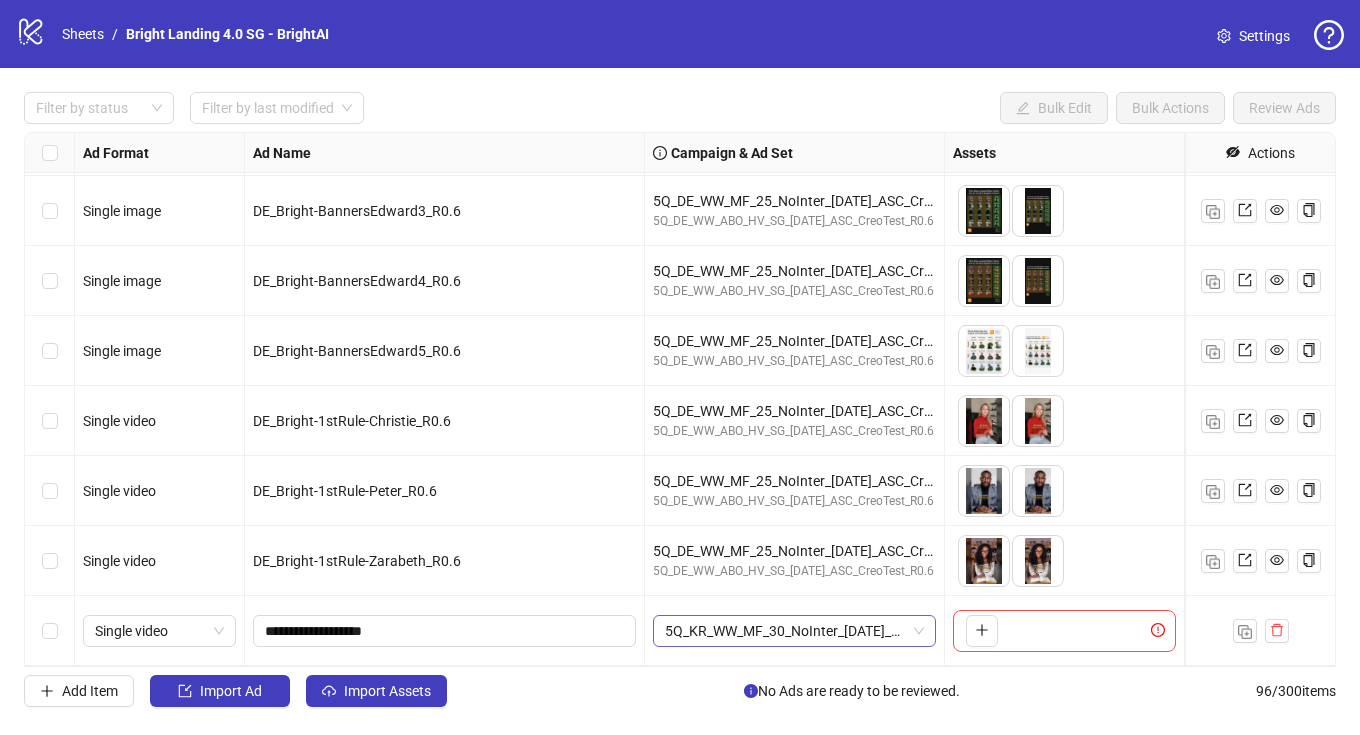 click on "5Q_KR_WW_MF_30_NoInter_[DATE]_R0.6_newtest" at bounding box center [794, 631] 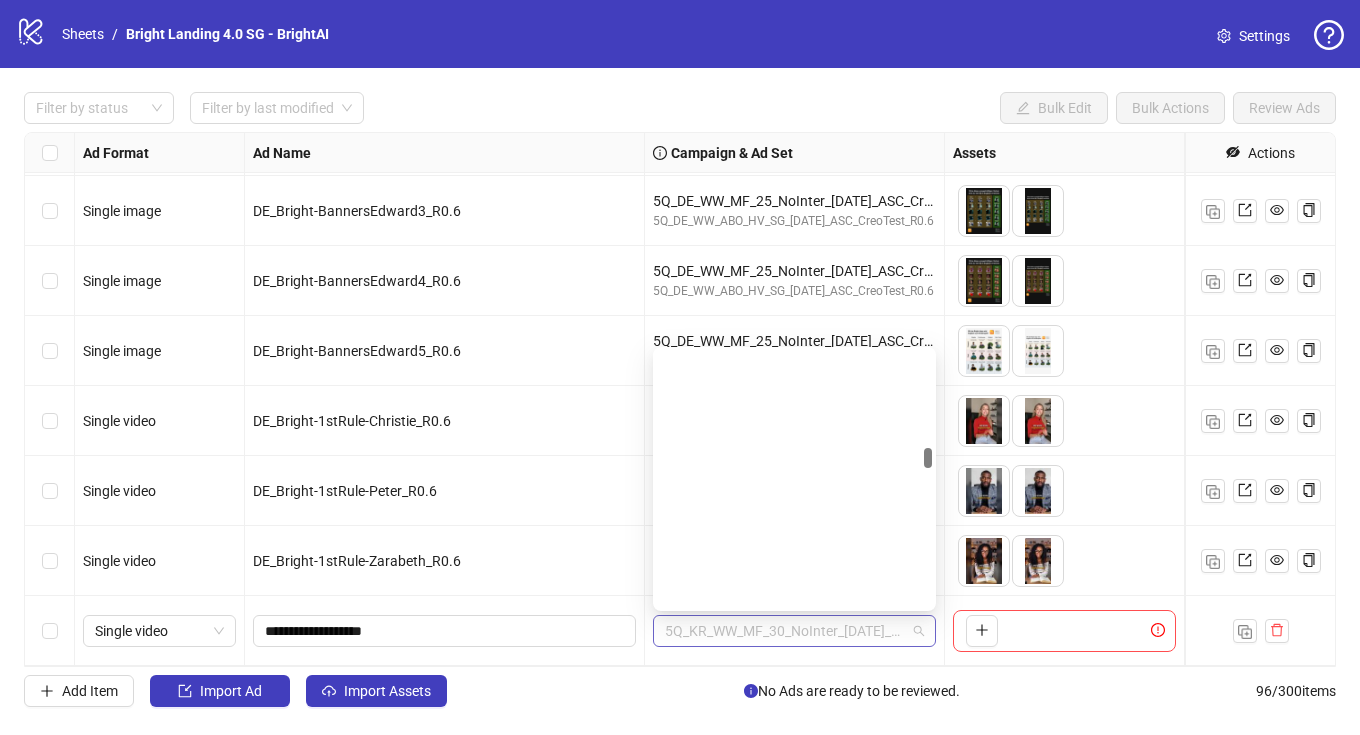 scroll, scrollTop: 6601, scrollLeft: 0, axis: vertical 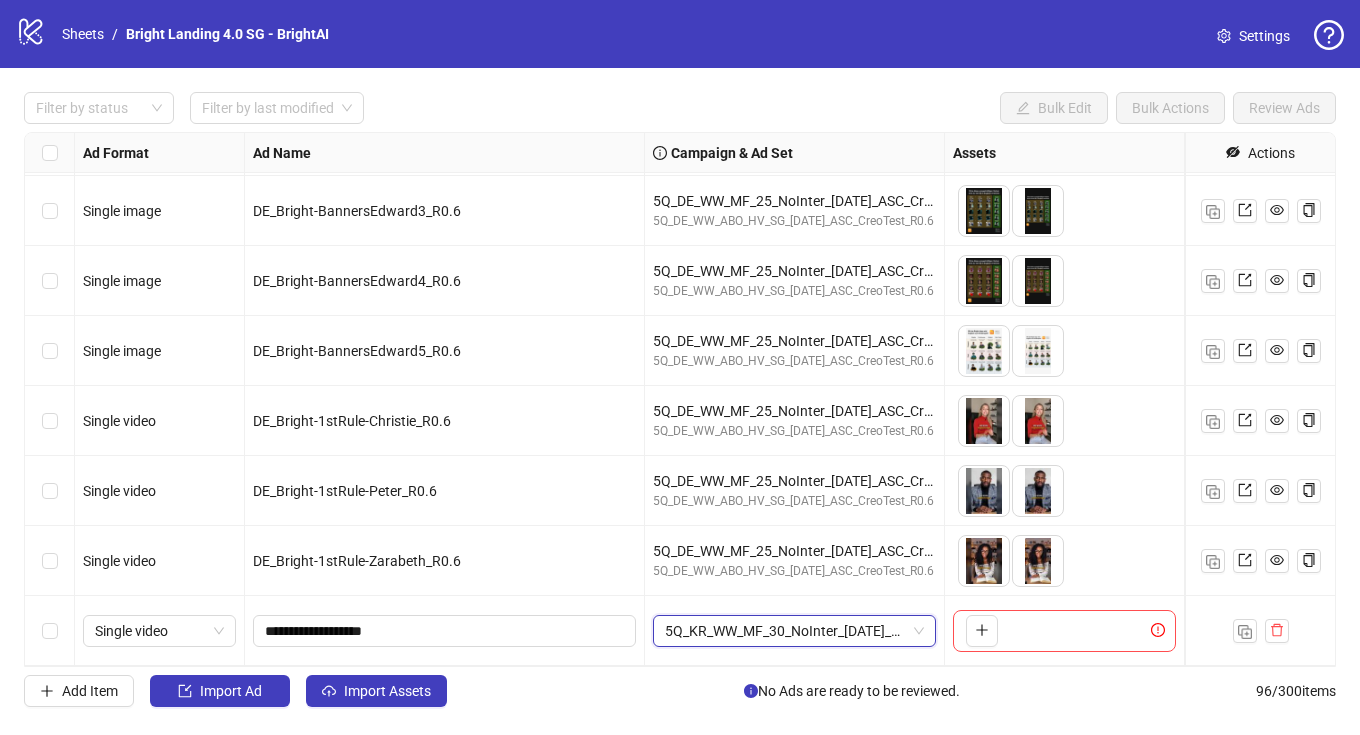 click on "5Q_KR_WW_MF_30_NoInter_[DATE]_R0.6_newtest" at bounding box center (794, 631) 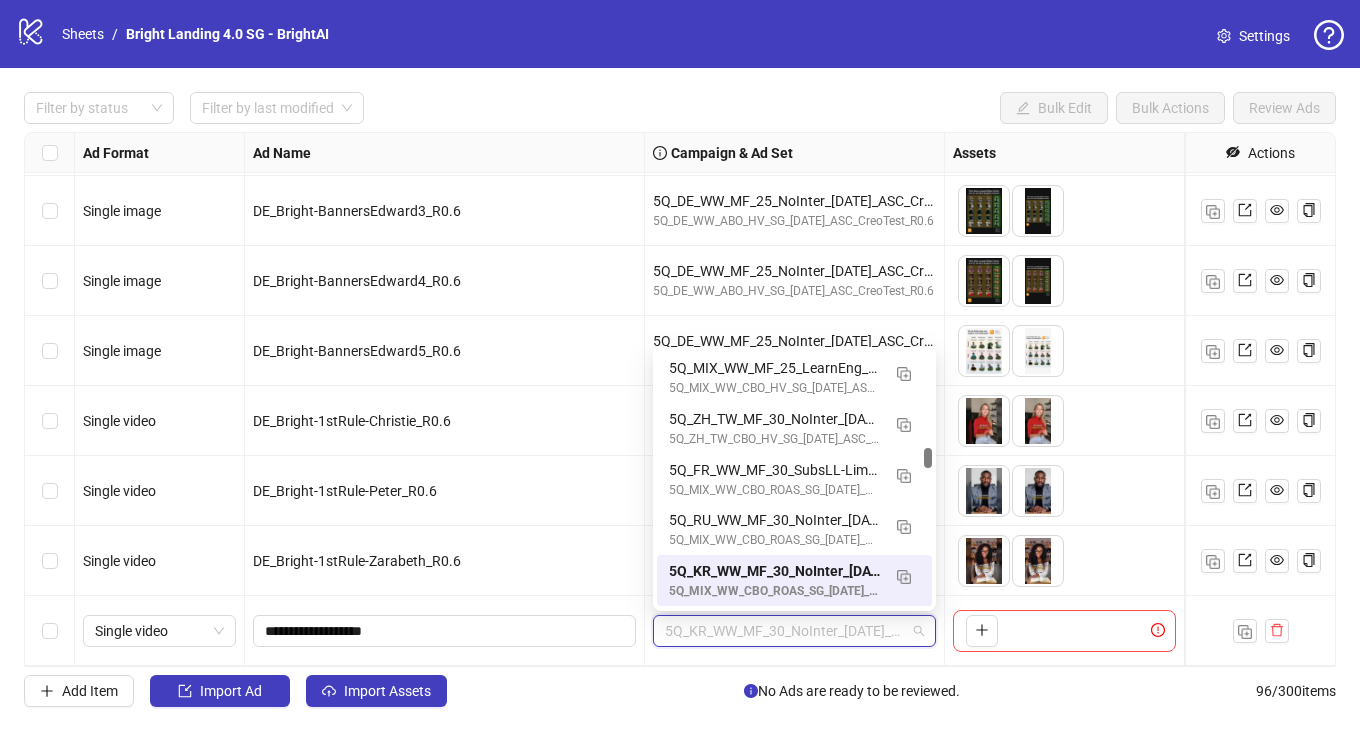 paste on "**********" 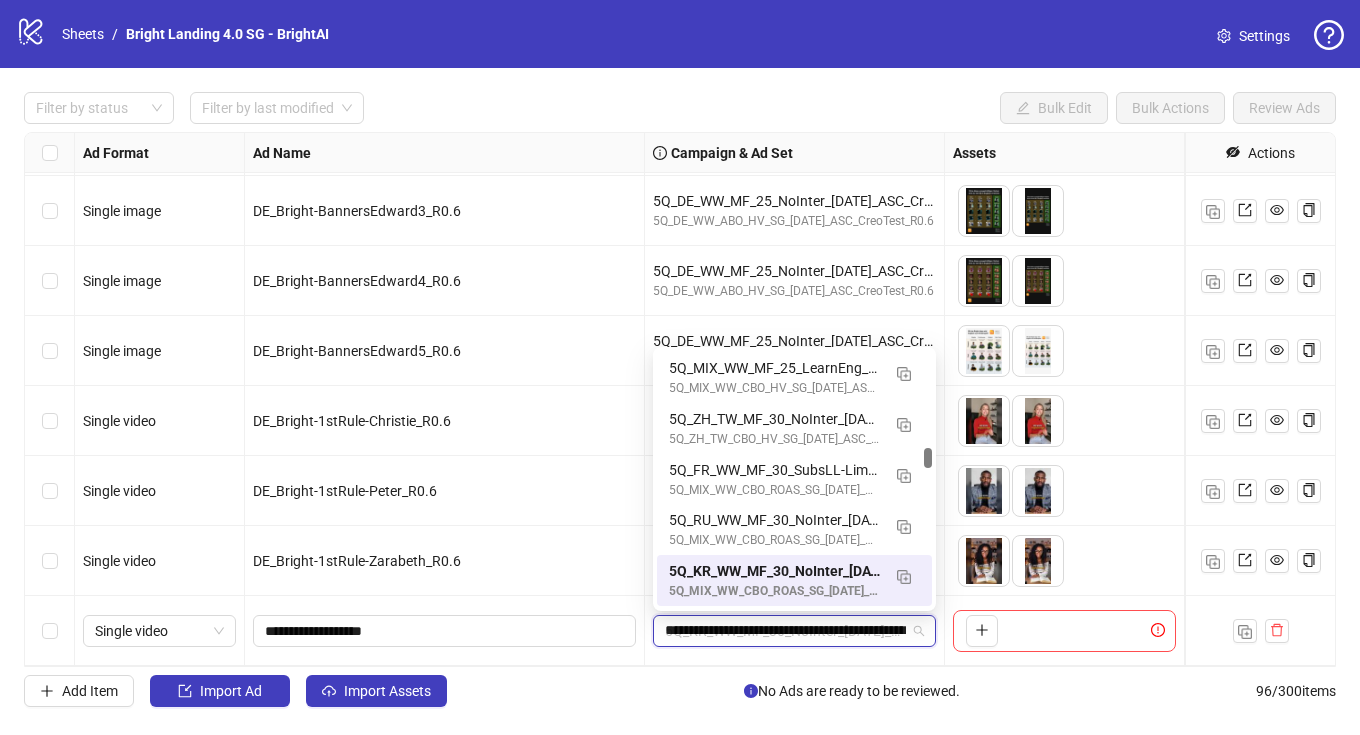 scroll, scrollTop: 0, scrollLeft: 122, axis: horizontal 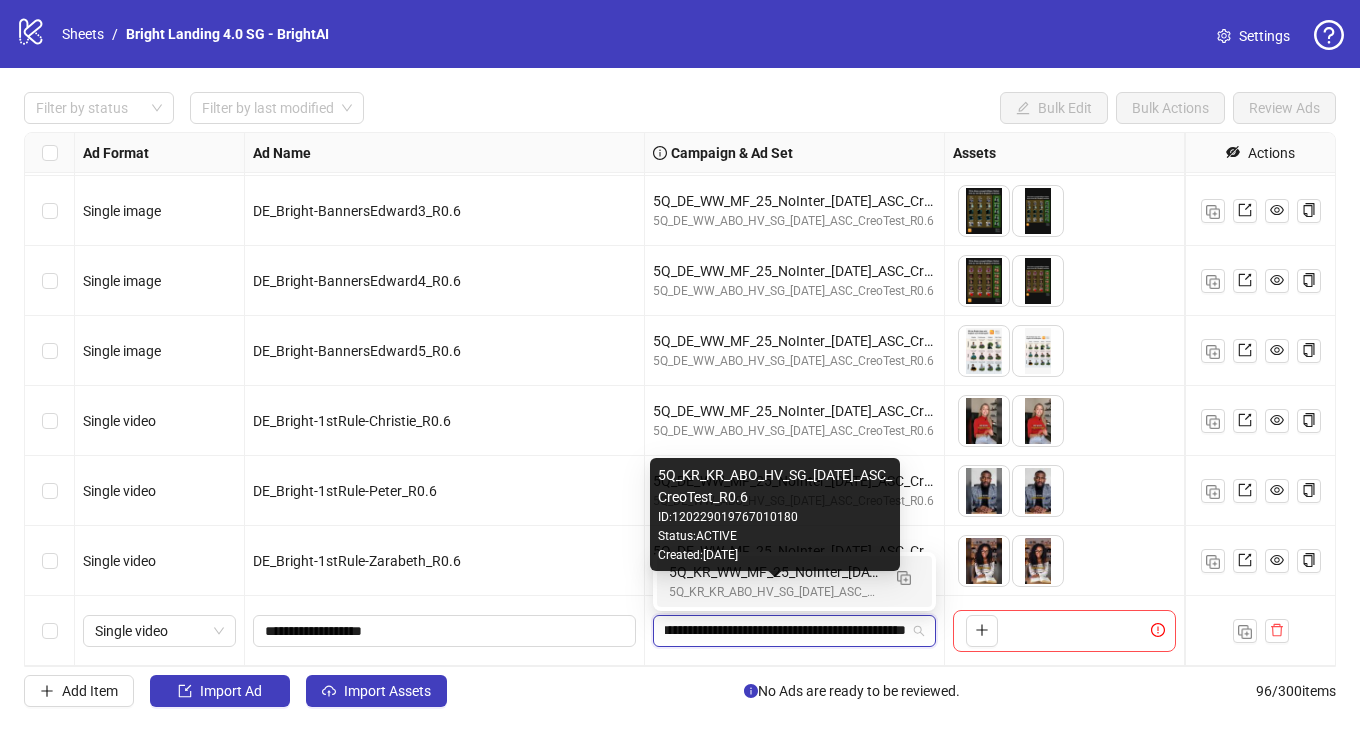 click on "5Q_KR_KR_ABO_HV_SG_[DATE]_ASC_CreoTest_R0.6" at bounding box center [774, 592] 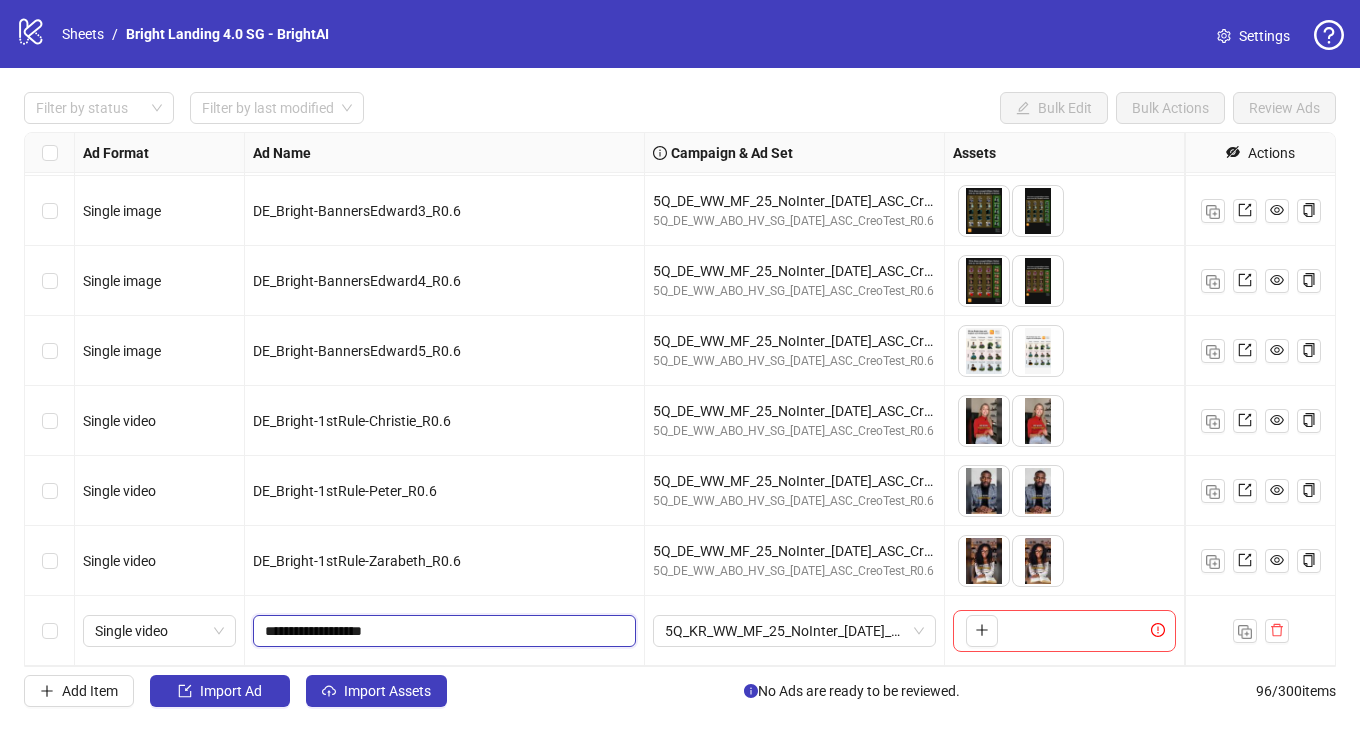 drag, startPoint x: 364, startPoint y: 631, endPoint x: 329, endPoint y: 632, distance: 35.014282 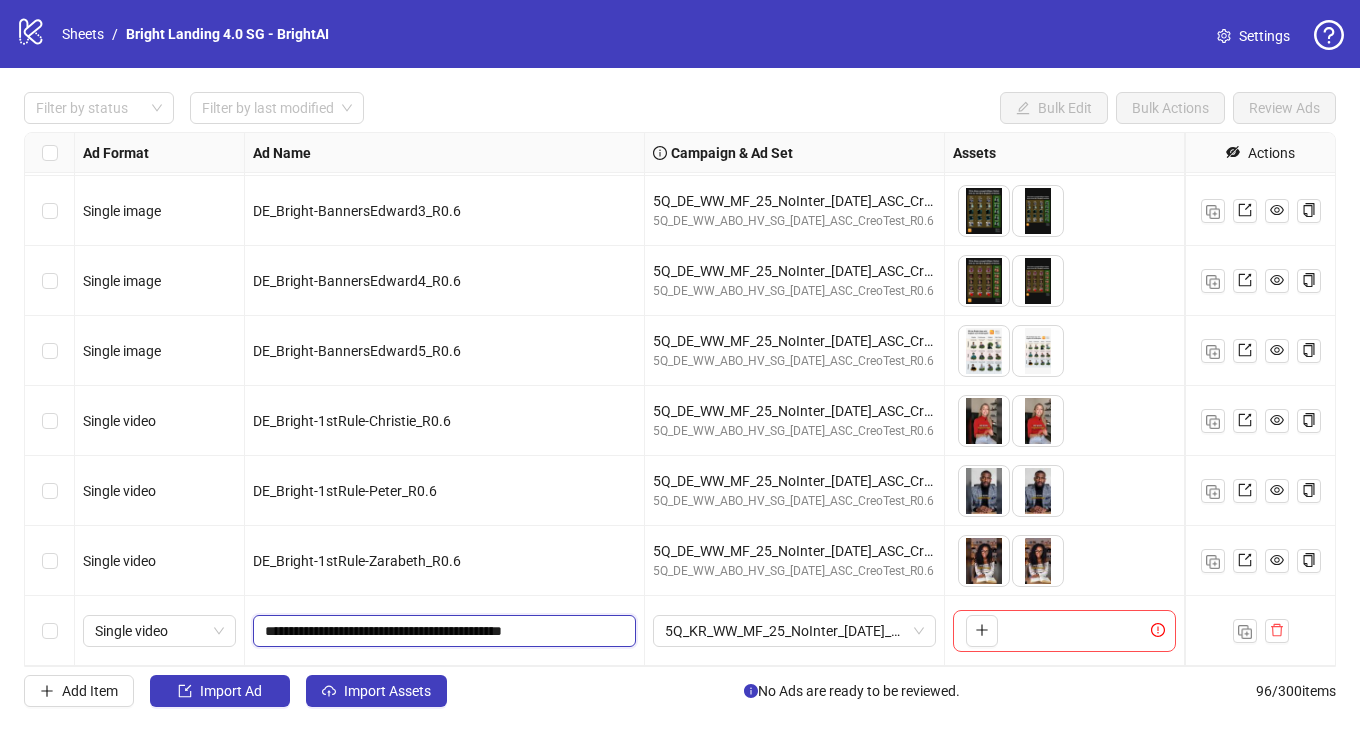 drag, startPoint x: 555, startPoint y: 632, endPoint x: 524, endPoint y: 478, distance: 157.08914 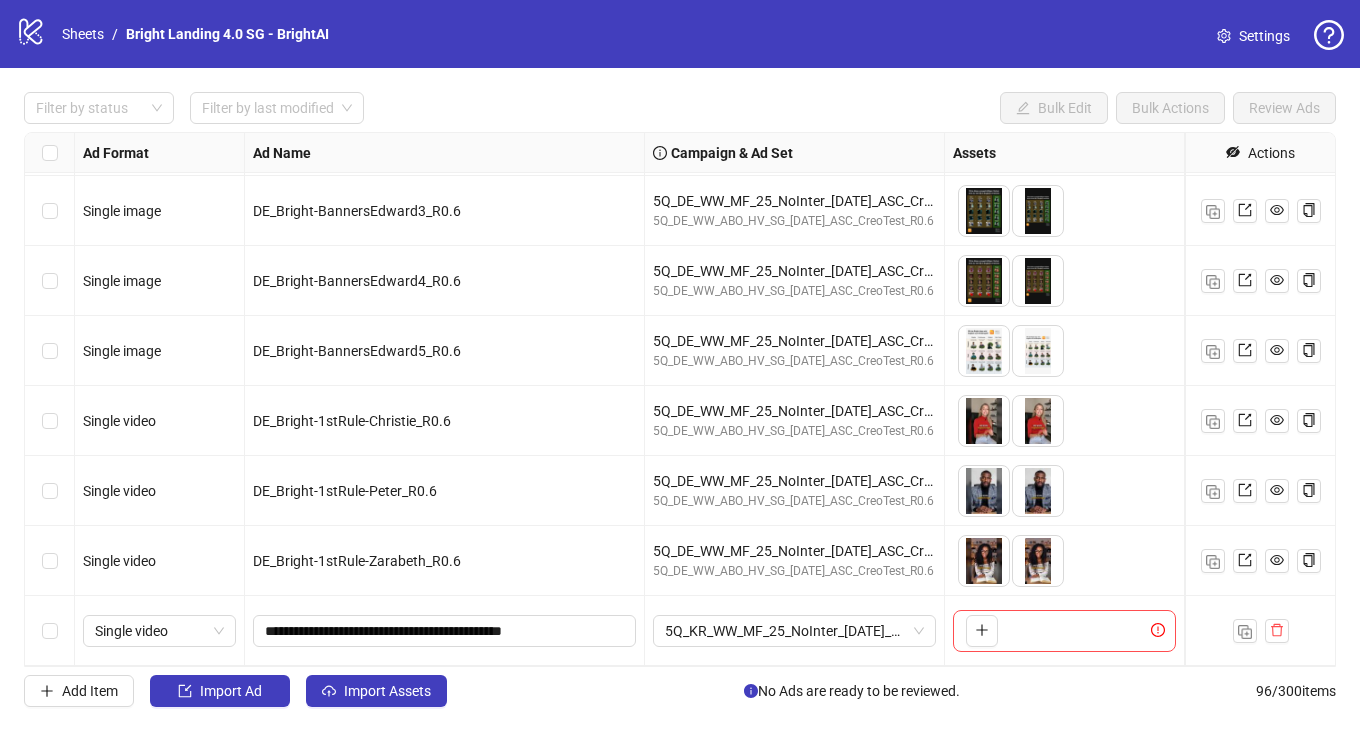 click on "To pick up a draggable item, press the space bar.
While dragging, use the arrow keys to move the item.
Press space again to drop the item in its new position, or press escape to cancel." at bounding box center [1064, 631] 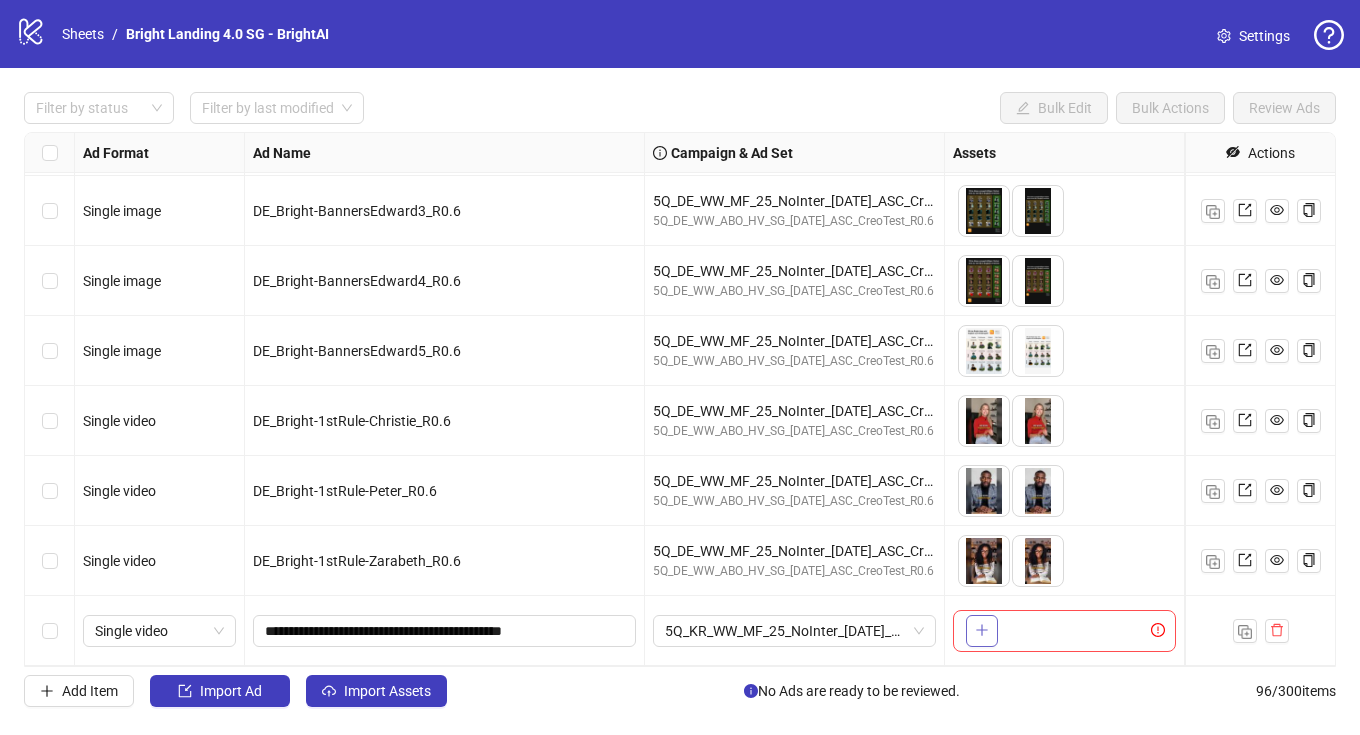 click 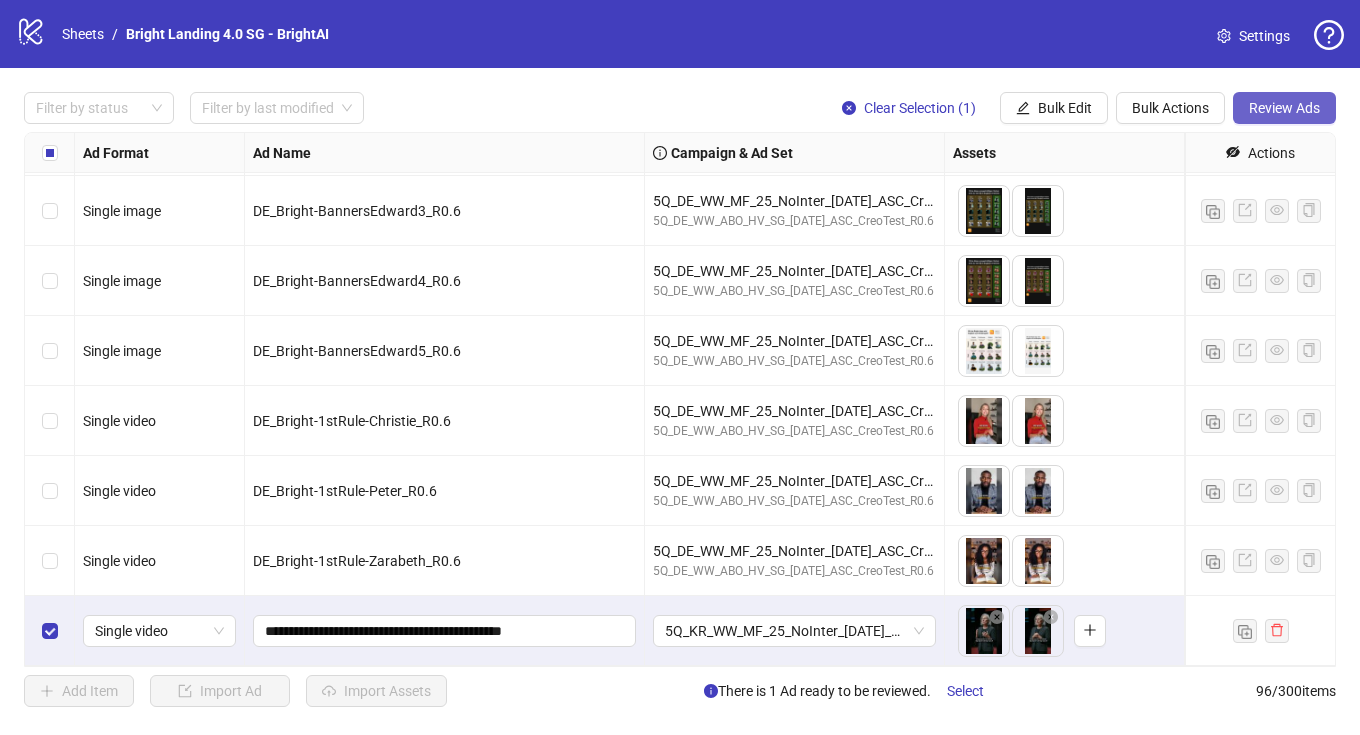 click on "Review Ads" at bounding box center [1284, 108] 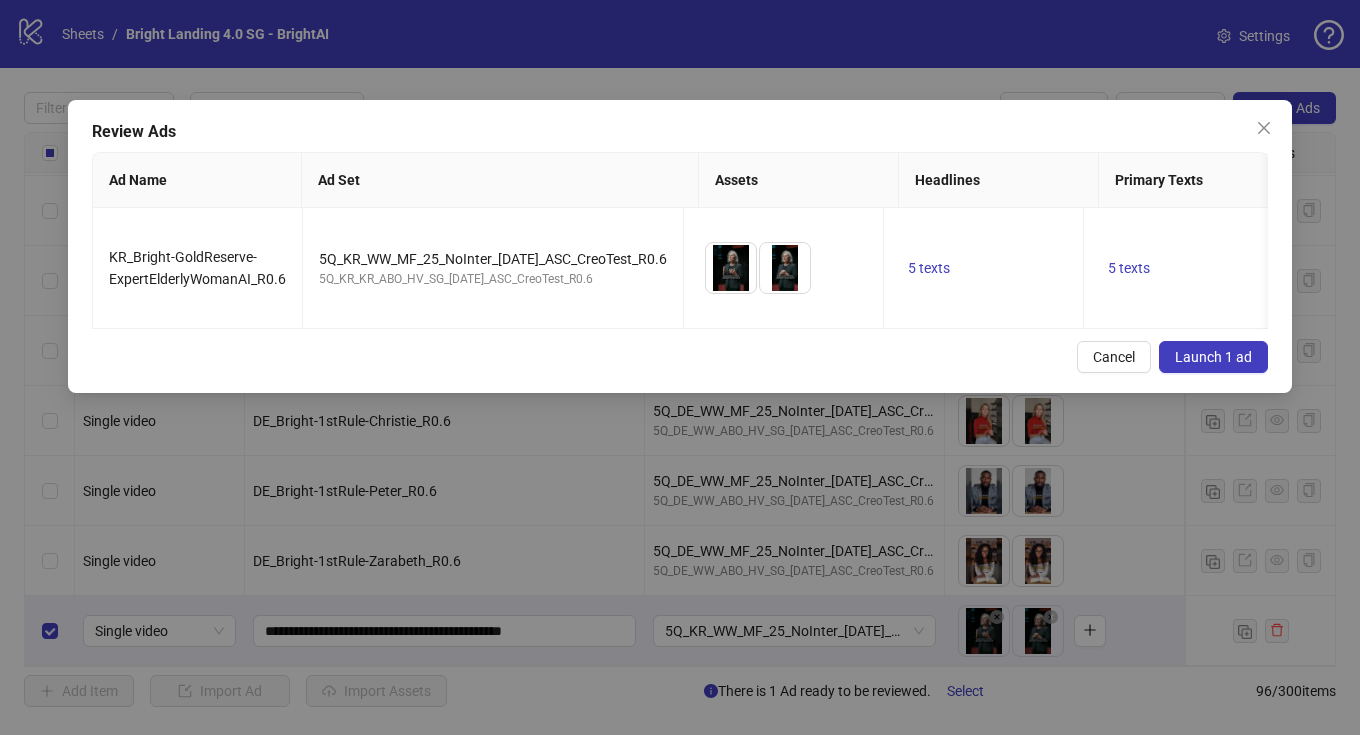 click on "Launch 1 ad" at bounding box center (1213, 357) 